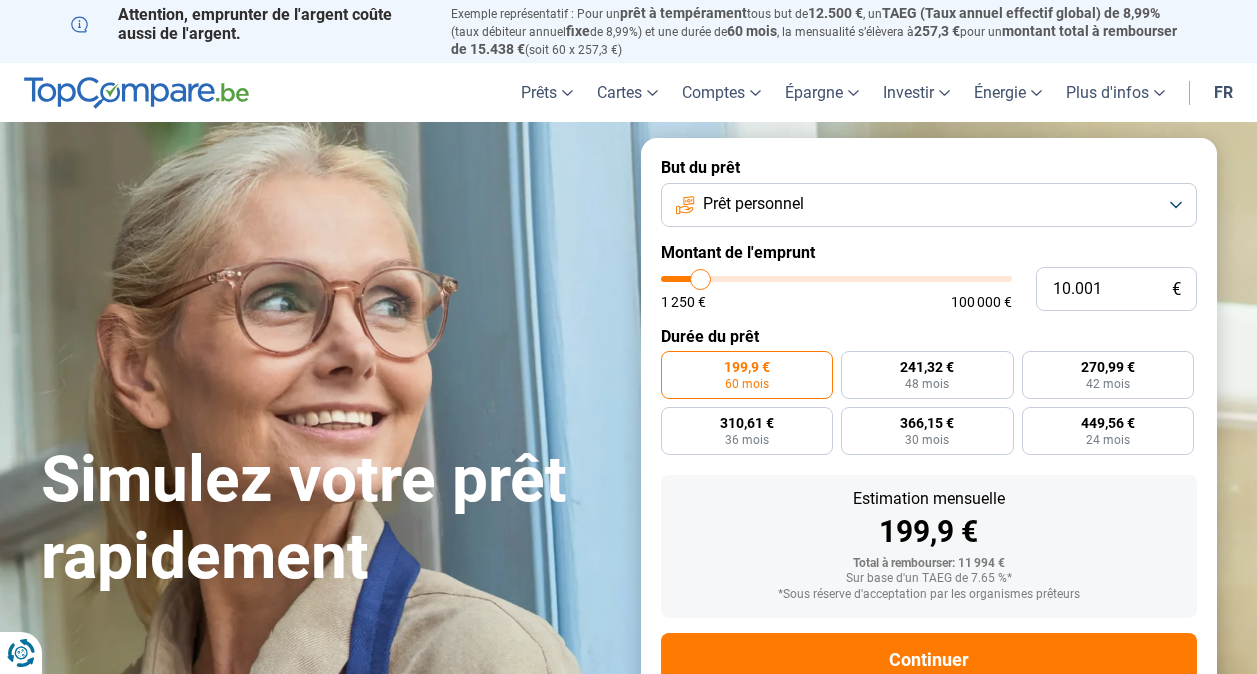 scroll, scrollTop: 0, scrollLeft: 0, axis: both 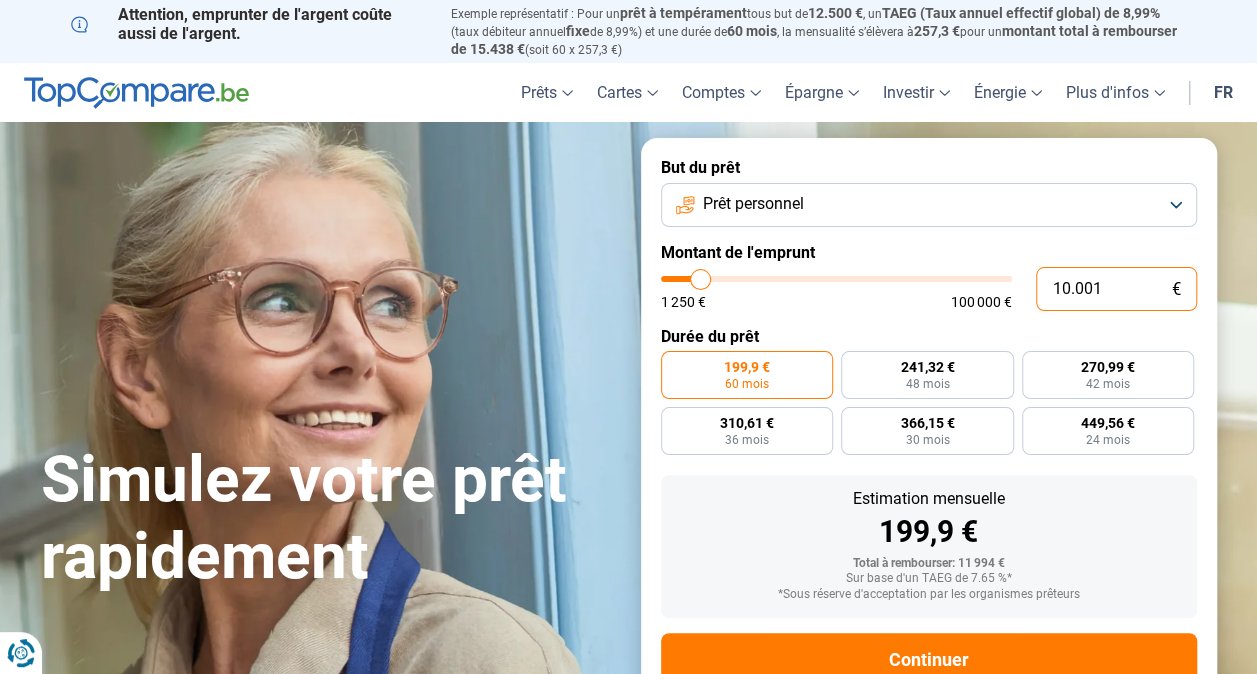 drag, startPoint x: 1119, startPoint y: 286, endPoint x: 926, endPoint y: 274, distance: 193.3727 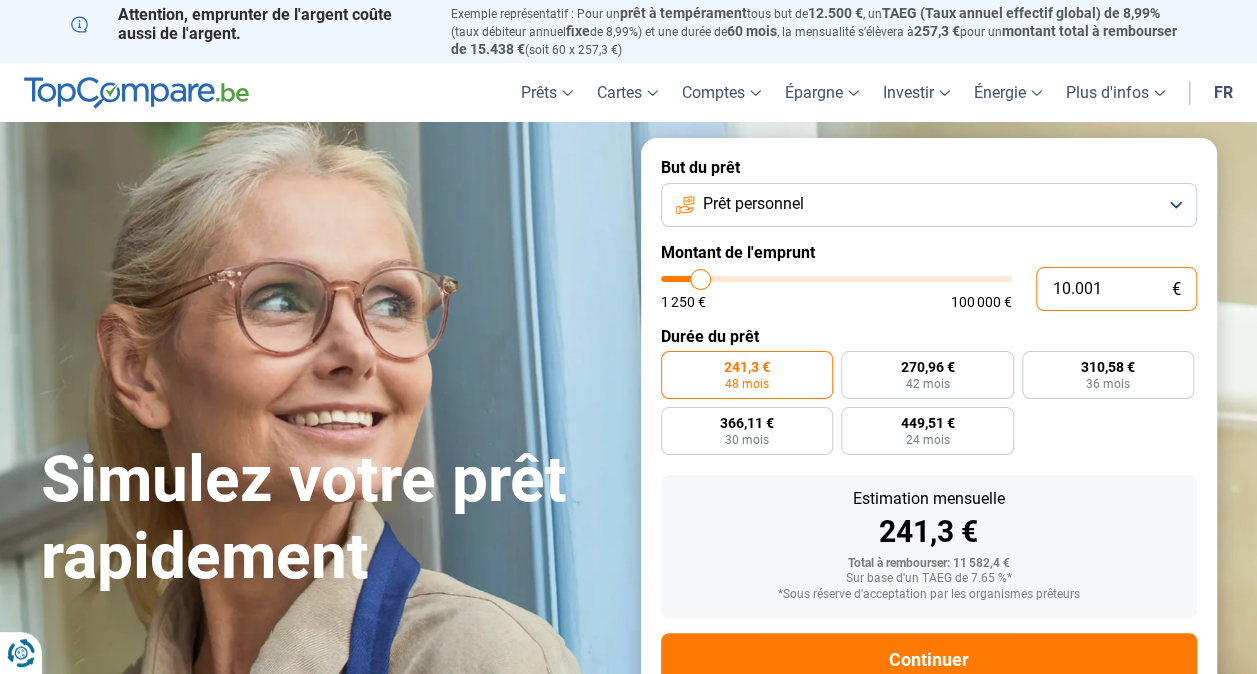 scroll, scrollTop: 64, scrollLeft: 0, axis: vertical 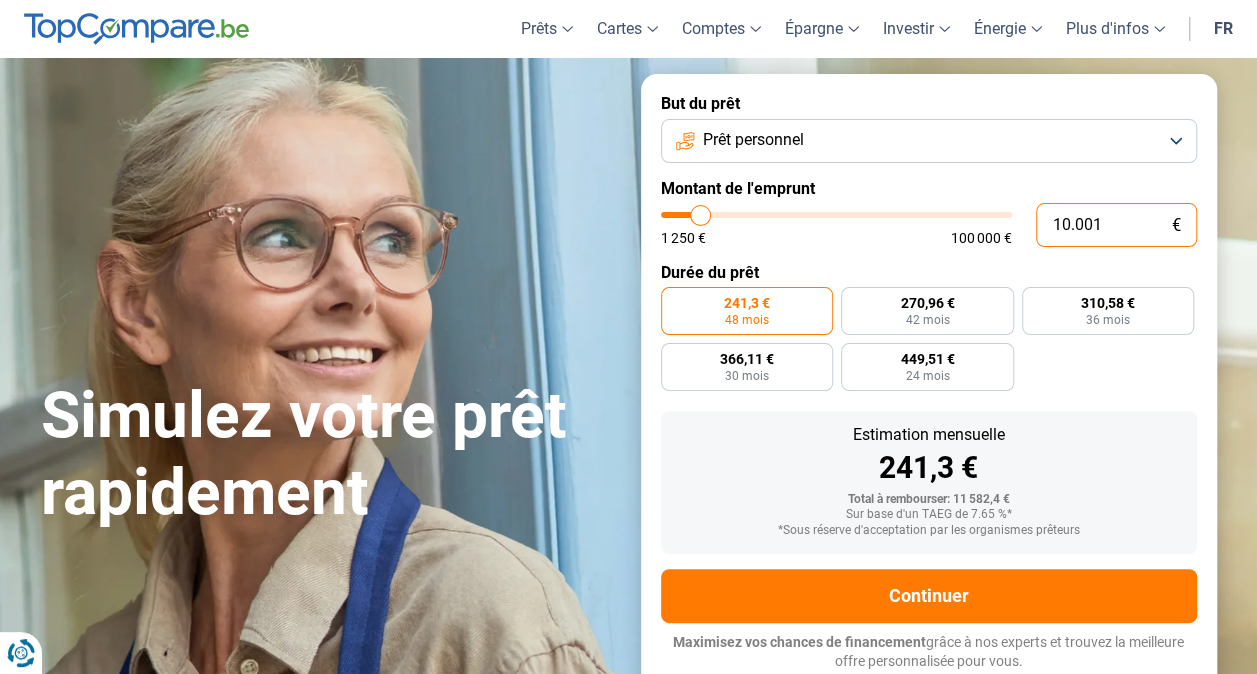 type on "10000" 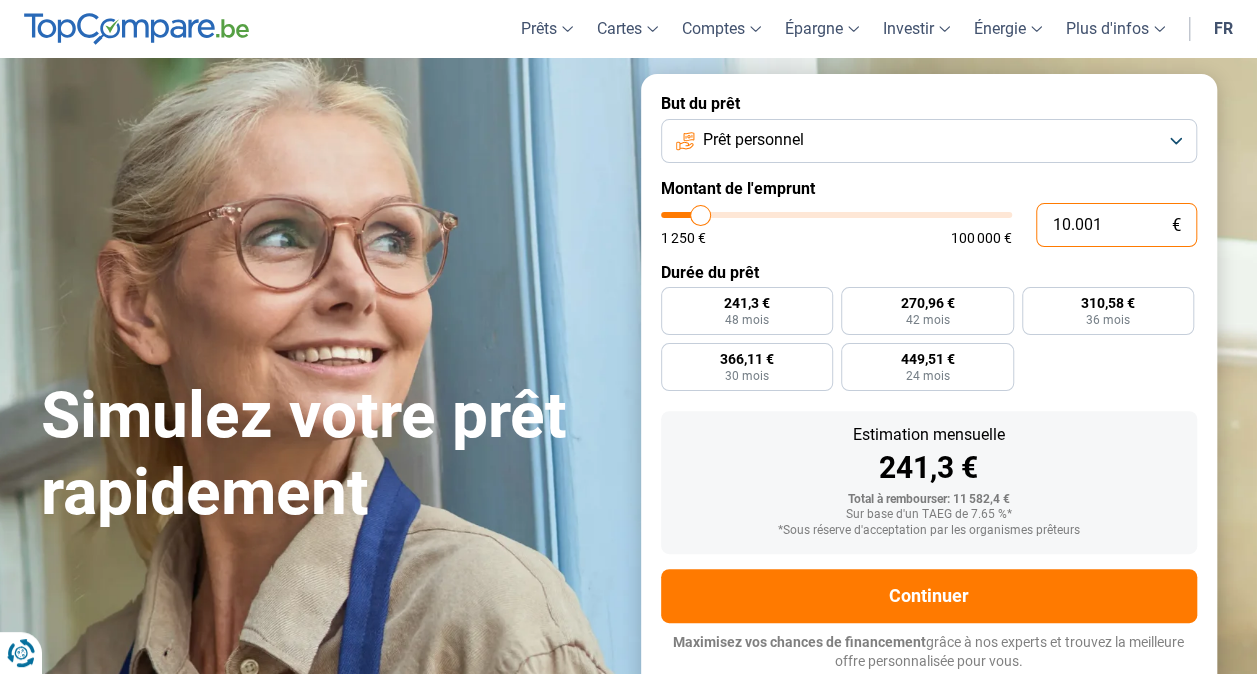 type on "100.013" 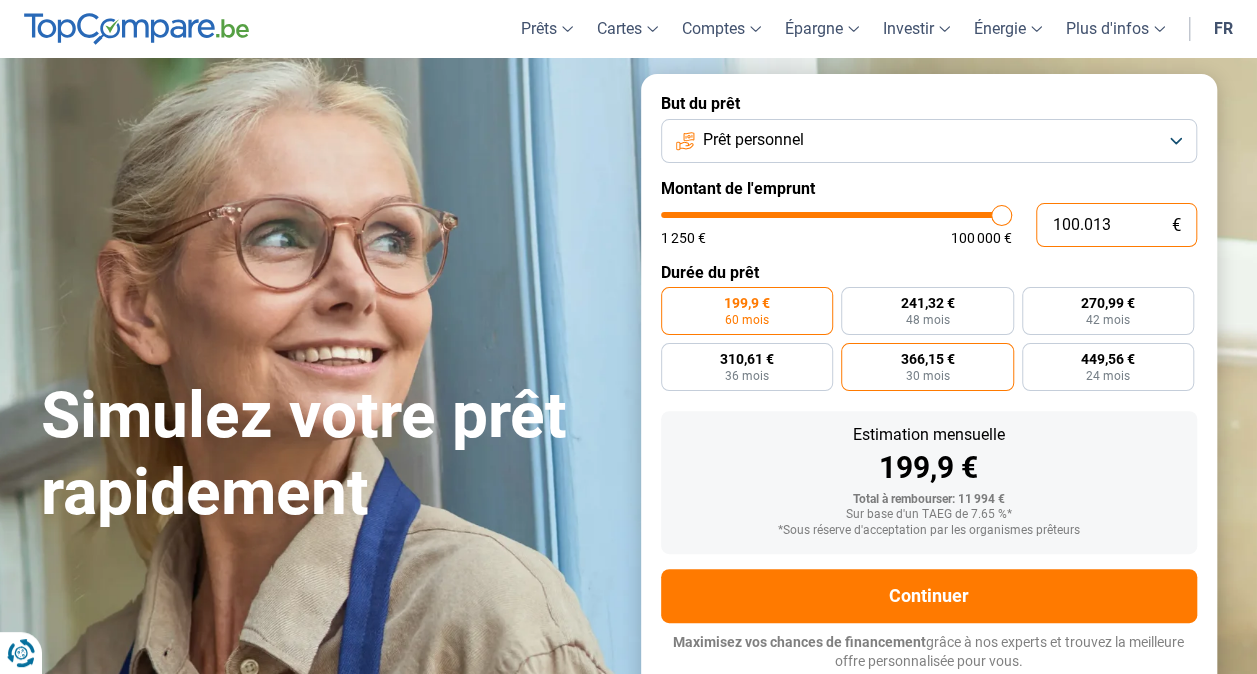 drag, startPoint x: 926, startPoint y: 274, endPoint x: 973, endPoint y: 358, distance: 96.25487 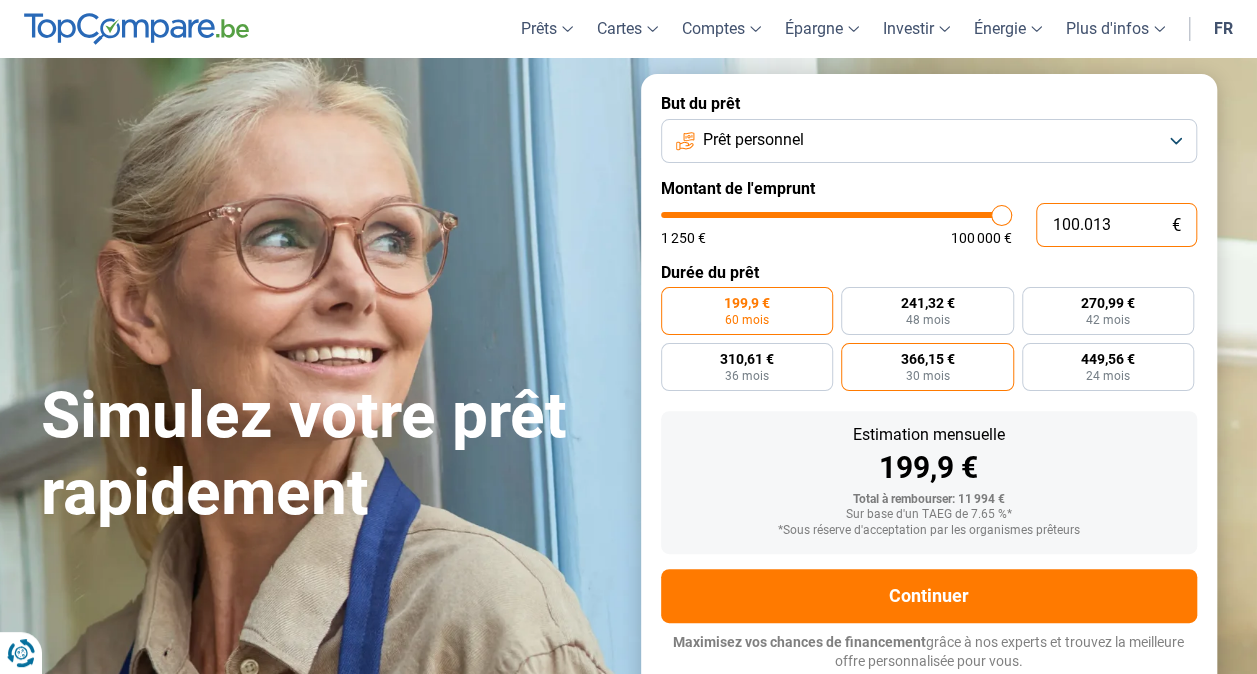 type on "100.000" 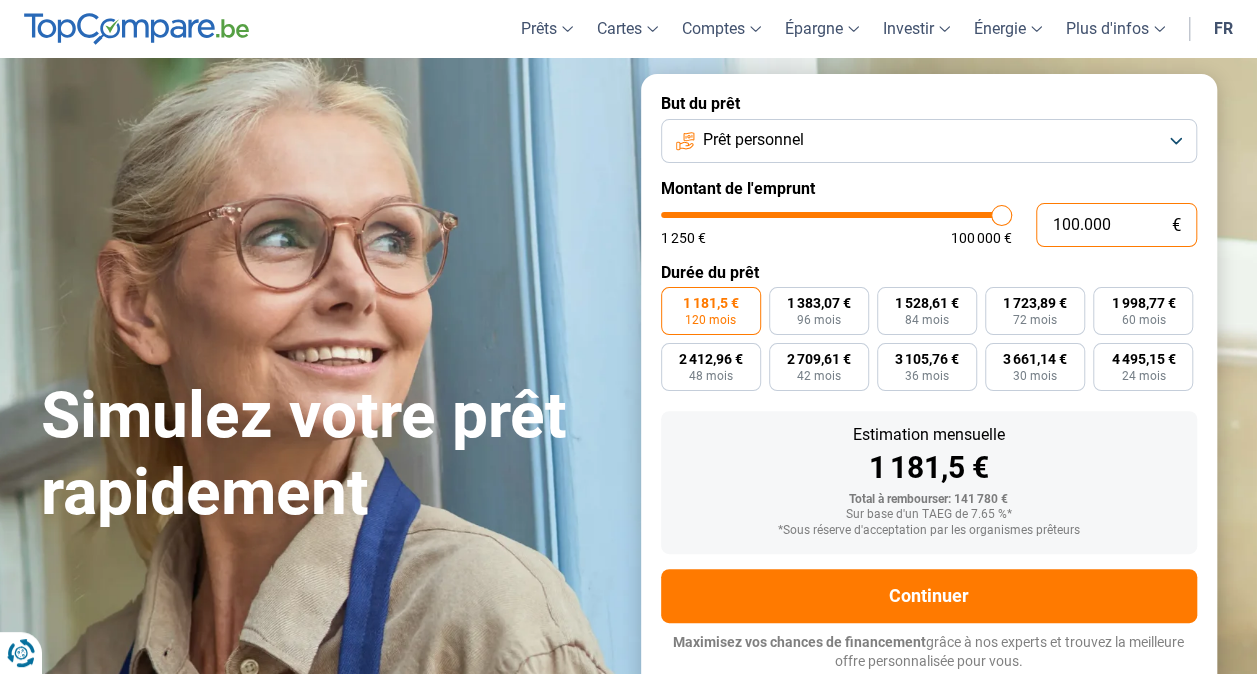 drag, startPoint x: 1120, startPoint y: 224, endPoint x: 996, endPoint y: 216, distance: 124.2578 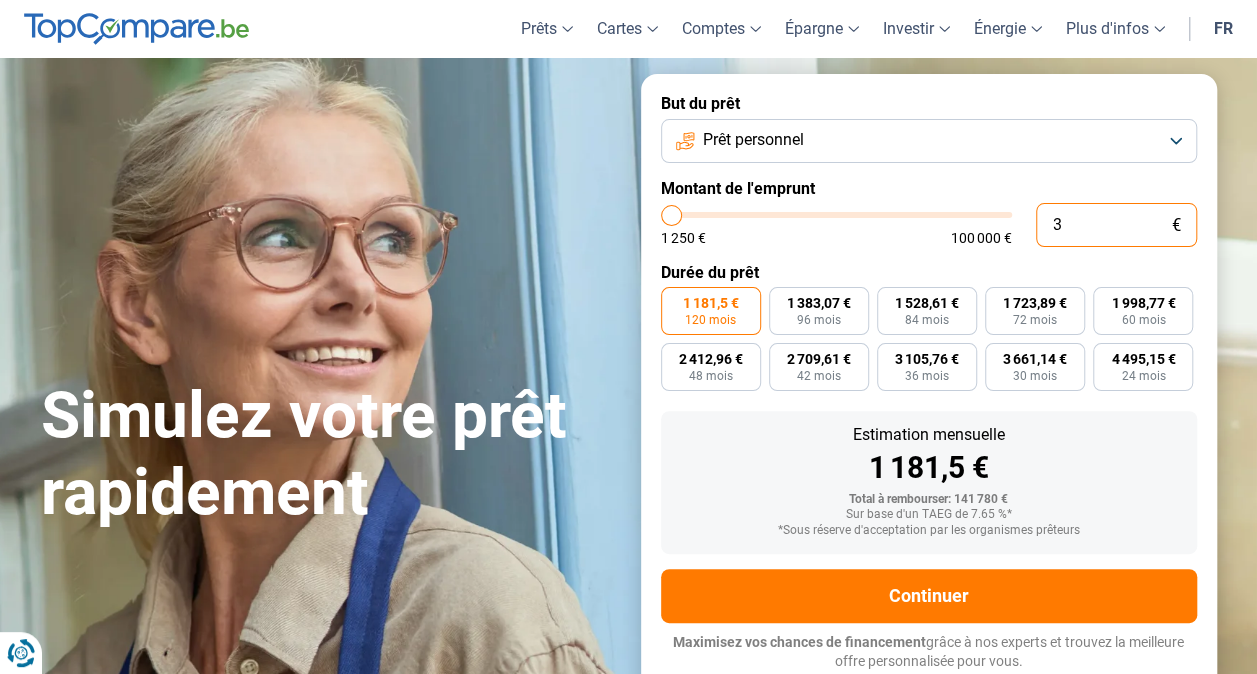 type on "30" 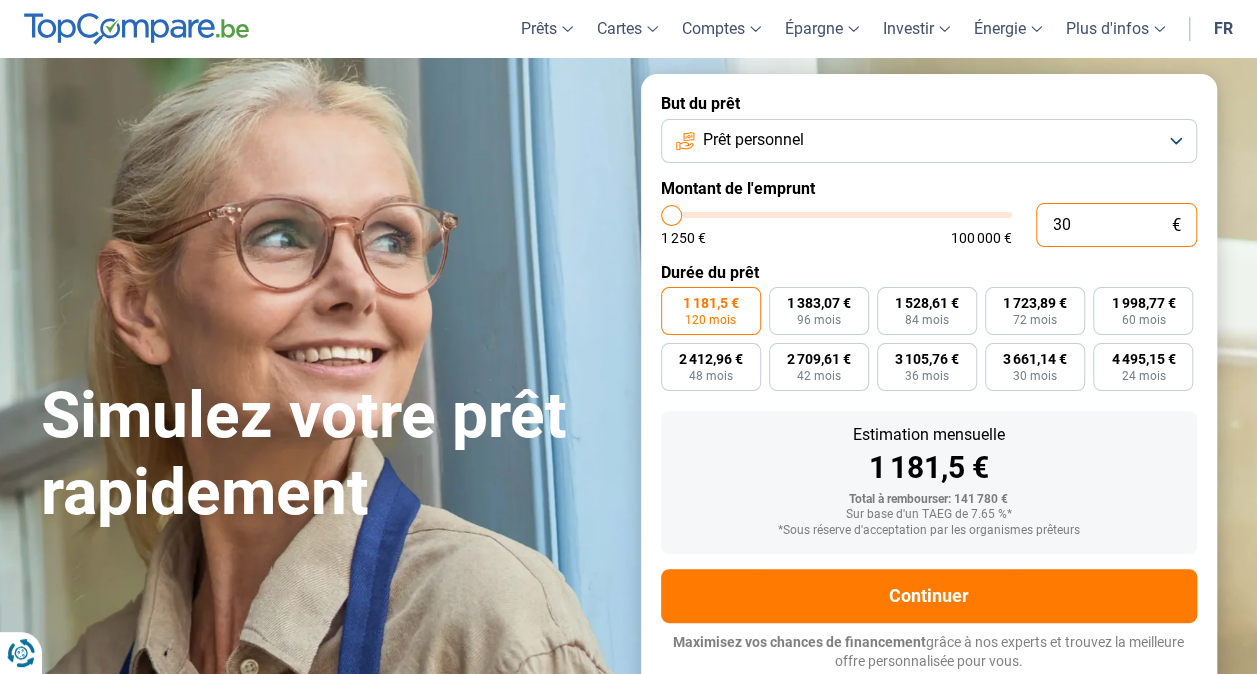 type on "300" 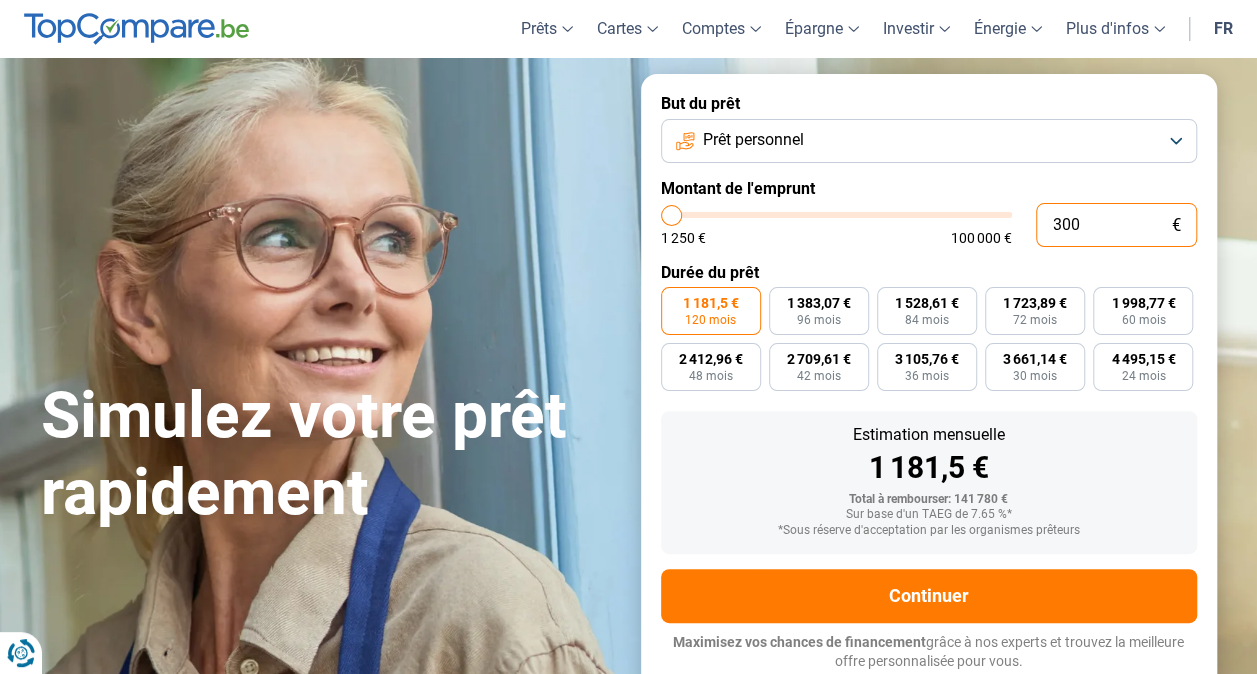 type on "3.000" 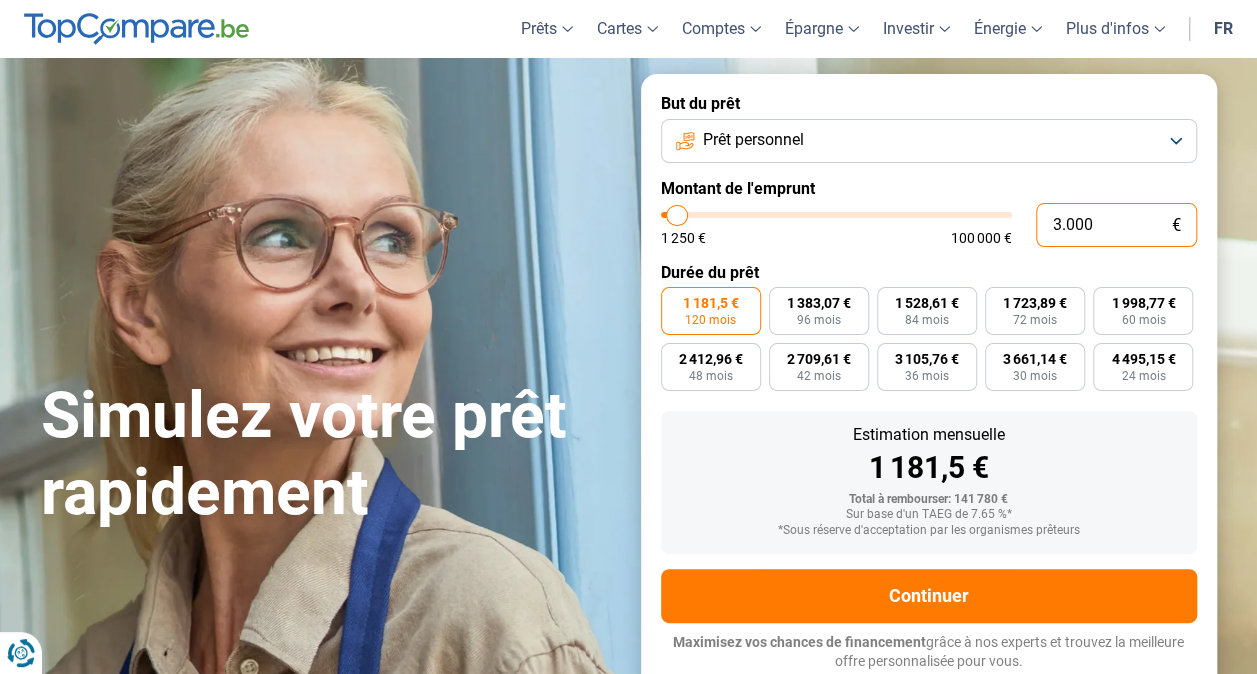 type on "30.000" 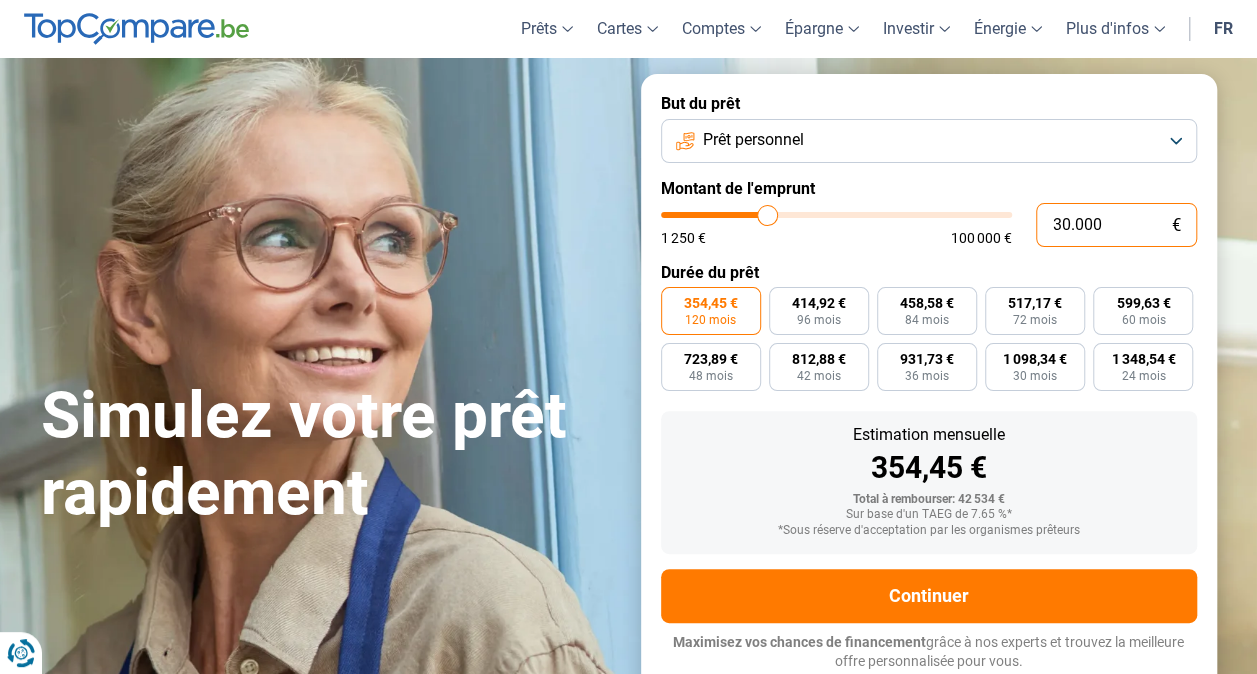 type on "30.000" 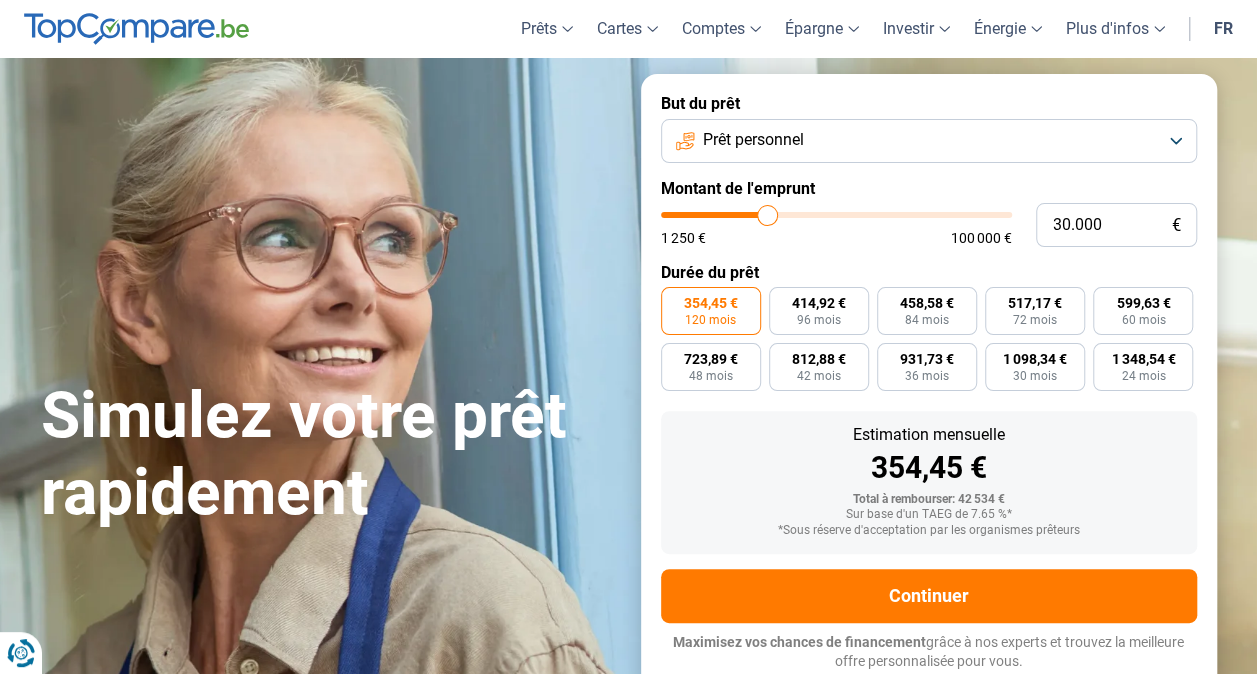 click on "1 250 € 100 000 €" at bounding box center [836, 238] 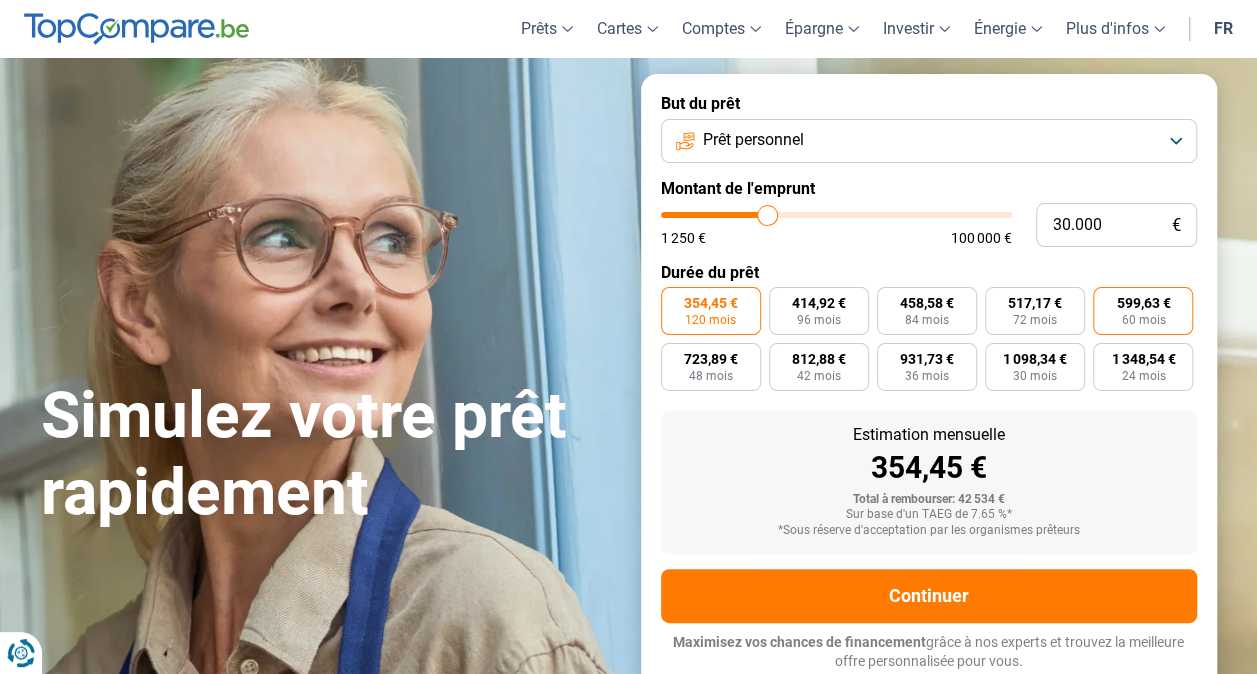 click on "60 mois" at bounding box center (1143, 320) 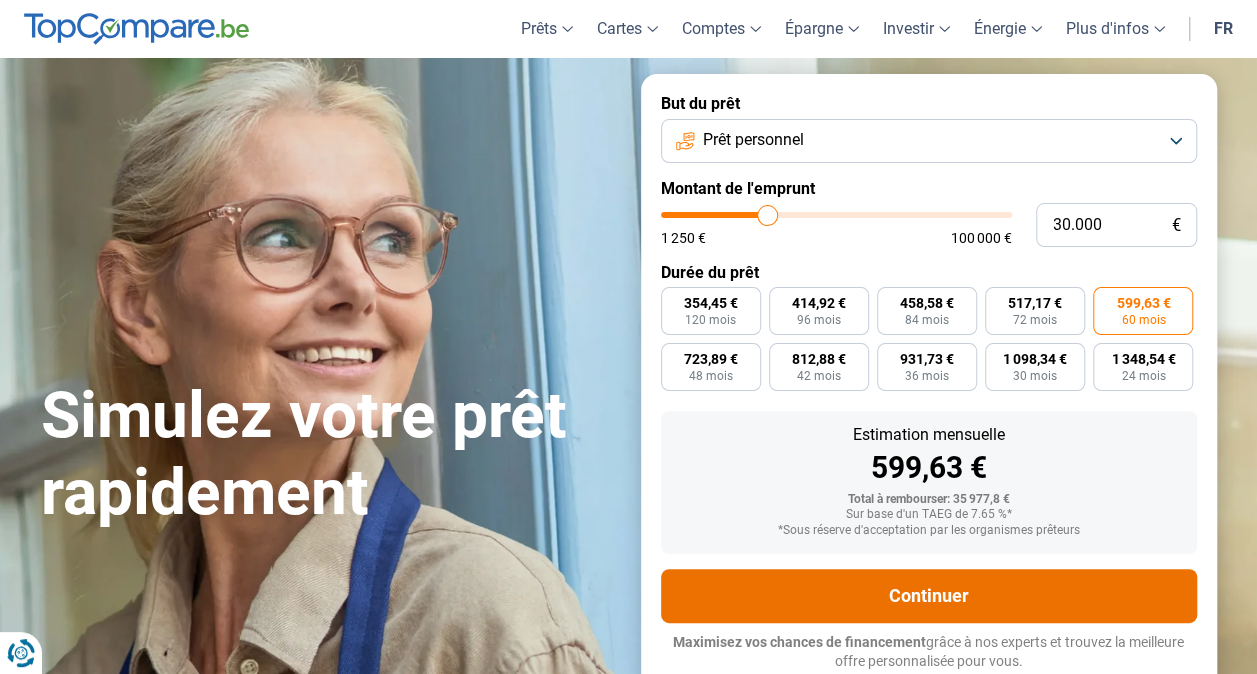 click on "Continuer" at bounding box center [929, 596] 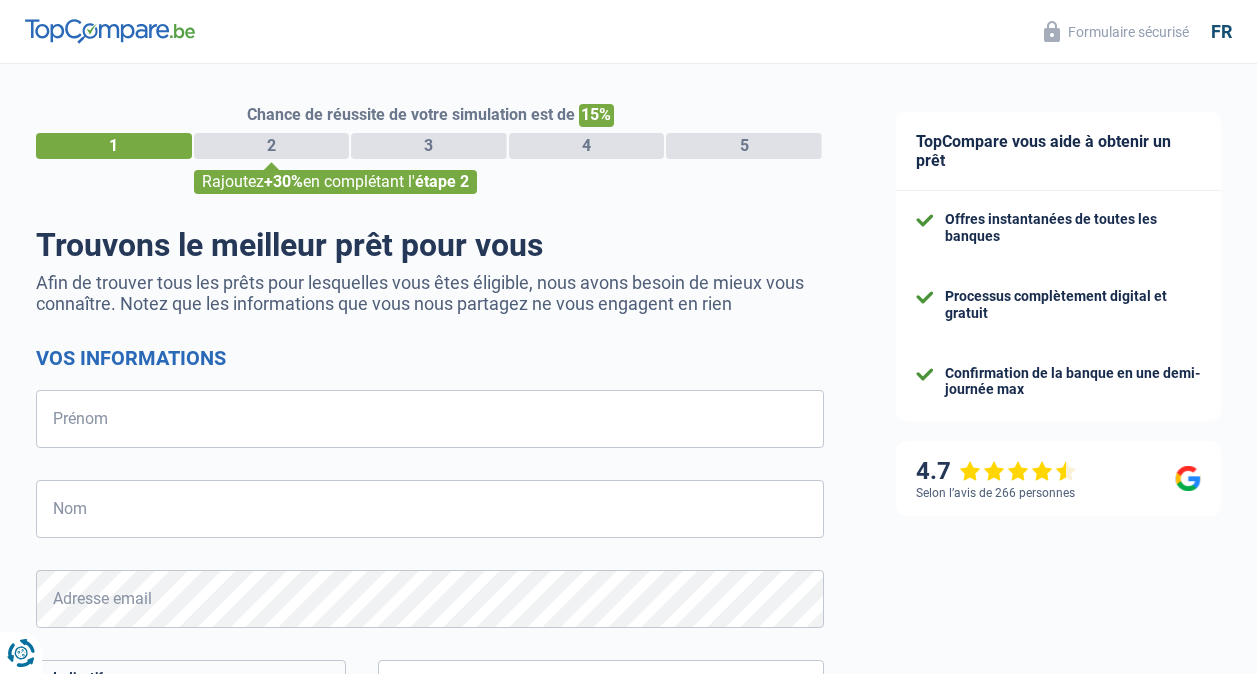 select on "32" 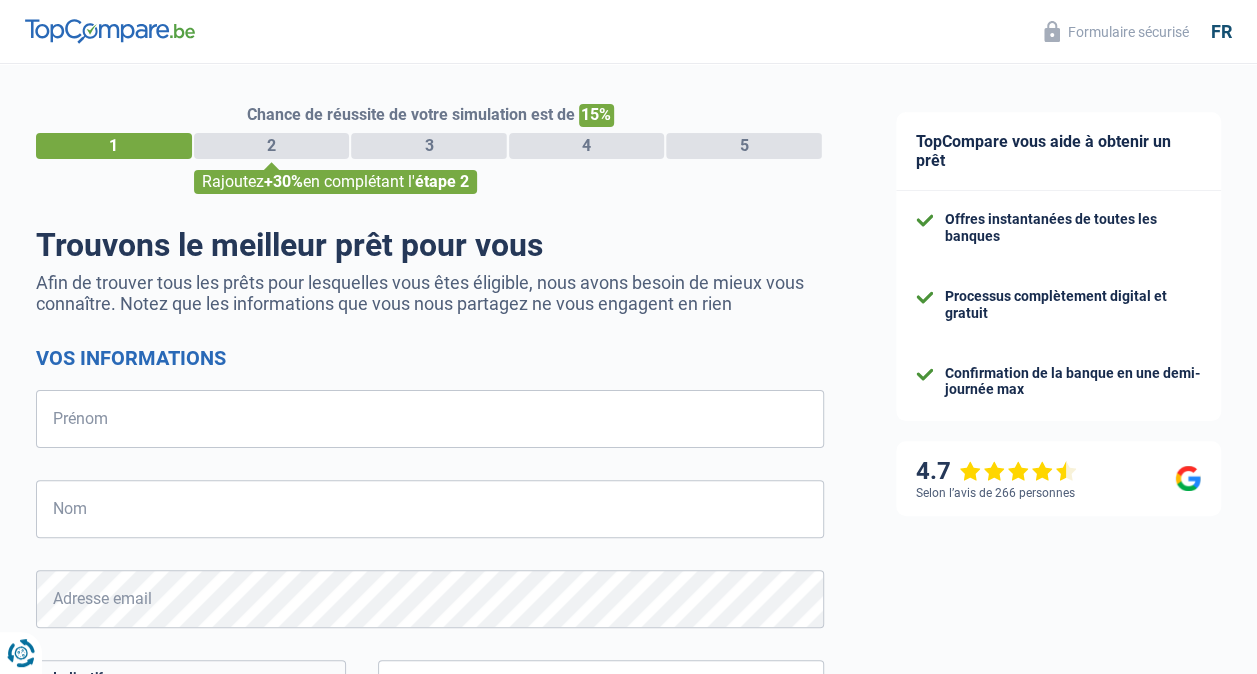 scroll, scrollTop: 0, scrollLeft: 0, axis: both 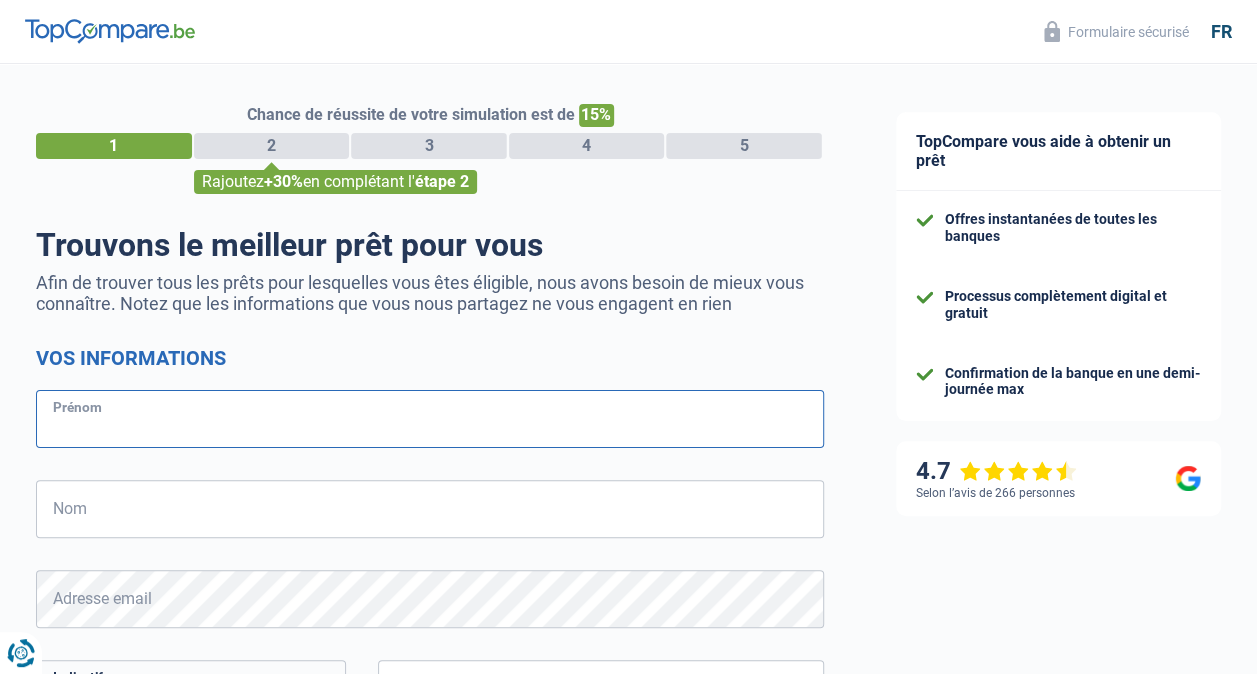 click on "Prénom" at bounding box center (430, 419) 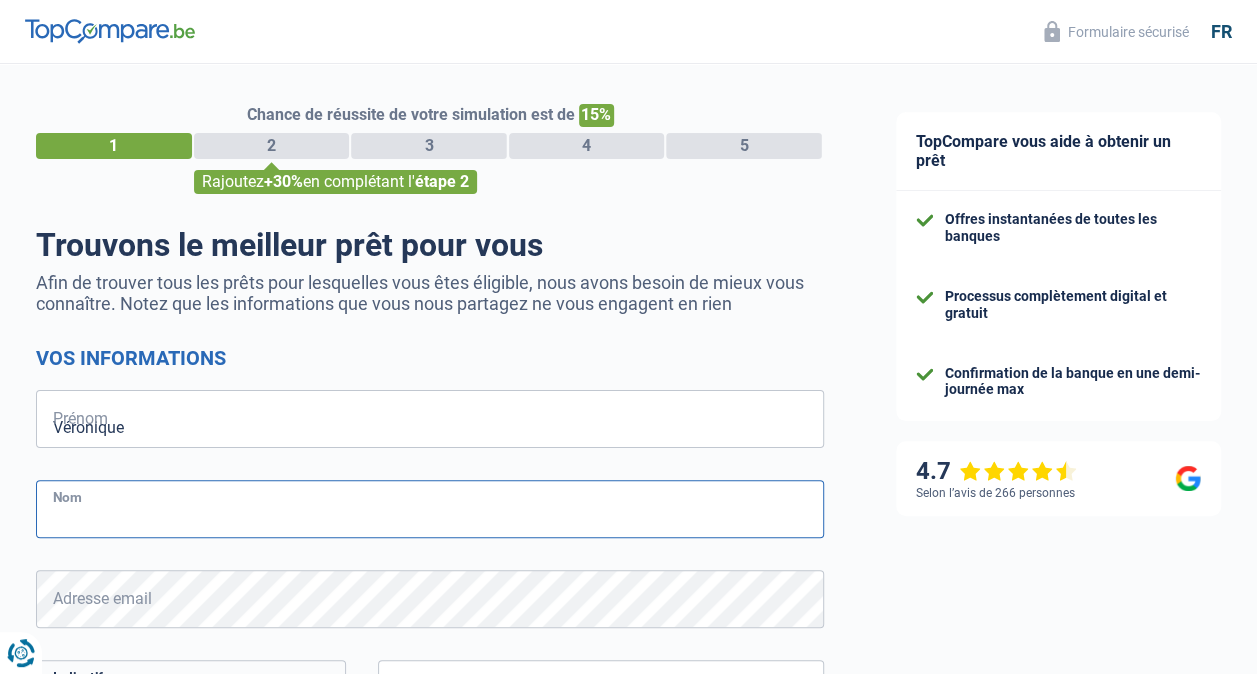 type on "Van Pelt" 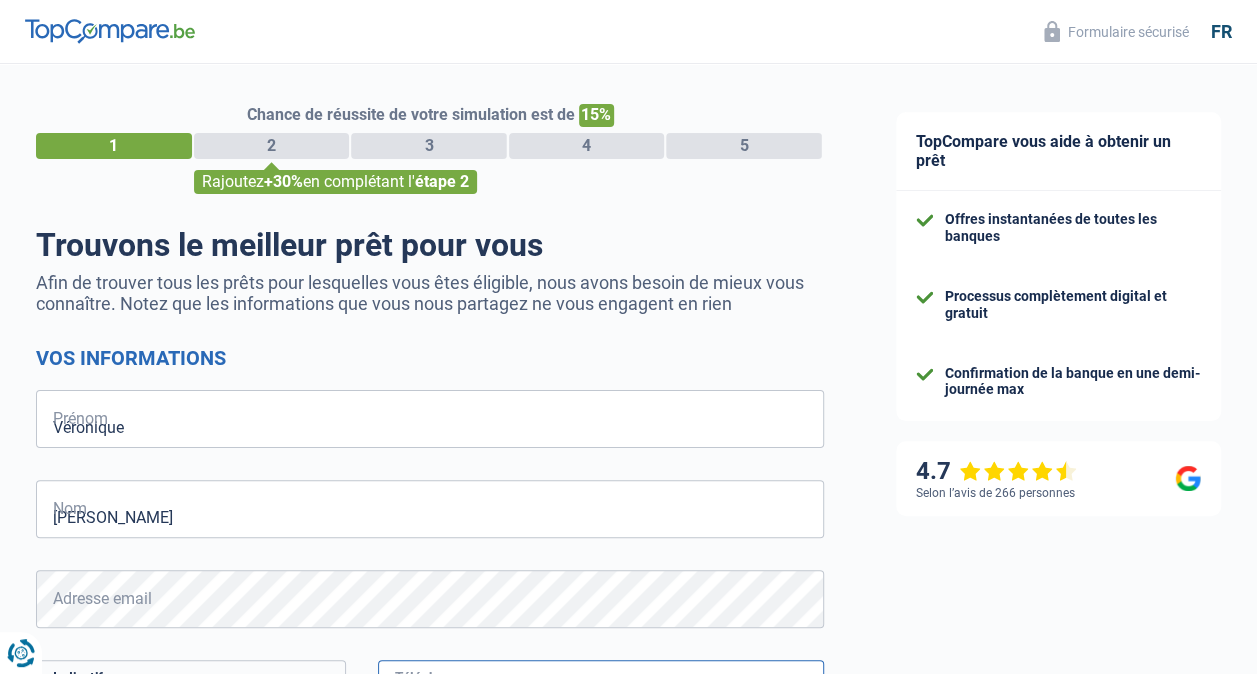 type on "498902137" 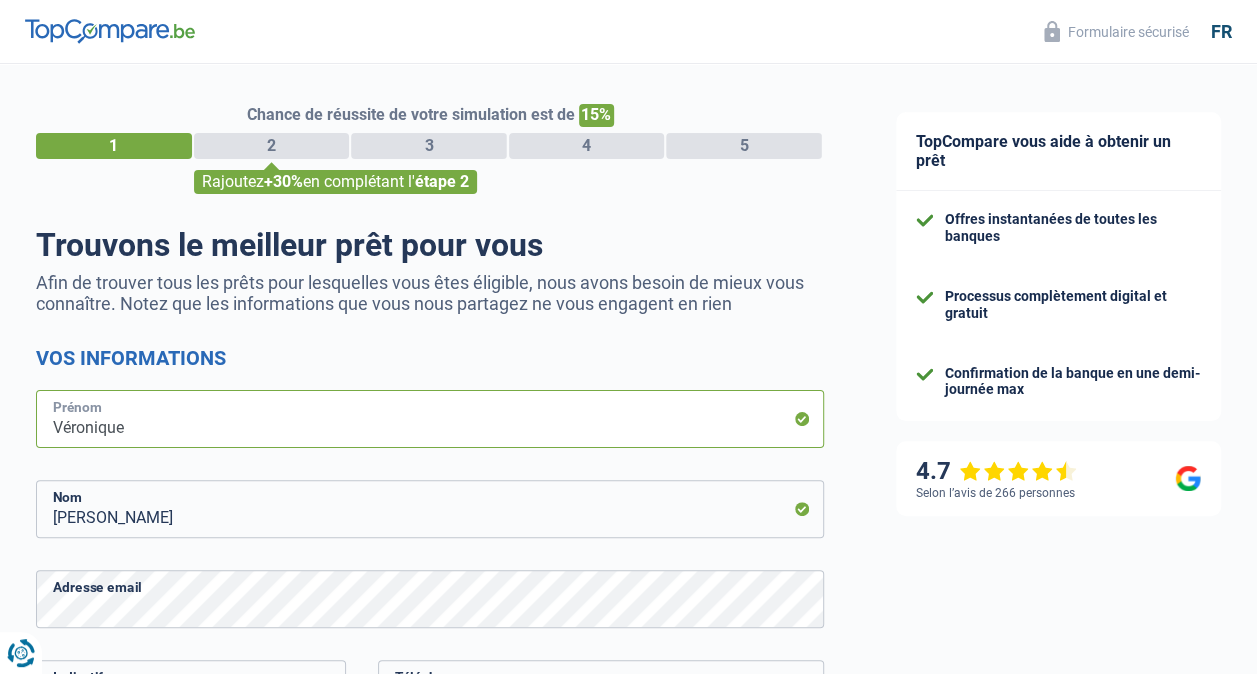 type on "Thomas" 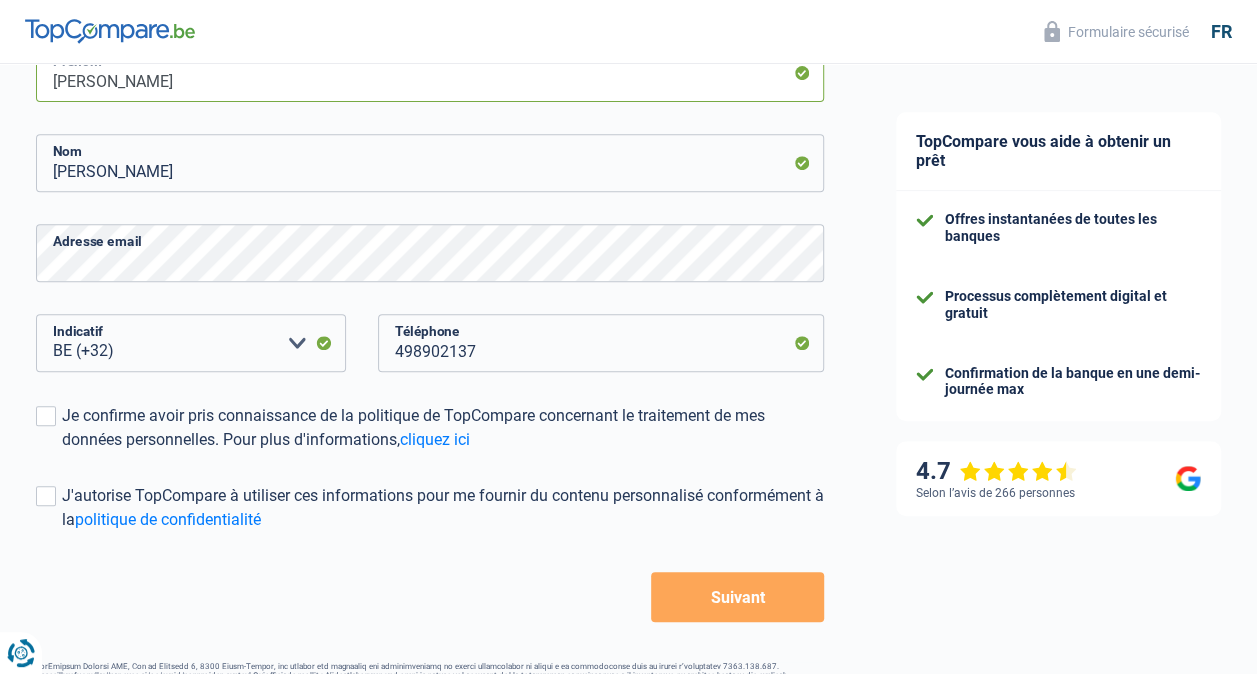 scroll, scrollTop: 348, scrollLeft: 0, axis: vertical 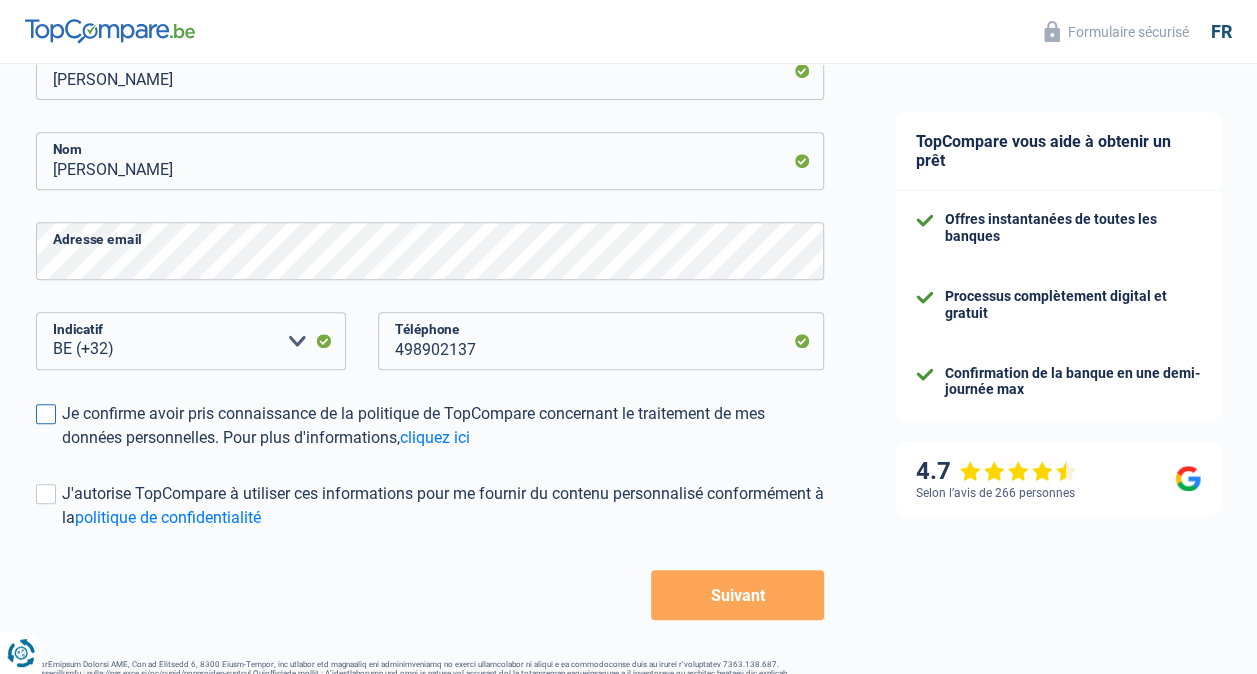 click at bounding box center (46, 414) 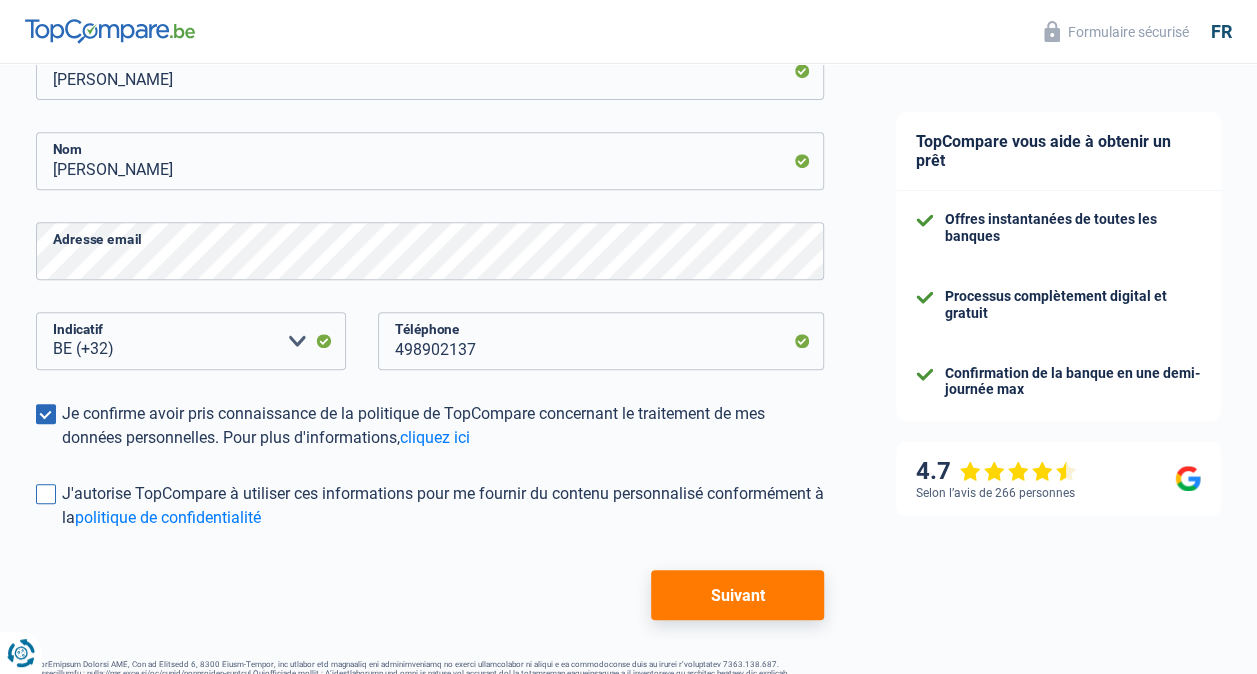 click at bounding box center [46, 494] 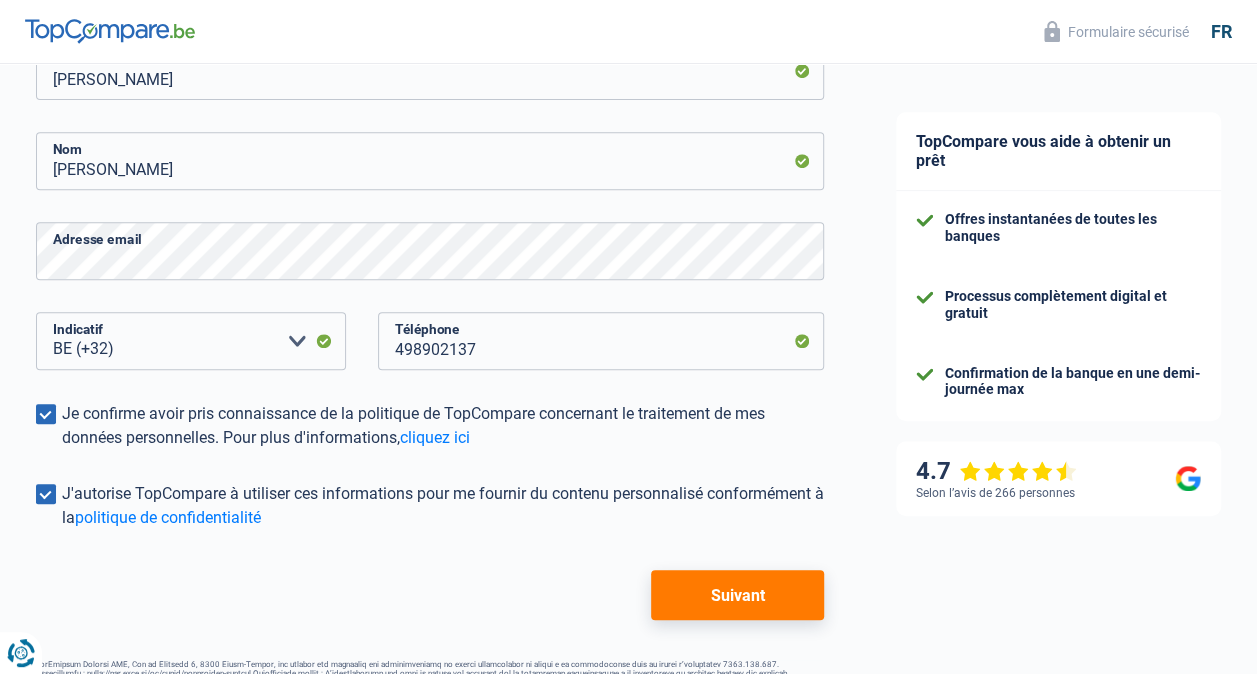 click on "Suivant" at bounding box center (737, 595) 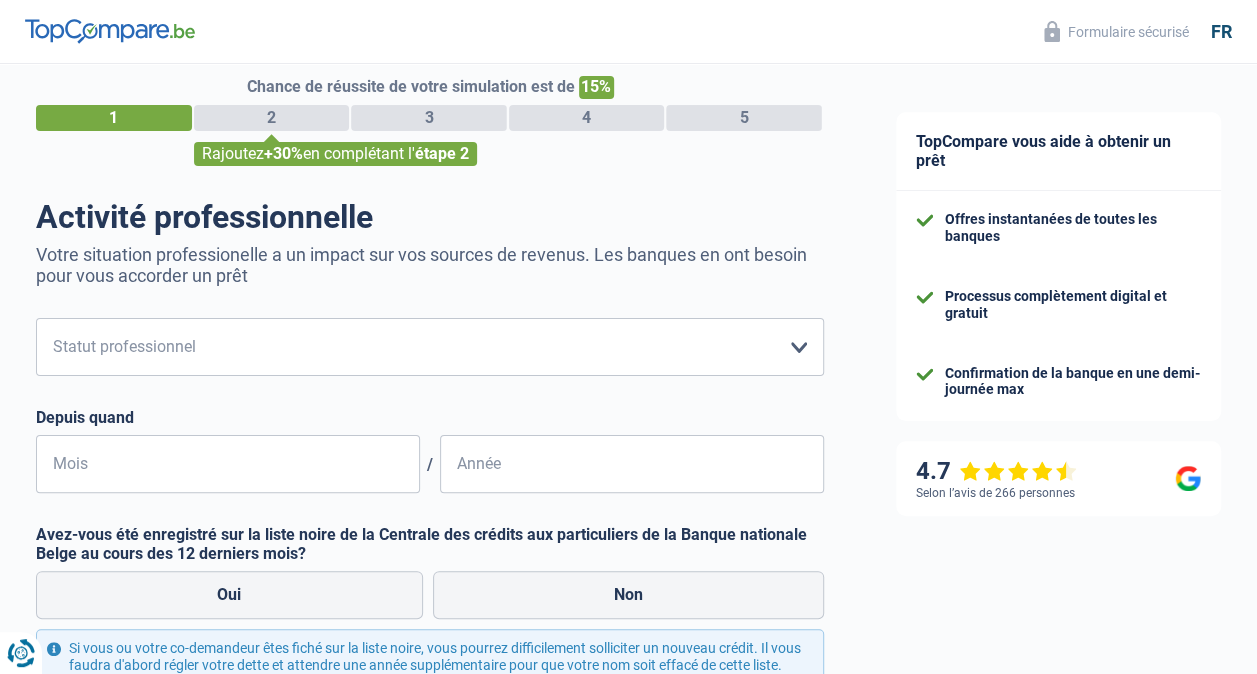 scroll, scrollTop: 0, scrollLeft: 0, axis: both 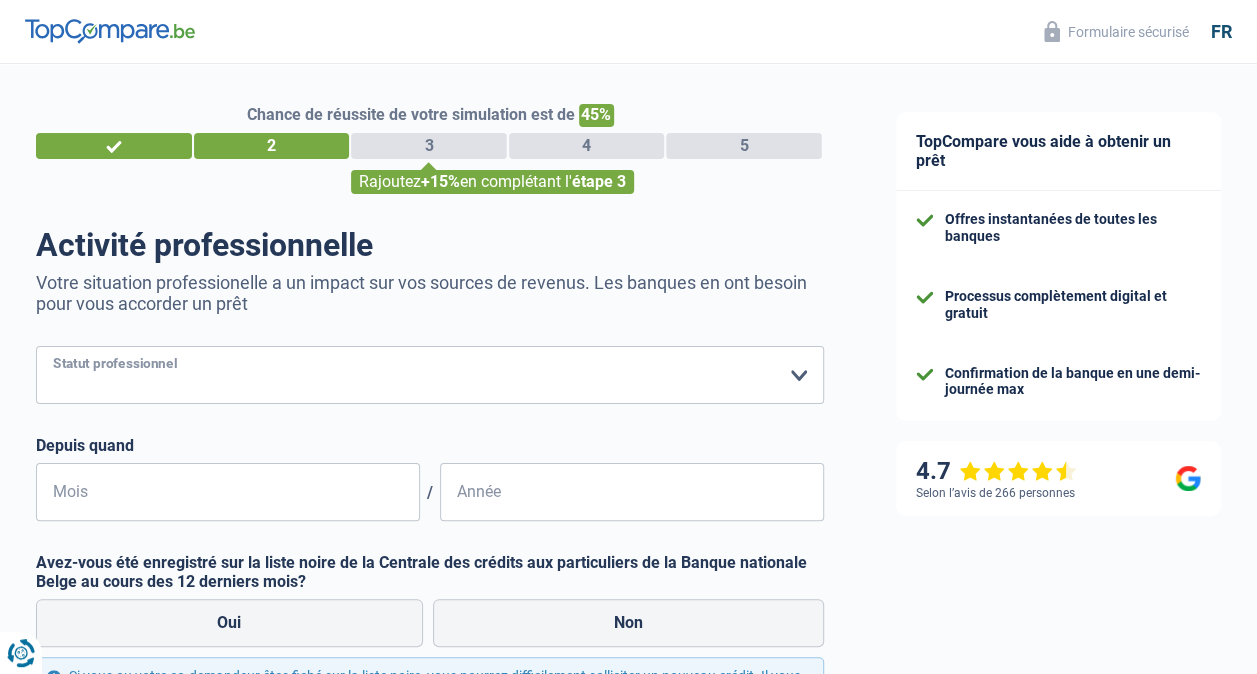 click on "Ouvrier Employé privé Employé public Invalide Indépendant Pensionné Chômeur Mutuelle Femme au foyer Sans profession Allocataire sécurité/Intégration social (SPF Sécurité Sociale, CPAS) Etudiant Profession libérale Commerçant Rentier Pré-pensionné
Veuillez sélectionner une option" at bounding box center (430, 375) 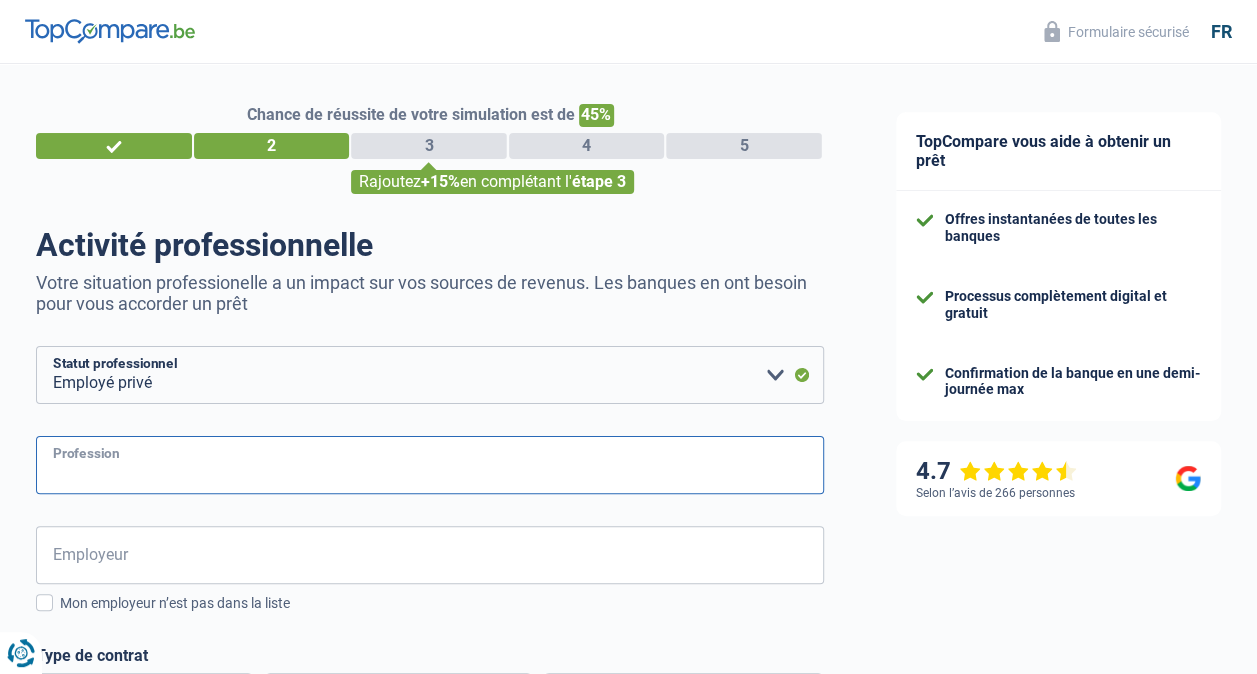 click on "Profession" at bounding box center [430, 465] 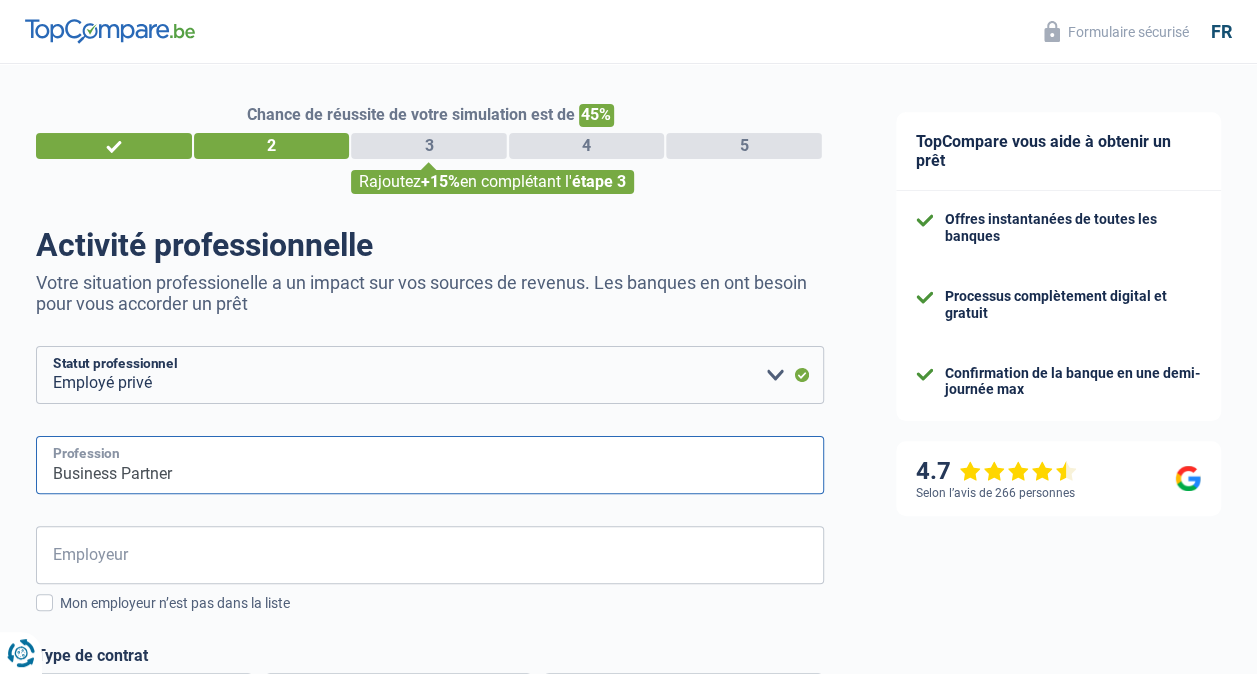 click on "Business Partner" at bounding box center (430, 465) 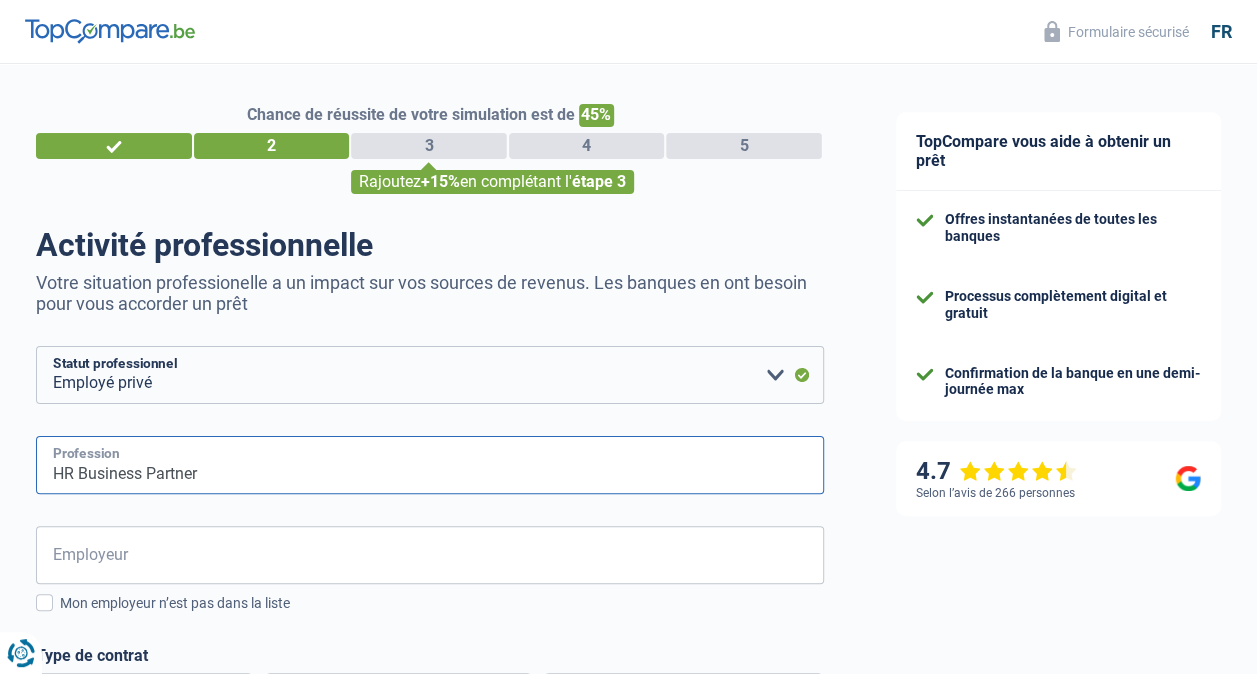 type on "HR Business Partner" 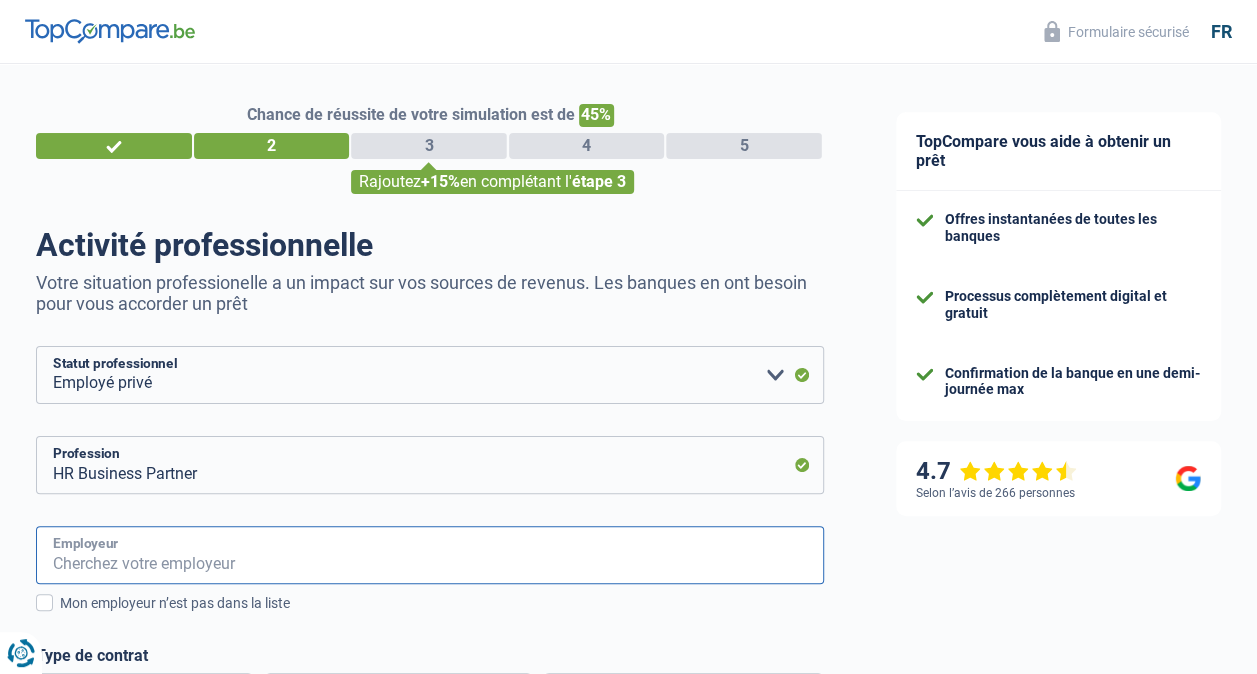 click on "Employeur" at bounding box center (430, 555) 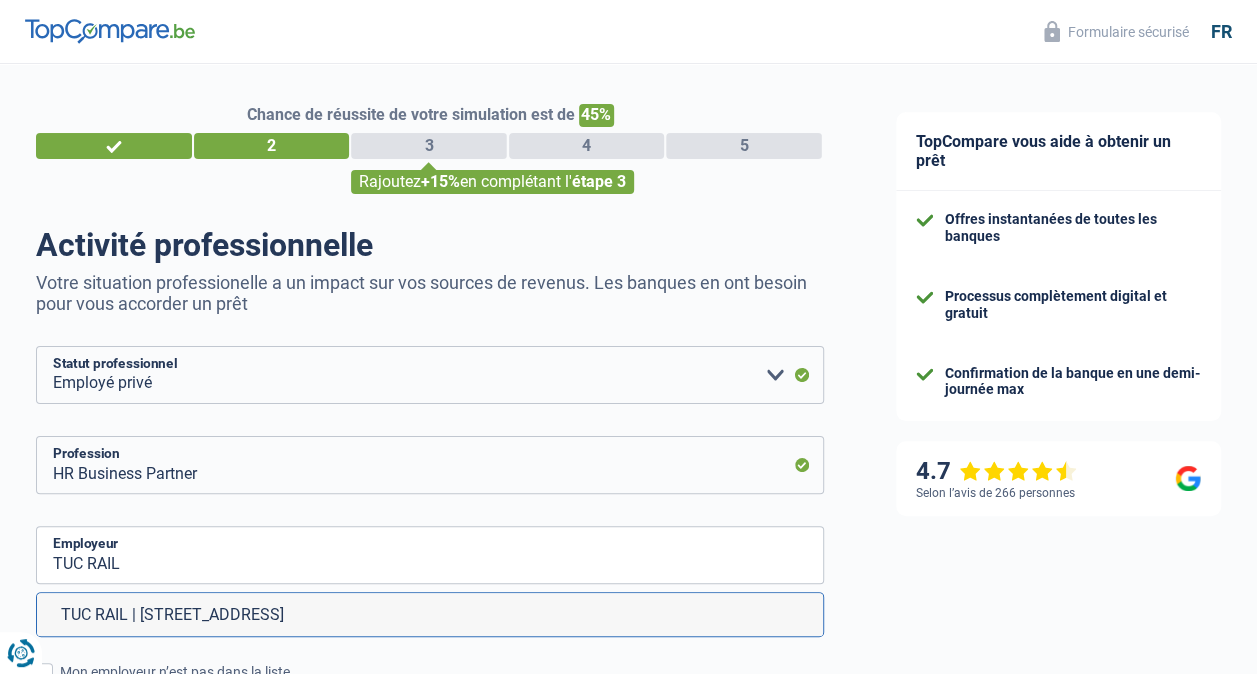 click on "TUC RAIL | Avenue Fonsny, 39 | 1060 - Saint-Gilles" at bounding box center [430, 614] 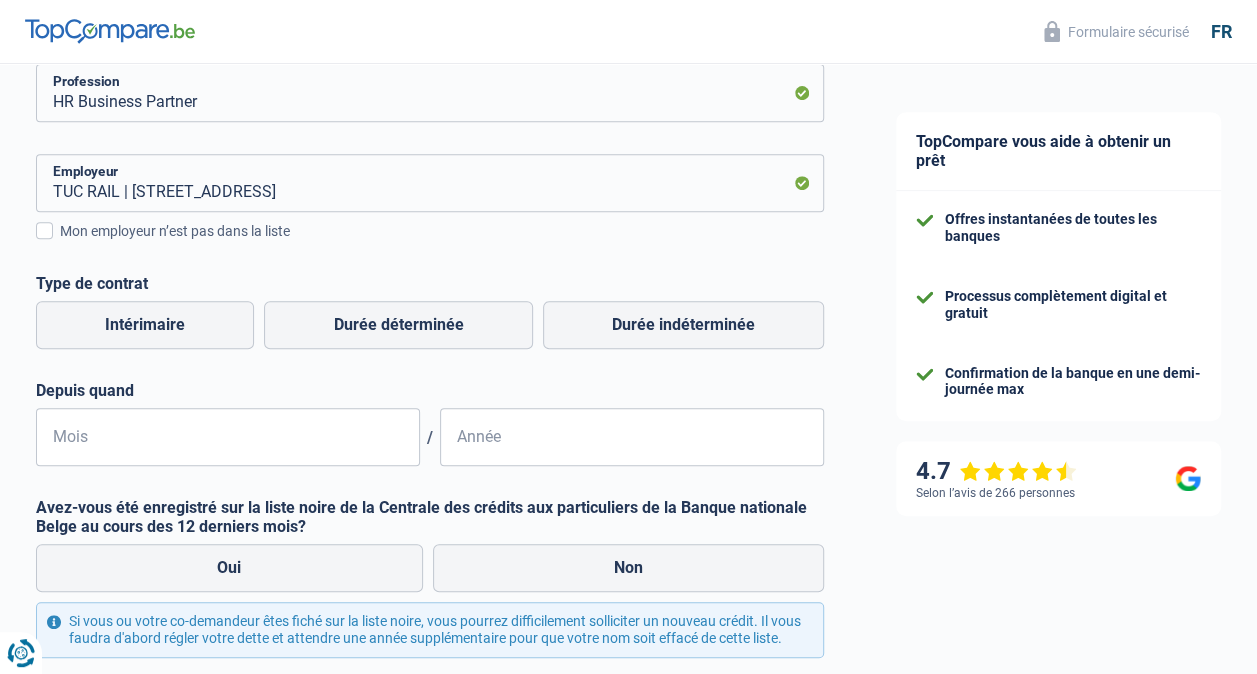 scroll, scrollTop: 374, scrollLeft: 0, axis: vertical 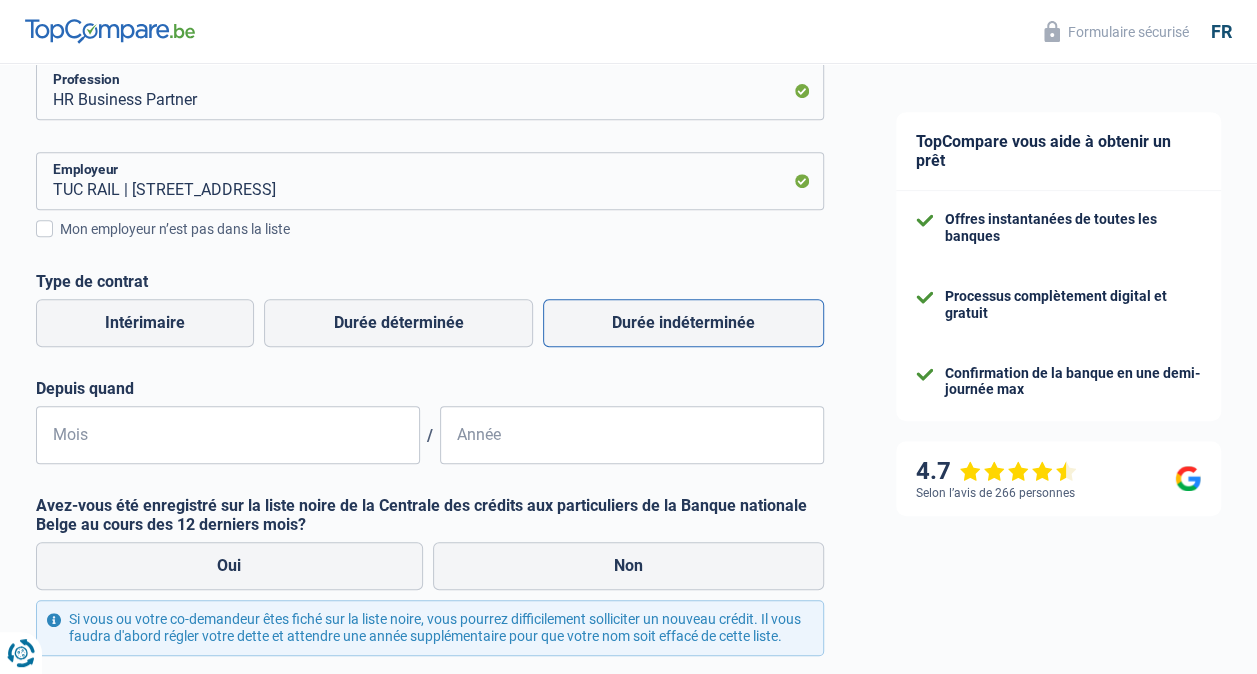 click on "Durée indéterminée" at bounding box center [683, 323] 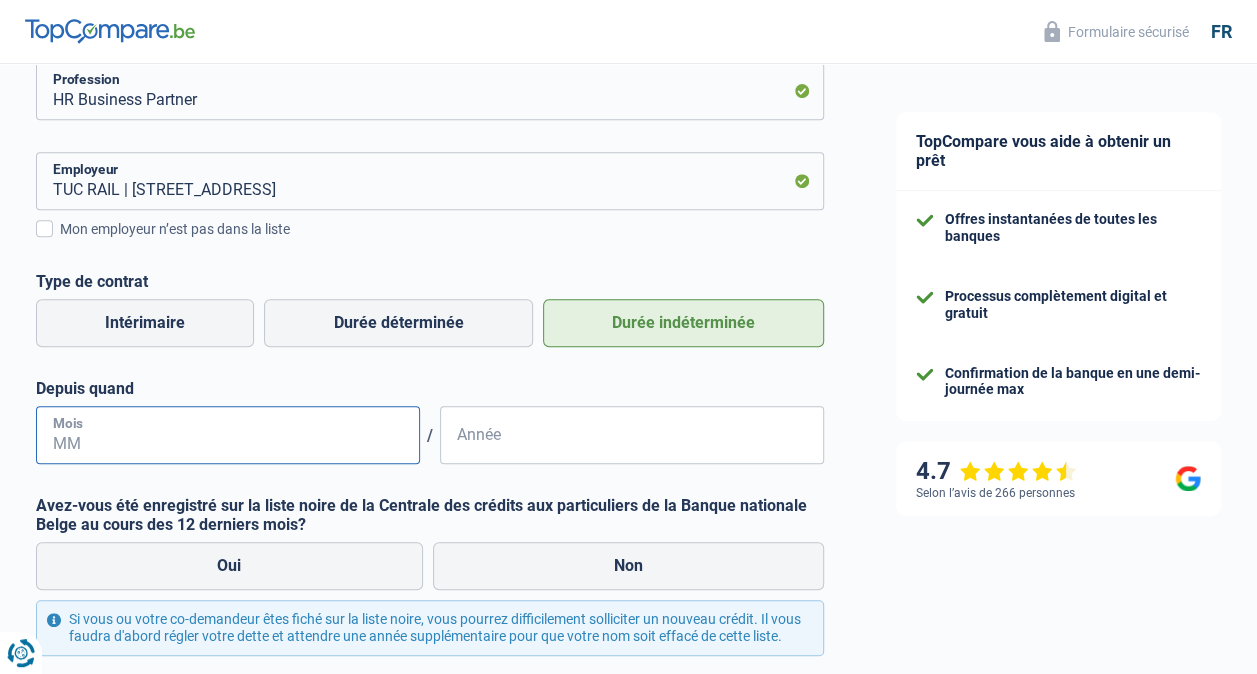 click on "Mois" at bounding box center (228, 435) 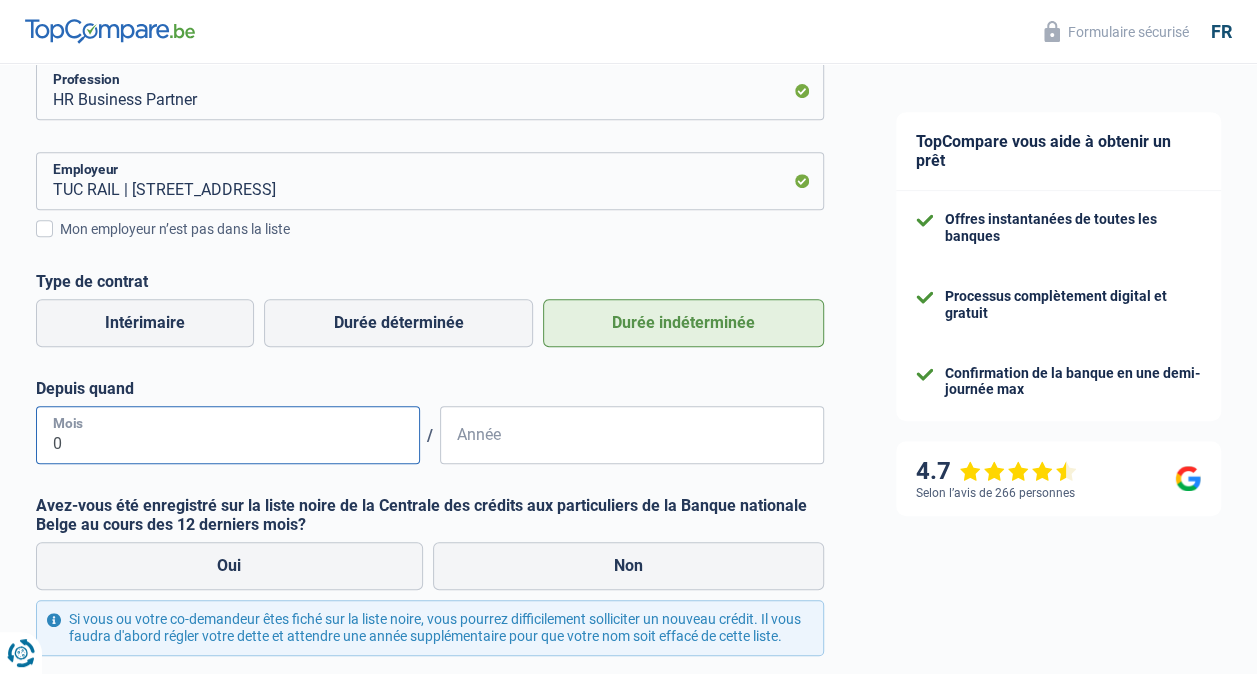 type on "01" 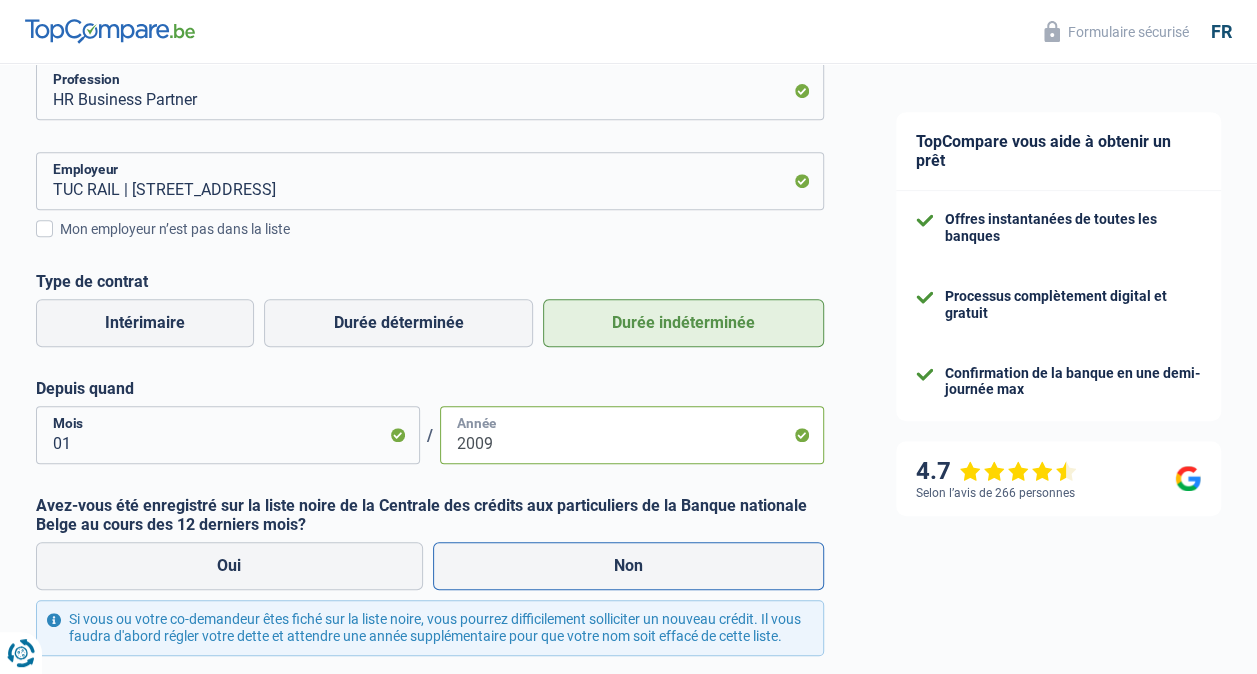 type on "2009" 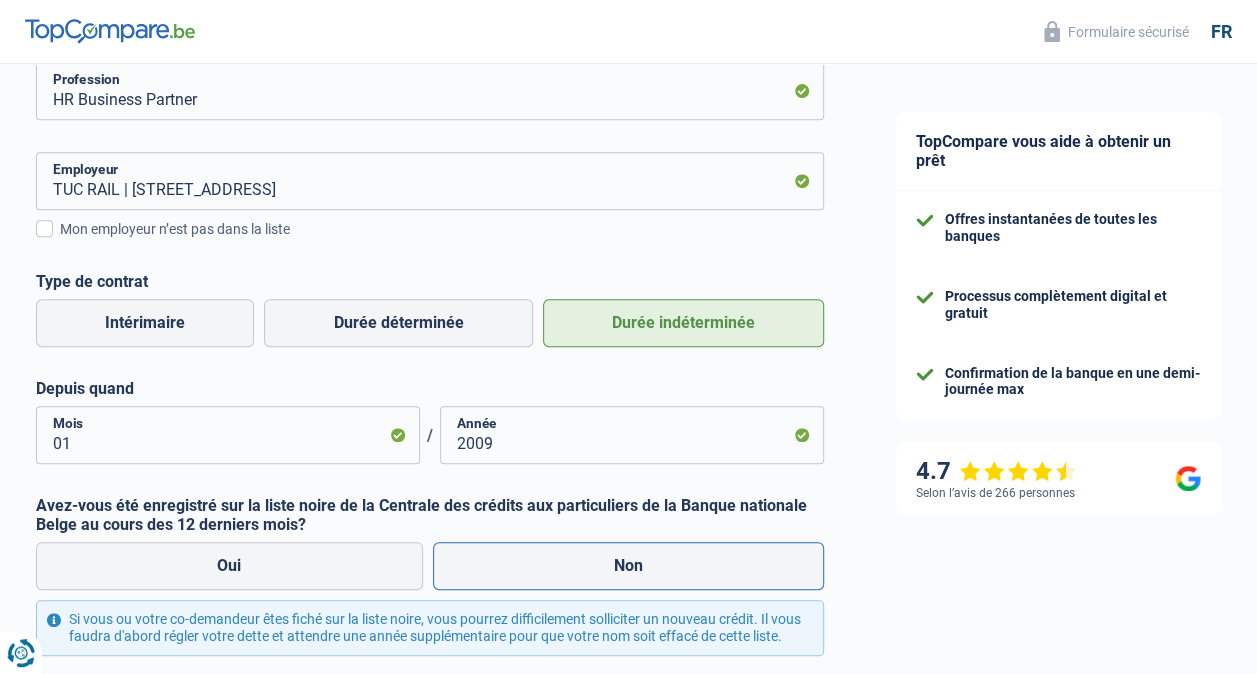click on "Non" at bounding box center [629, 566] 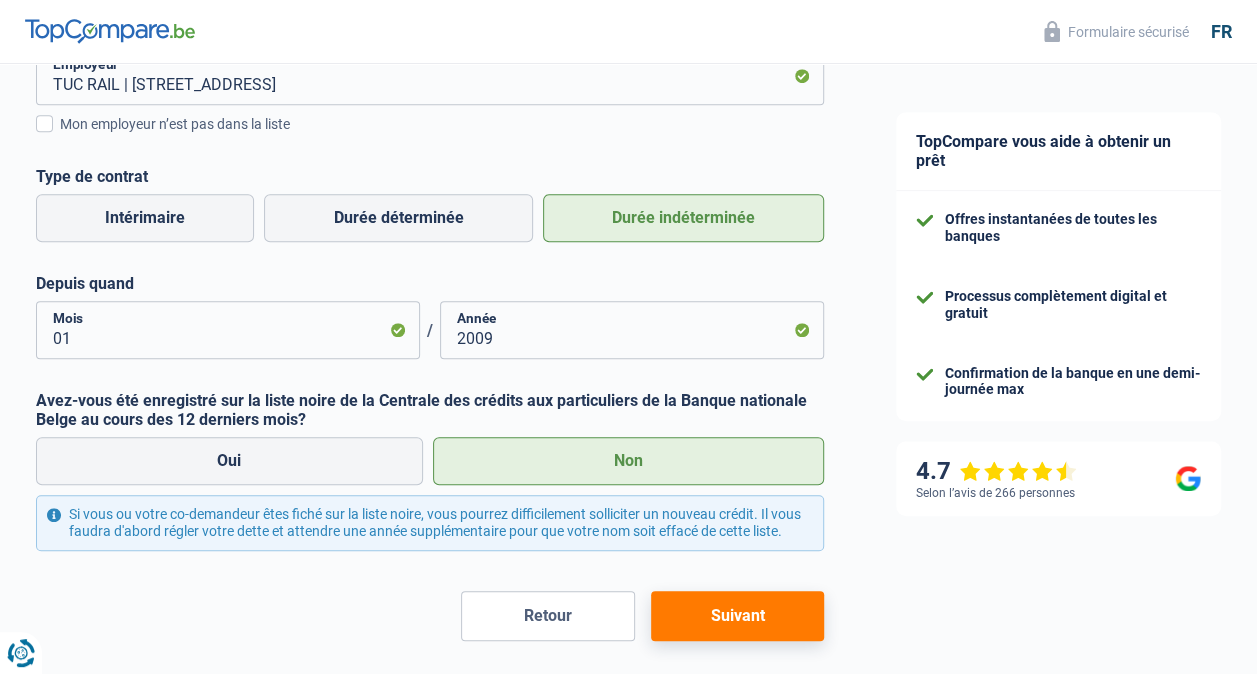 scroll, scrollTop: 560, scrollLeft: 0, axis: vertical 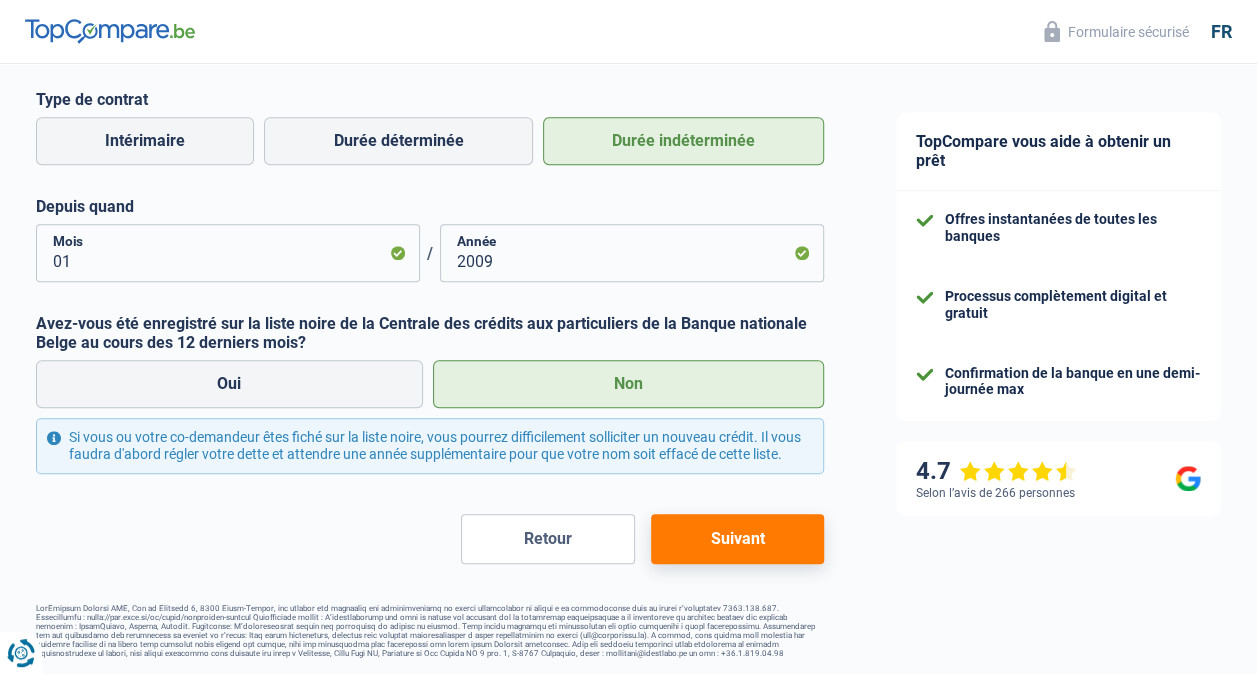 click on "Suivant" at bounding box center [737, 539] 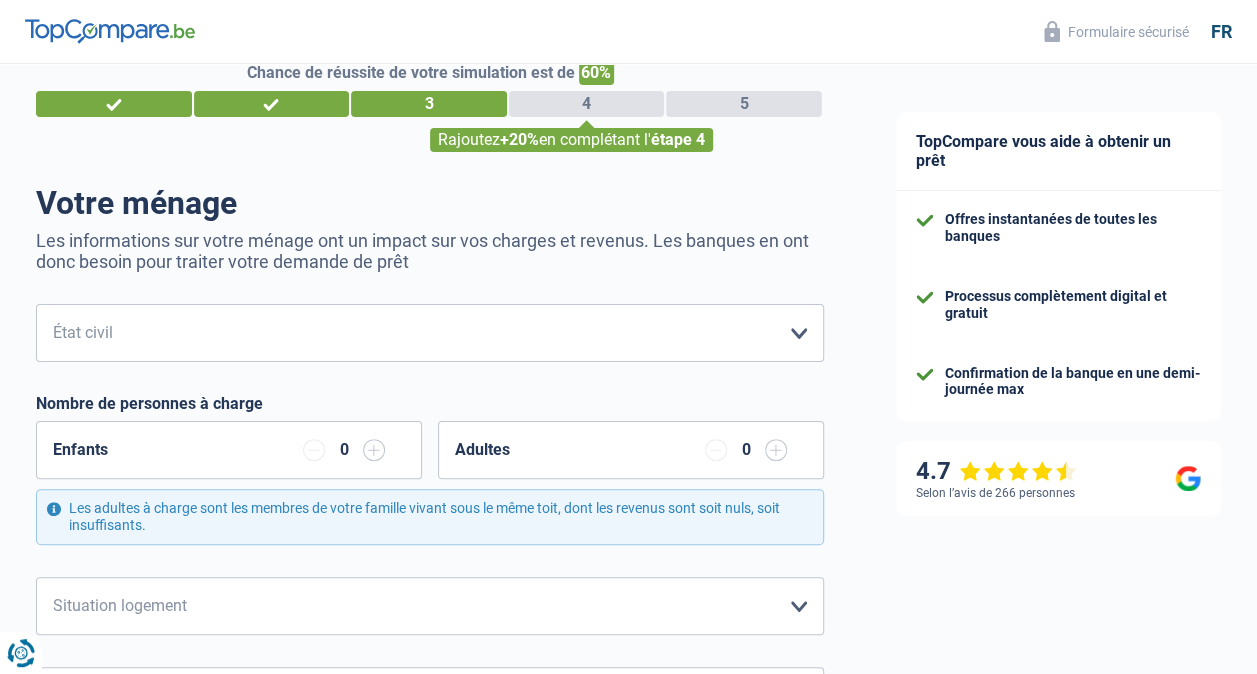 scroll, scrollTop: 0, scrollLeft: 0, axis: both 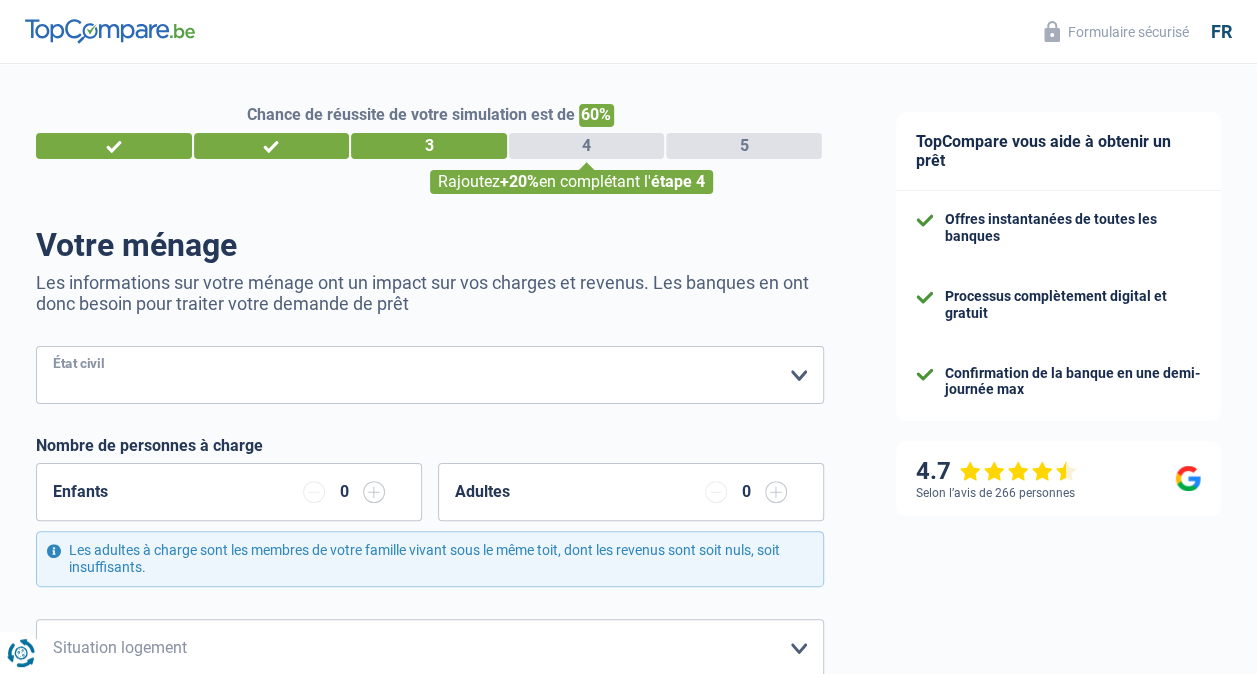 click on "Célibataire Marié(e) Cohabitant(e) légal(e) Divorcé(e) Veuf(ve) Séparé (de fait)
Veuillez sélectionner une option" at bounding box center (430, 375) 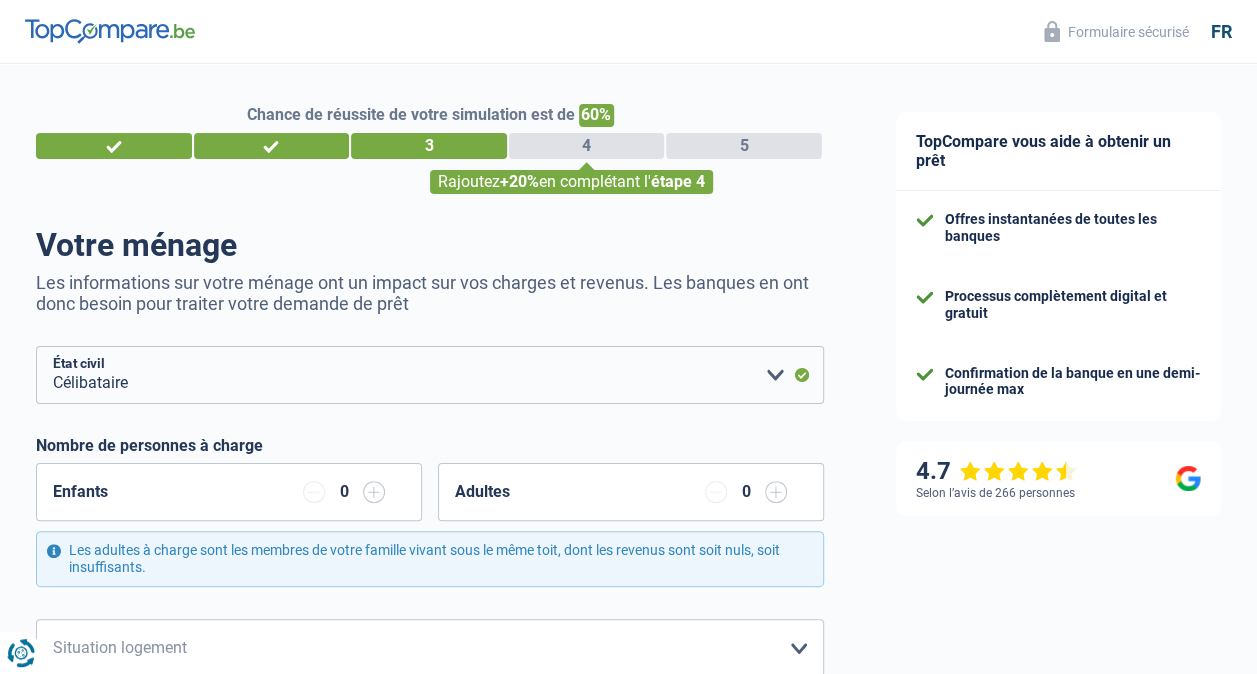 click at bounding box center [374, 492] 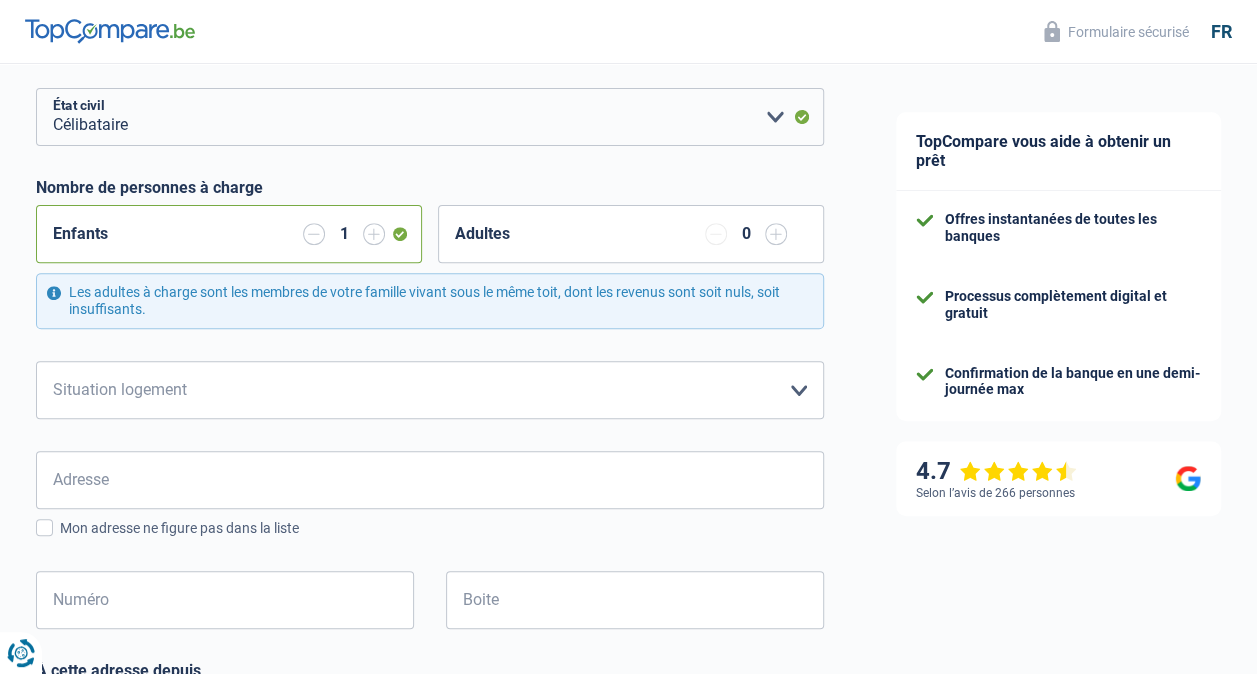 scroll, scrollTop: 265, scrollLeft: 0, axis: vertical 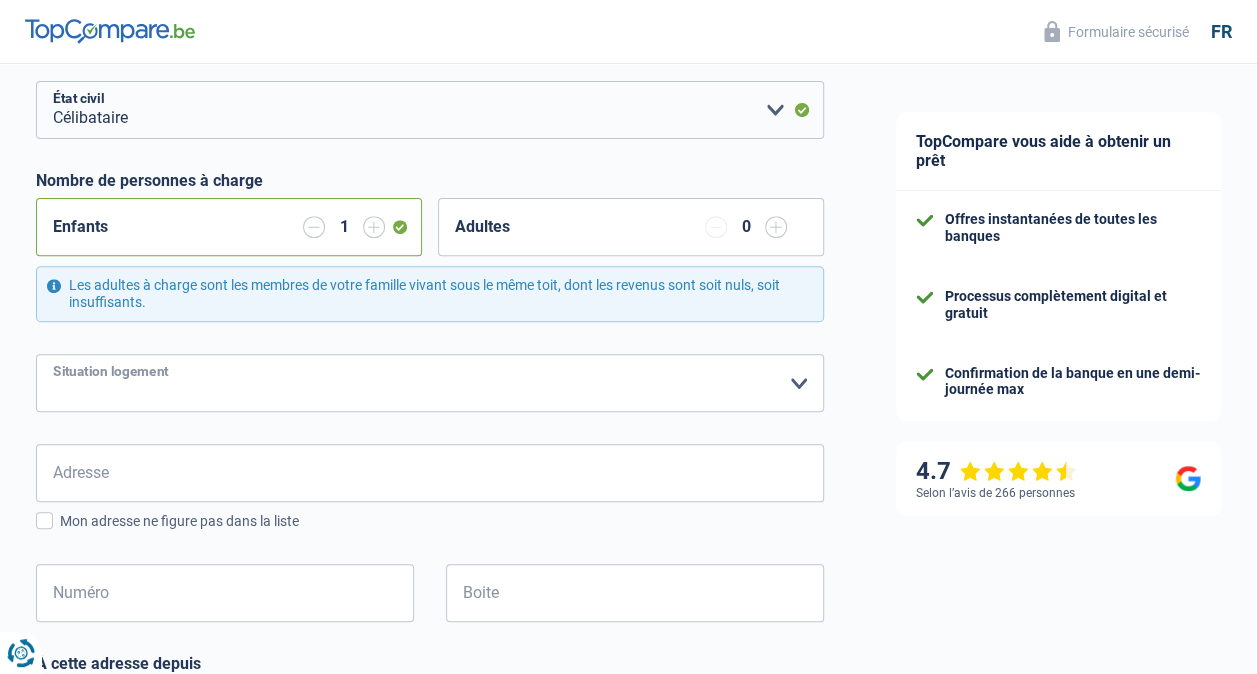 click on "Locataire Propriétaire avec prêt hypothécaire Propriétaire sans prêt hypothécaire Logé(e) par la famille Concierge
Veuillez sélectionner une option" at bounding box center (430, 383) 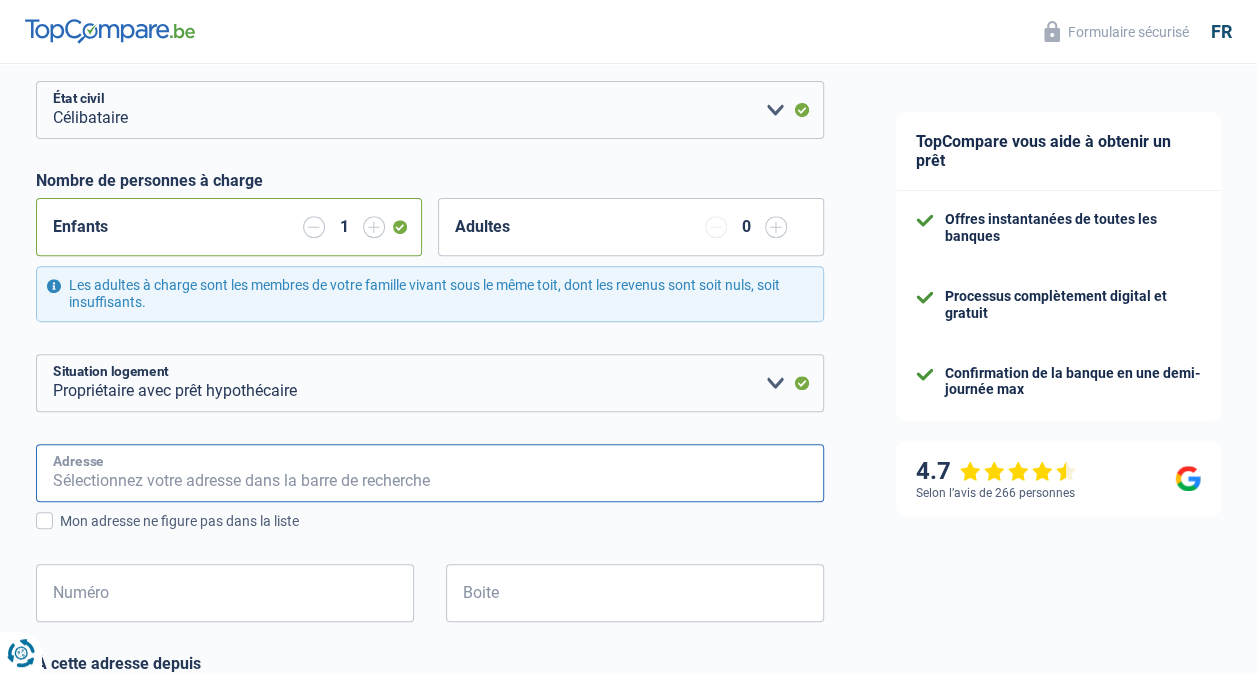 click on "Adresse" at bounding box center (430, 473) 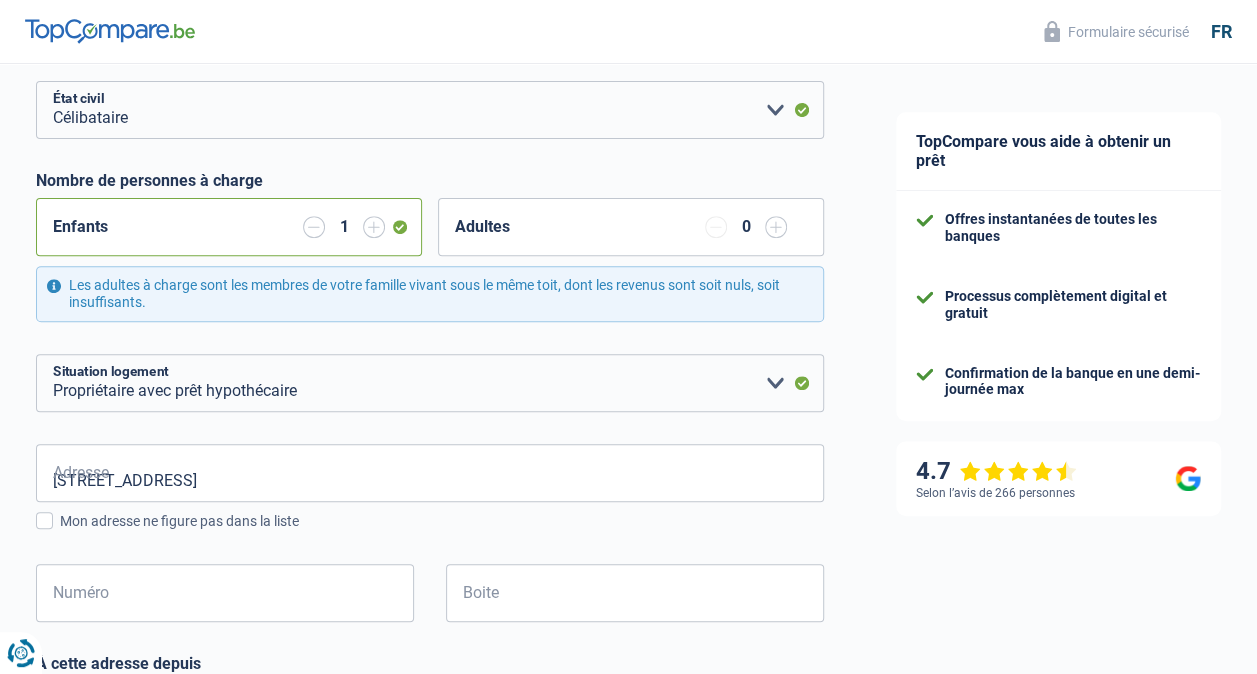 type on "Belgium" 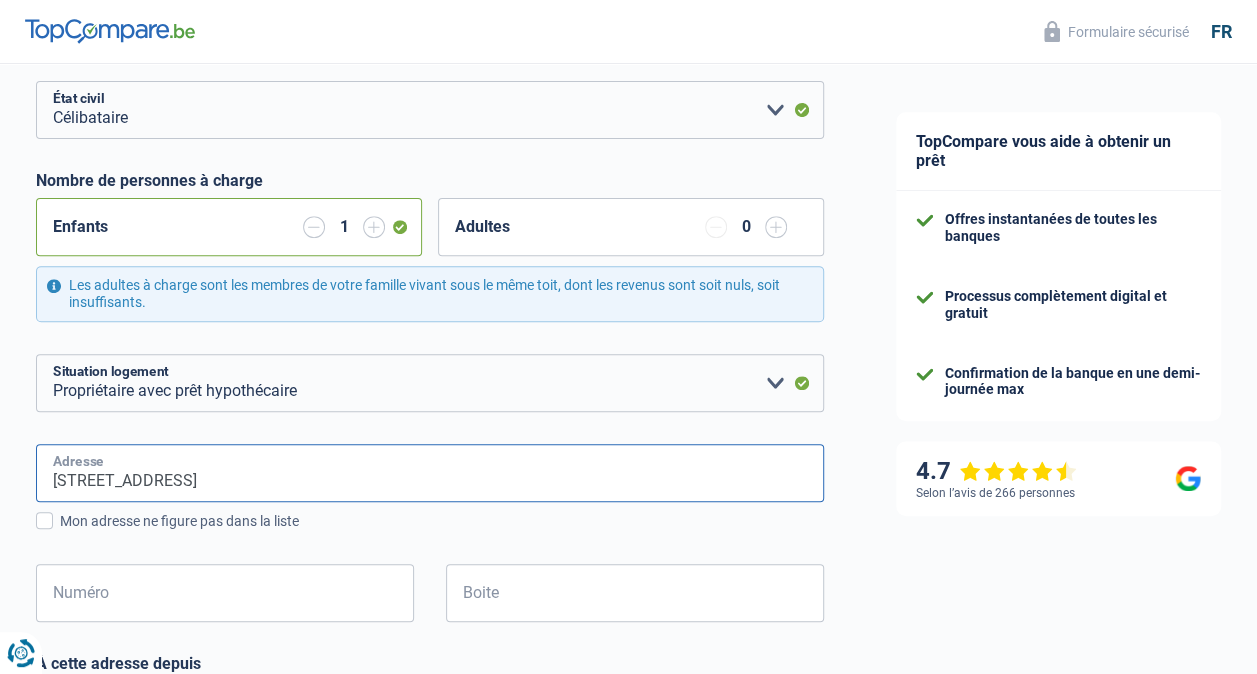 type 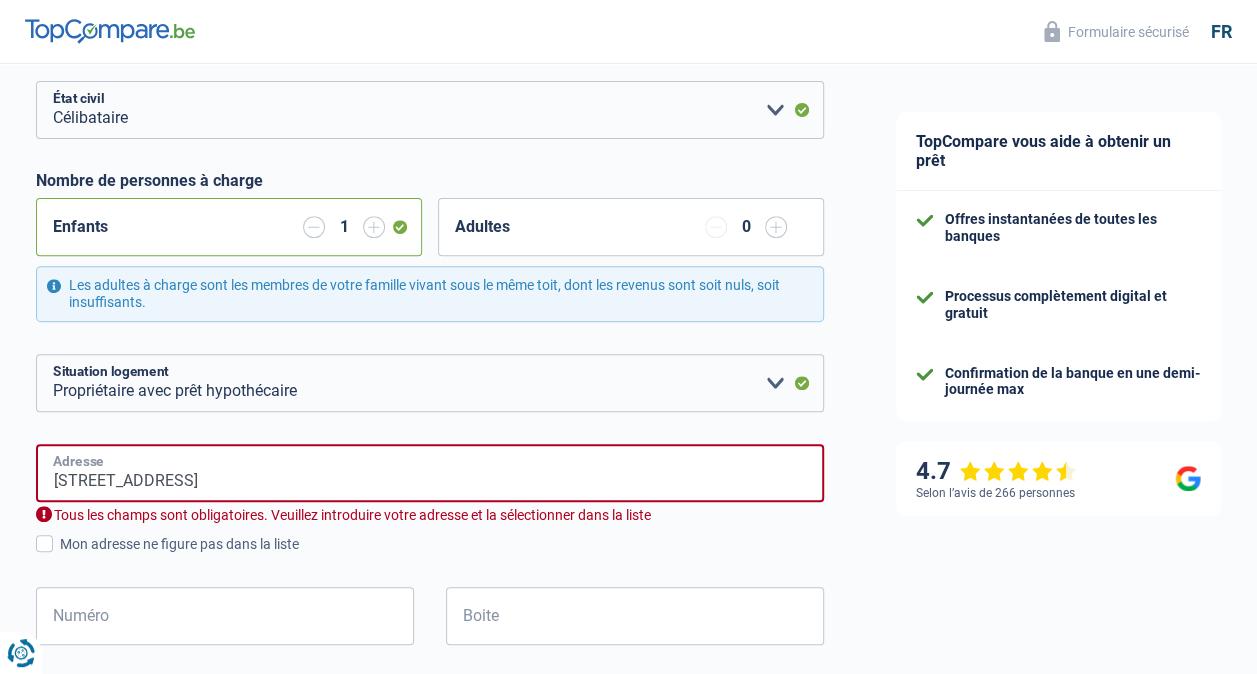 type on "Avenue Fonsny 39, 1060 Bruxelles" 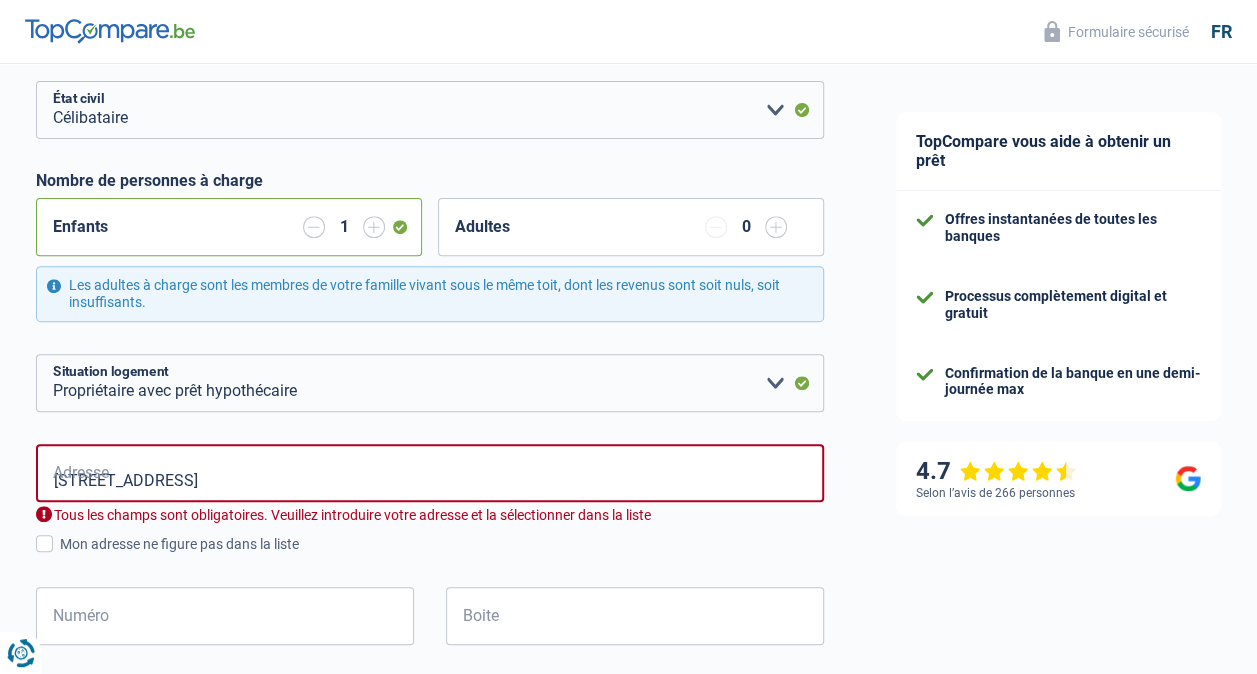 click on "TopCompare vous aide à obtenir un prêt
Offres instantanées de toutes les banques
Processus complètement digital et gratuit
Confirmation de la banque en une demi-journée max
4.7
Selon l’avis de 266 personnes
Formulaire sécurisé" at bounding box center [1058, 572] 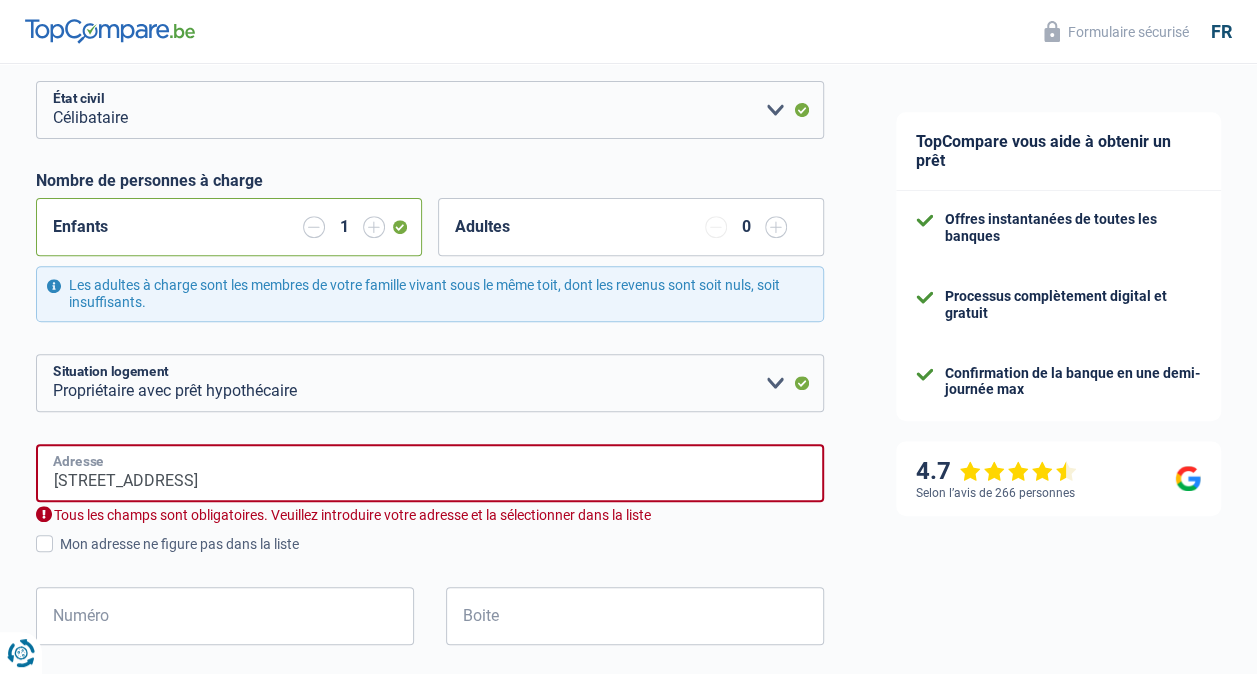 click on "Gieterijstraat 3" at bounding box center [430, 473] 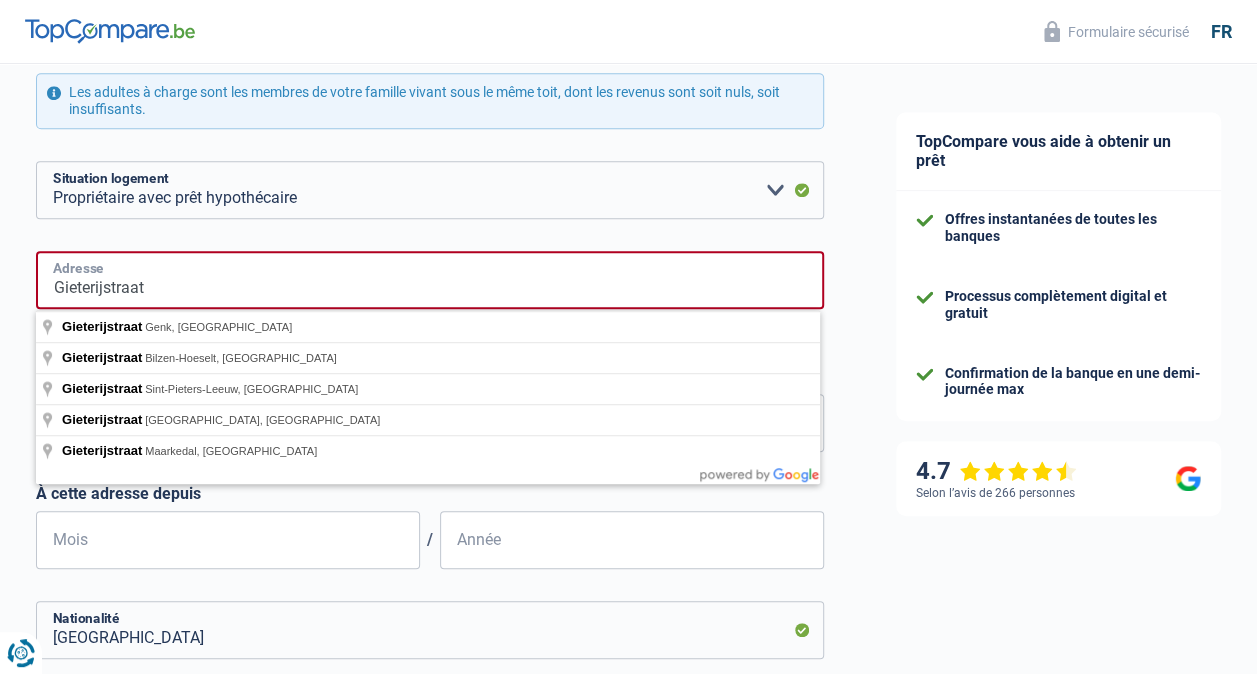 scroll, scrollTop: 596, scrollLeft: 0, axis: vertical 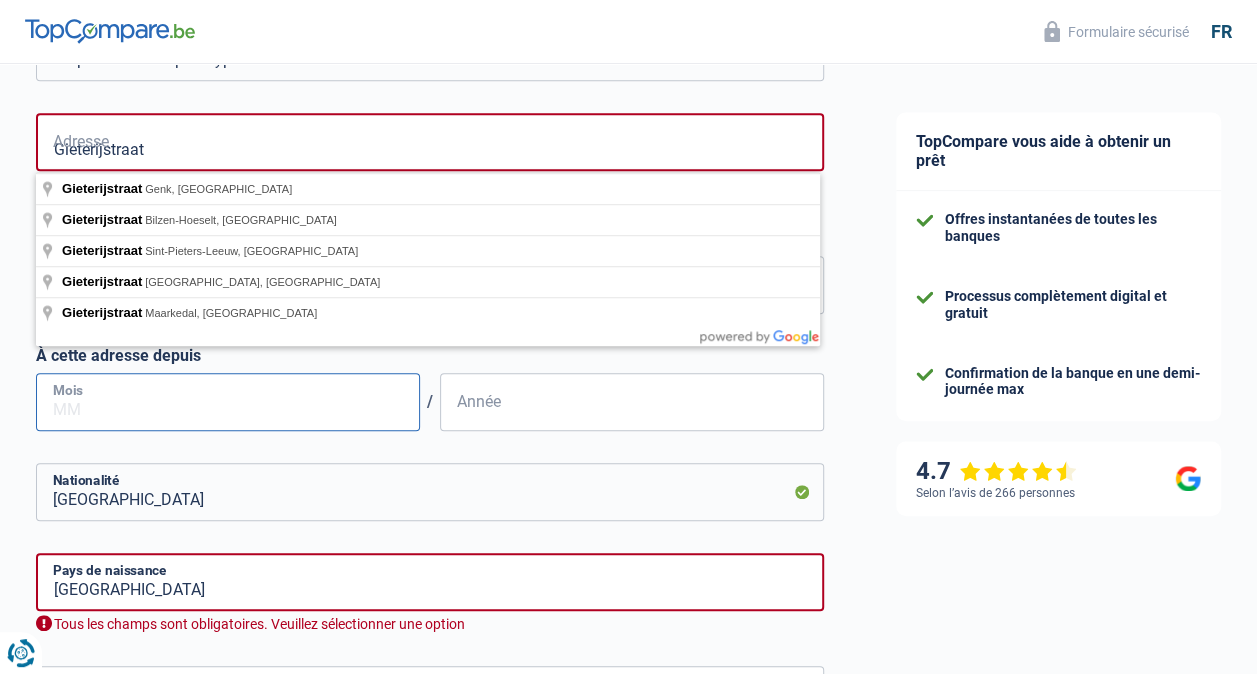 click on "Mois" at bounding box center (228, 402) 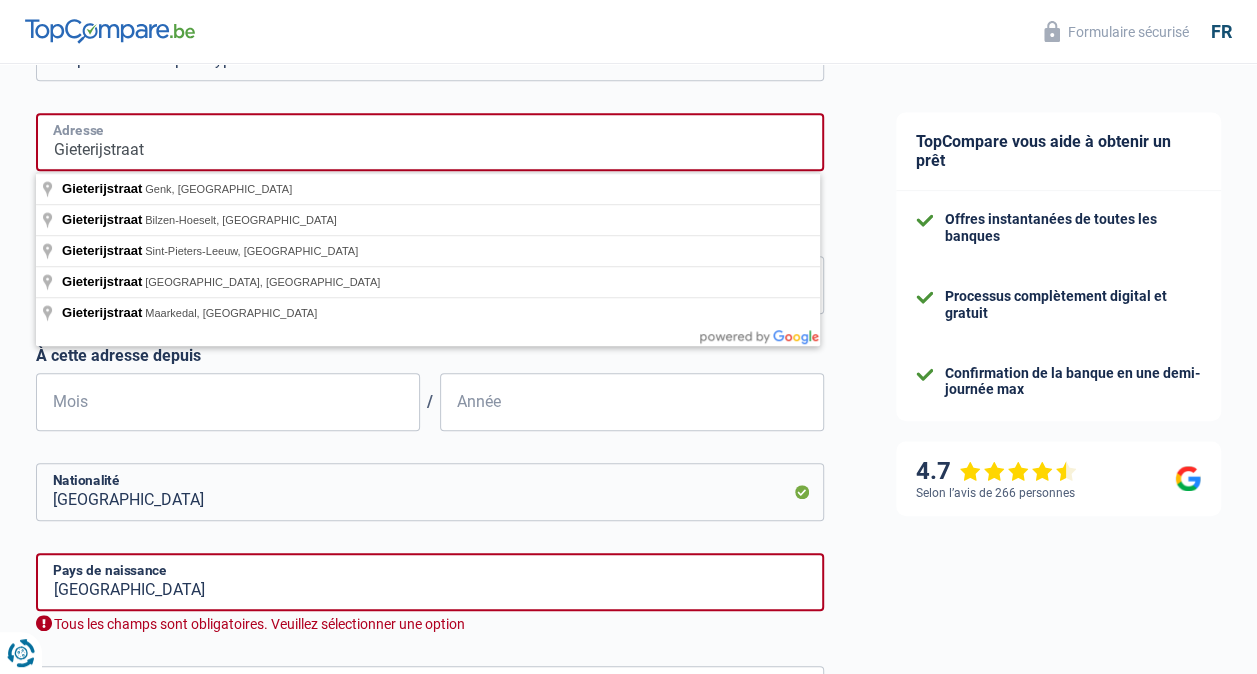 drag, startPoint x: 196, startPoint y: 152, endPoint x: 35, endPoint y: 159, distance: 161.1521 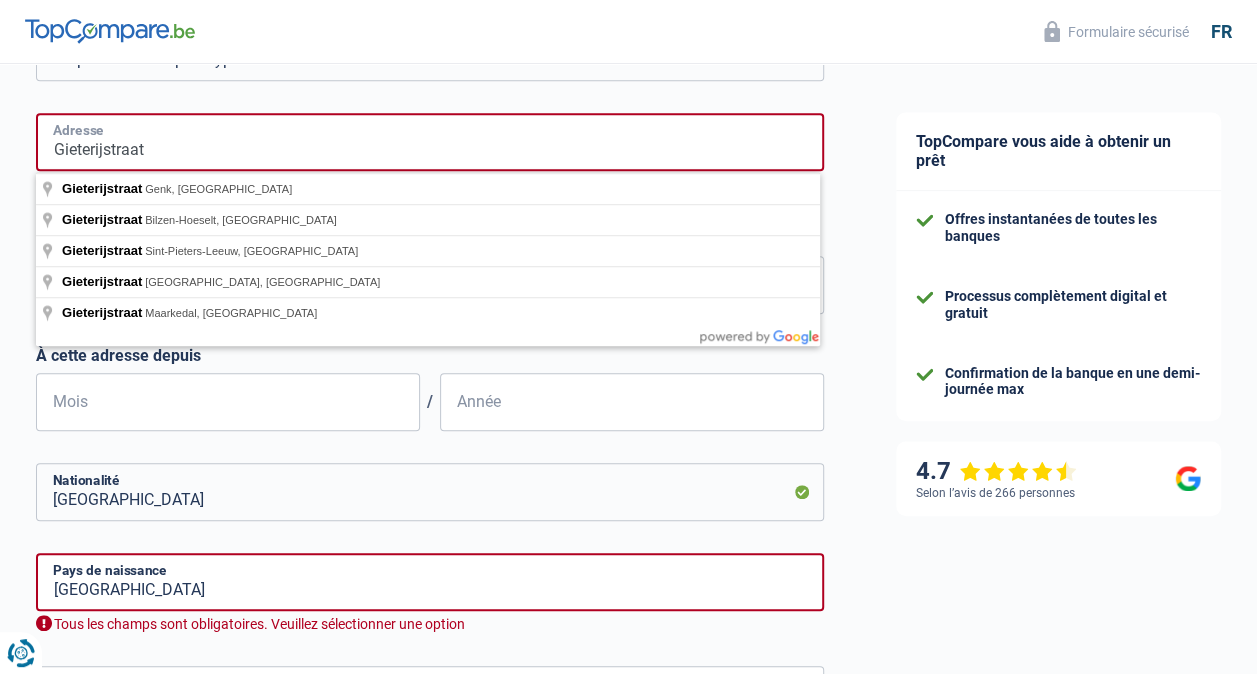 click on "Gieterijstraat" at bounding box center (430, 142) 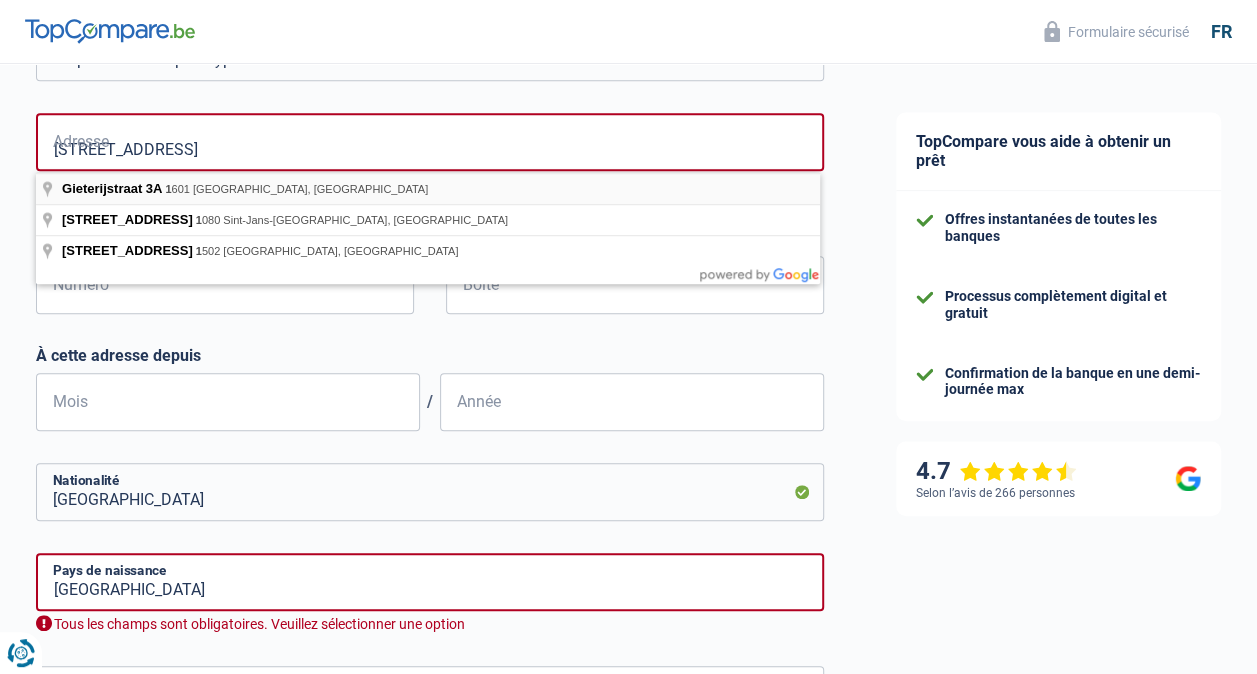 type on "Gieterijstraat, 1601, Sint-Pieters-Leeuw, BE" 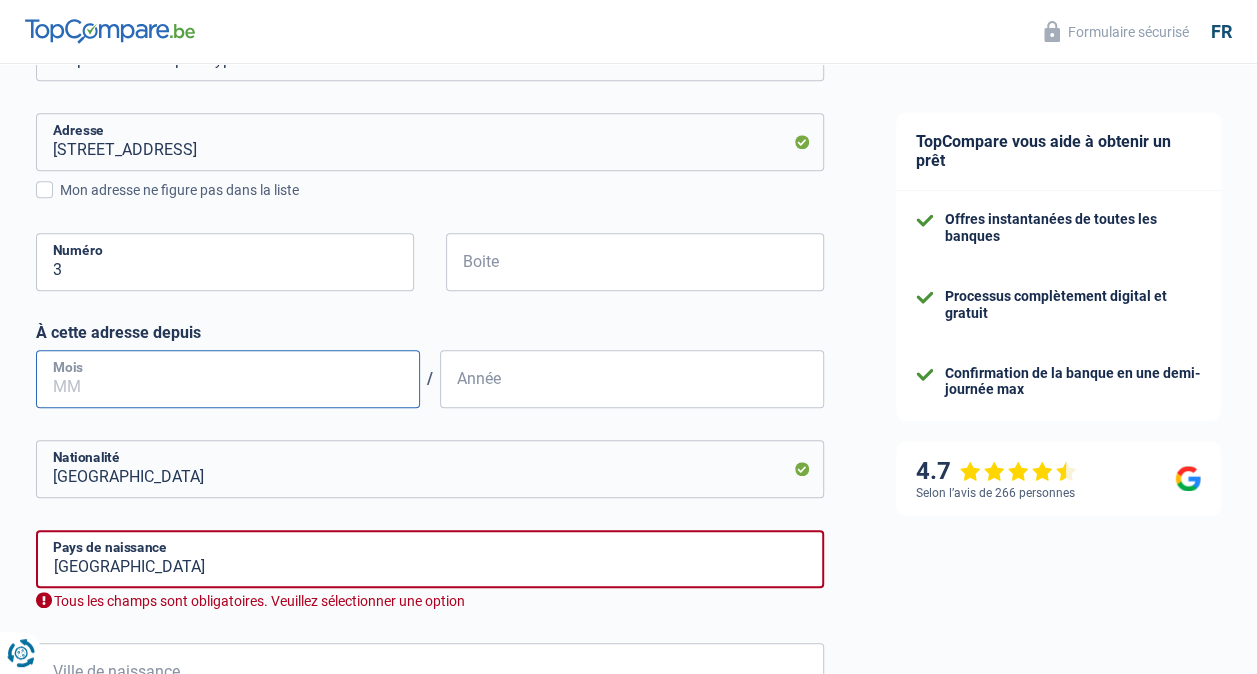 click on "Mois" at bounding box center [228, 379] 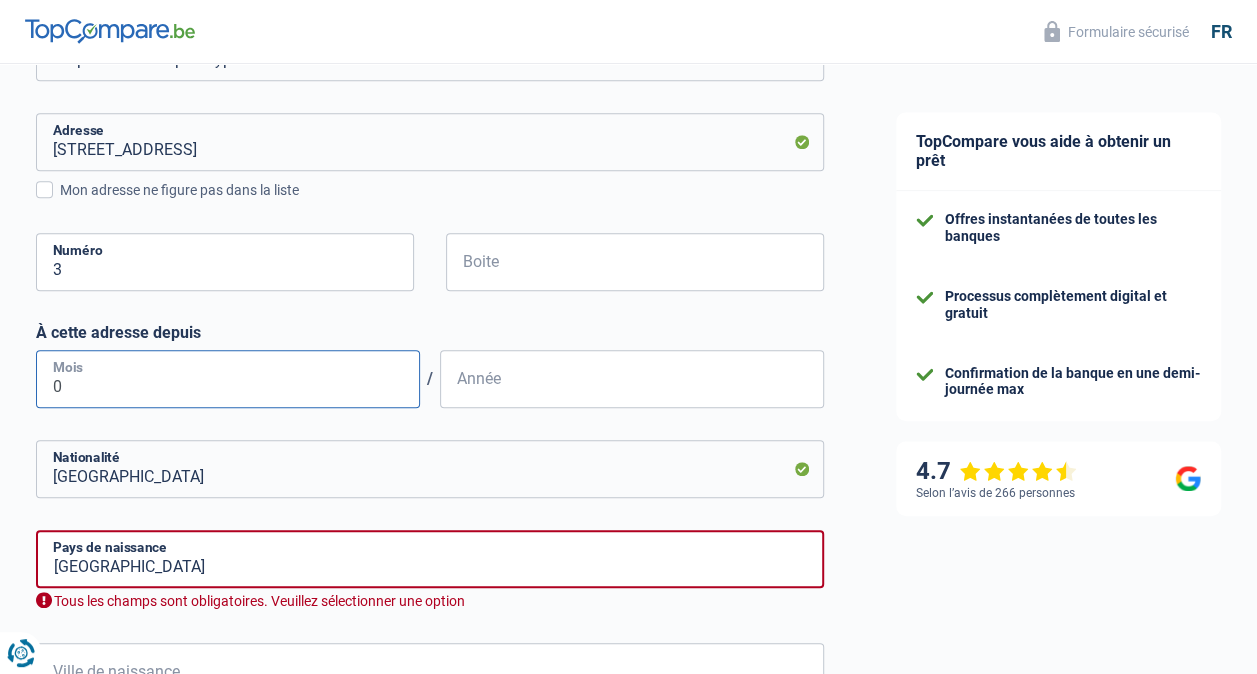 type on "05" 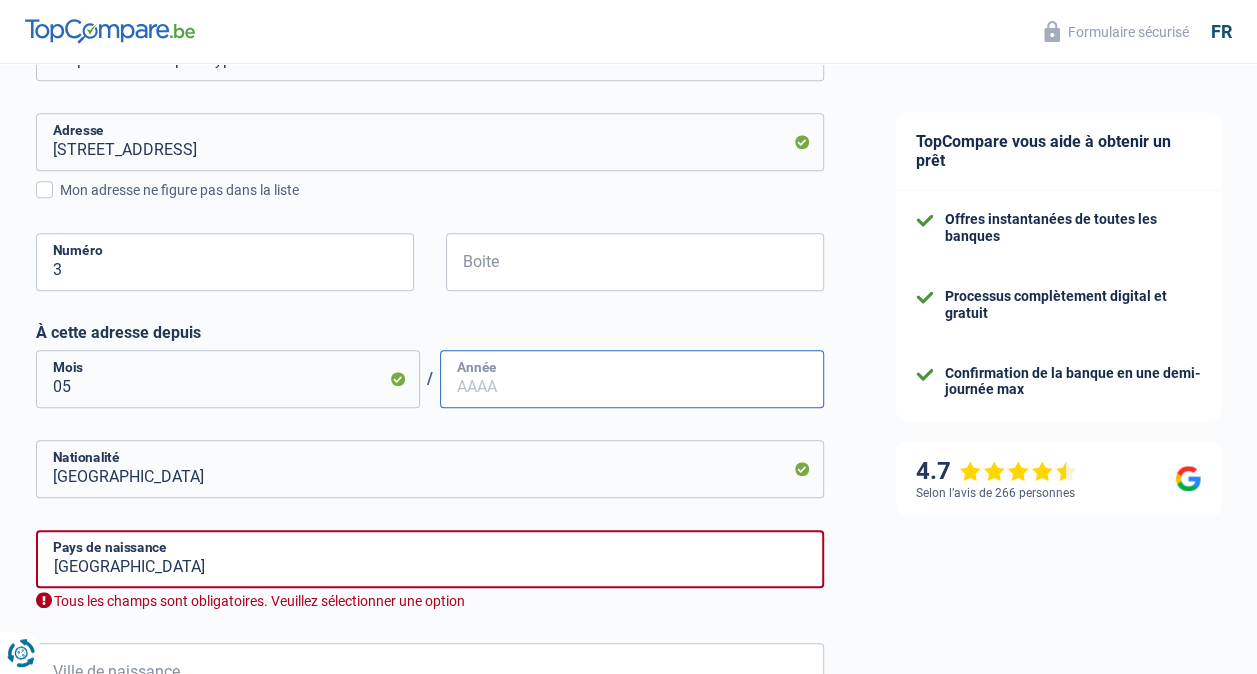 click on "Année" at bounding box center [632, 379] 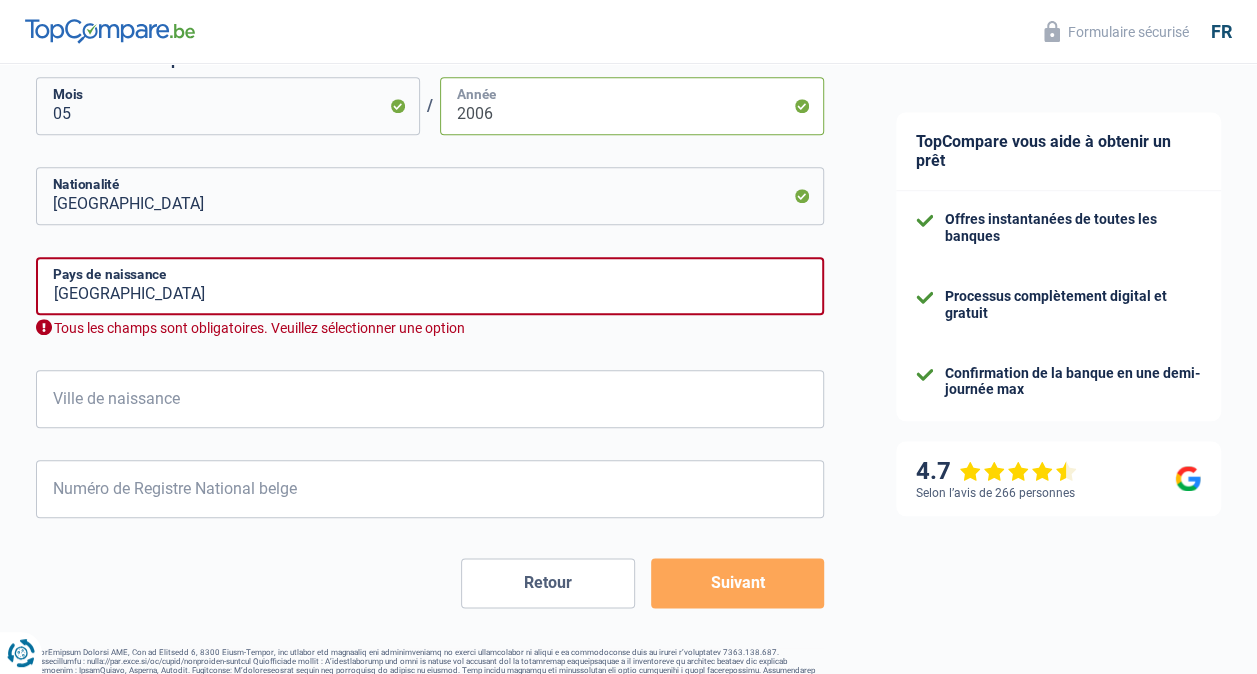 scroll, scrollTop: 896, scrollLeft: 0, axis: vertical 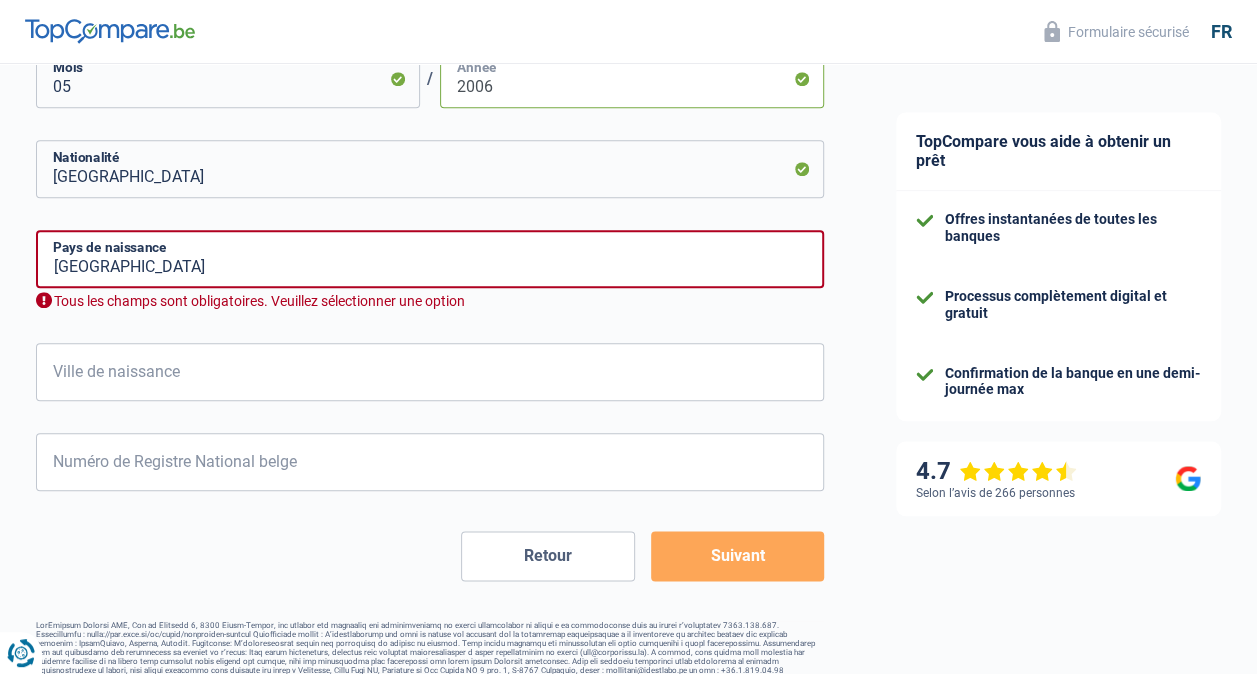 type on "2006" 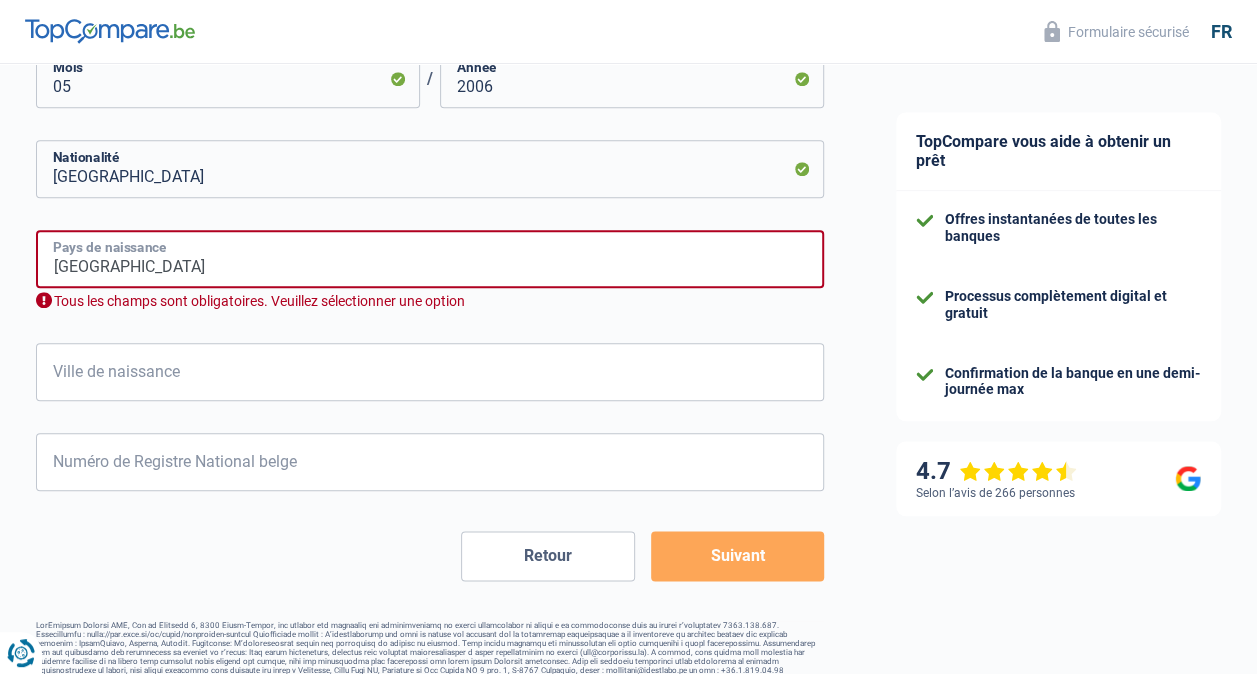 click on "Belgium" at bounding box center (430, 259) 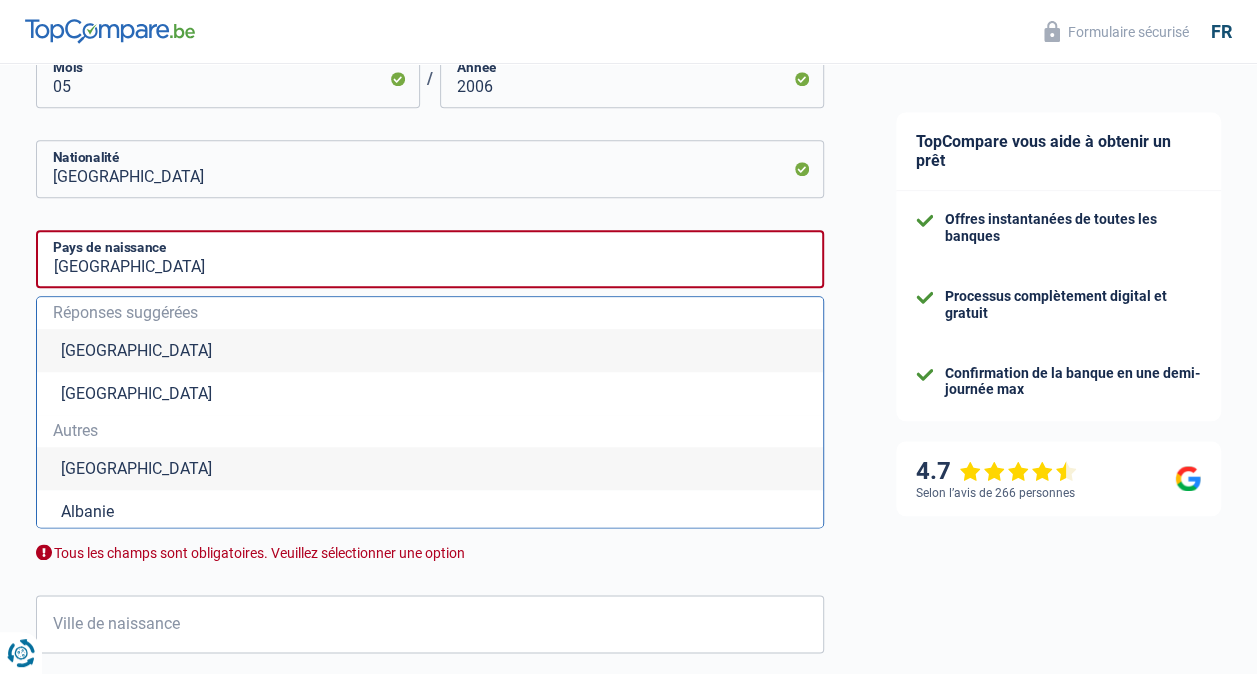 click on "Autres" at bounding box center [430, 431] 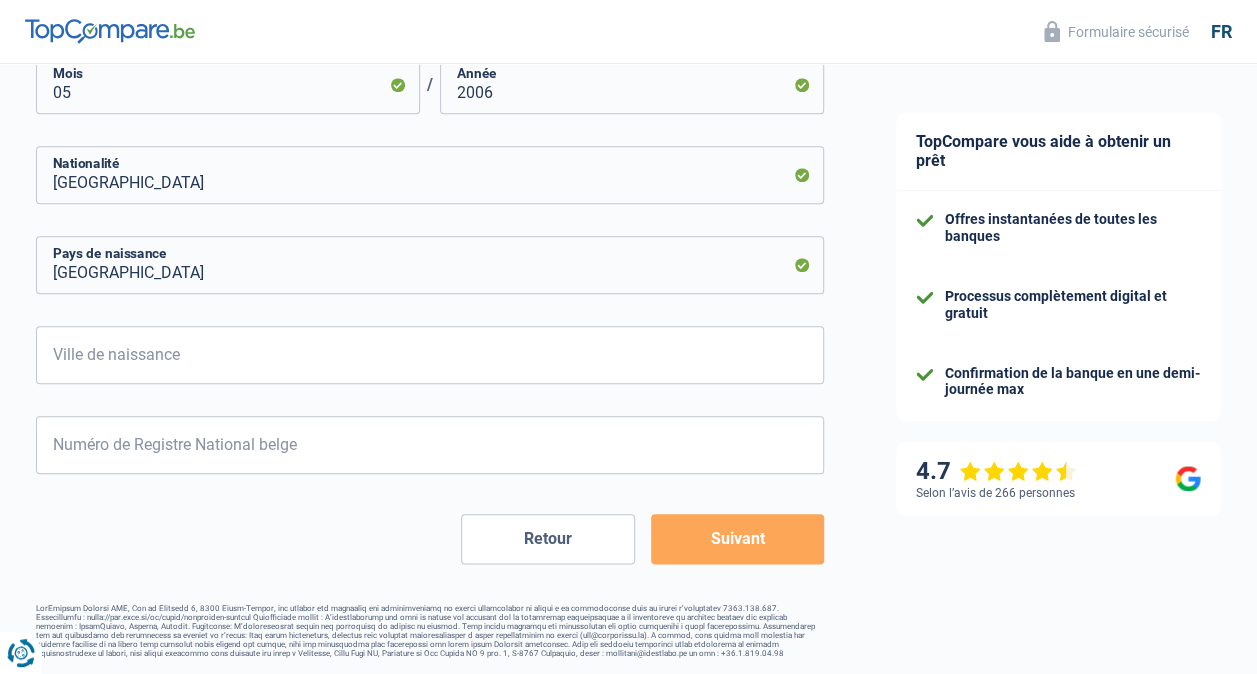 scroll, scrollTop: 893, scrollLeft: 0, axis: vertical 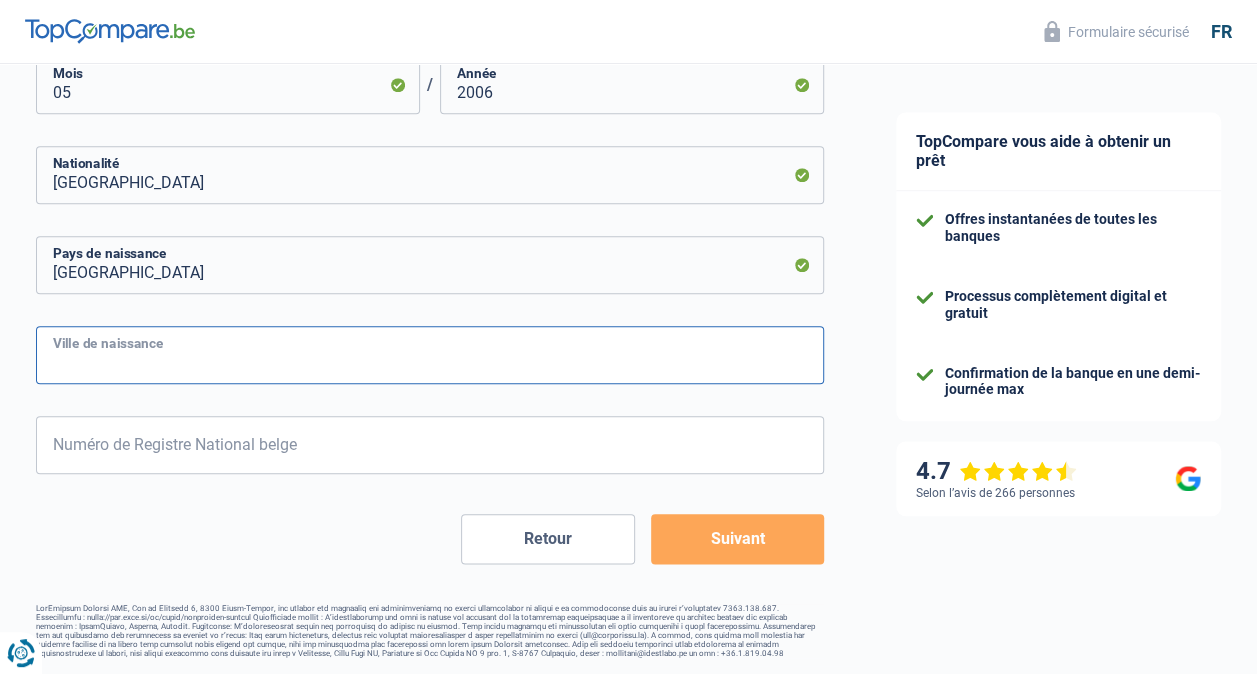 click on "Ville de naissance" at bounding box center [430, 355] 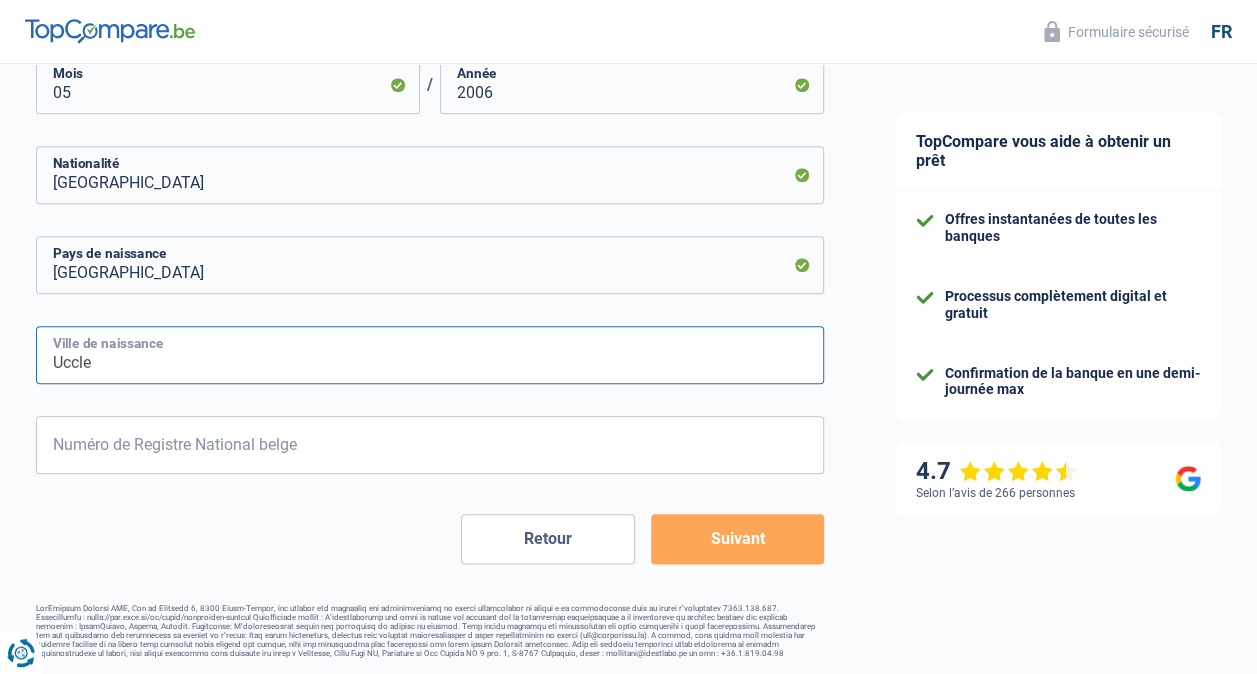 type on "Uccle" 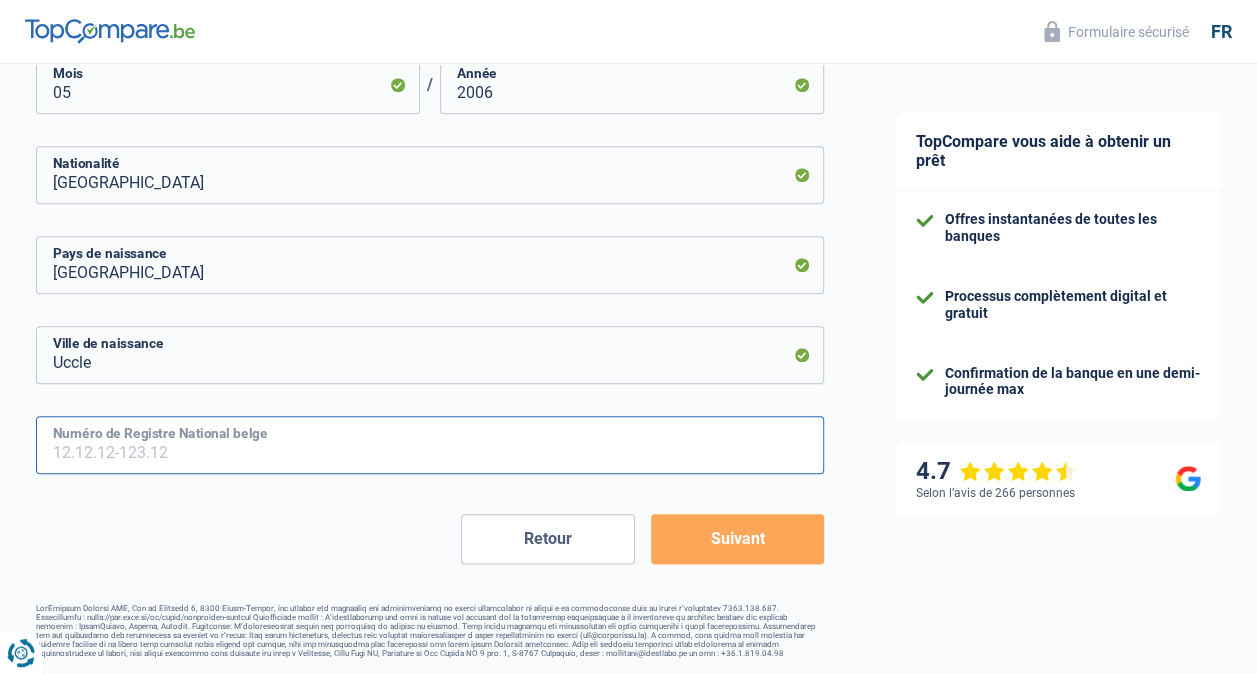 click on "Numéro de Registre National belge" at bounding box center [430, 445] 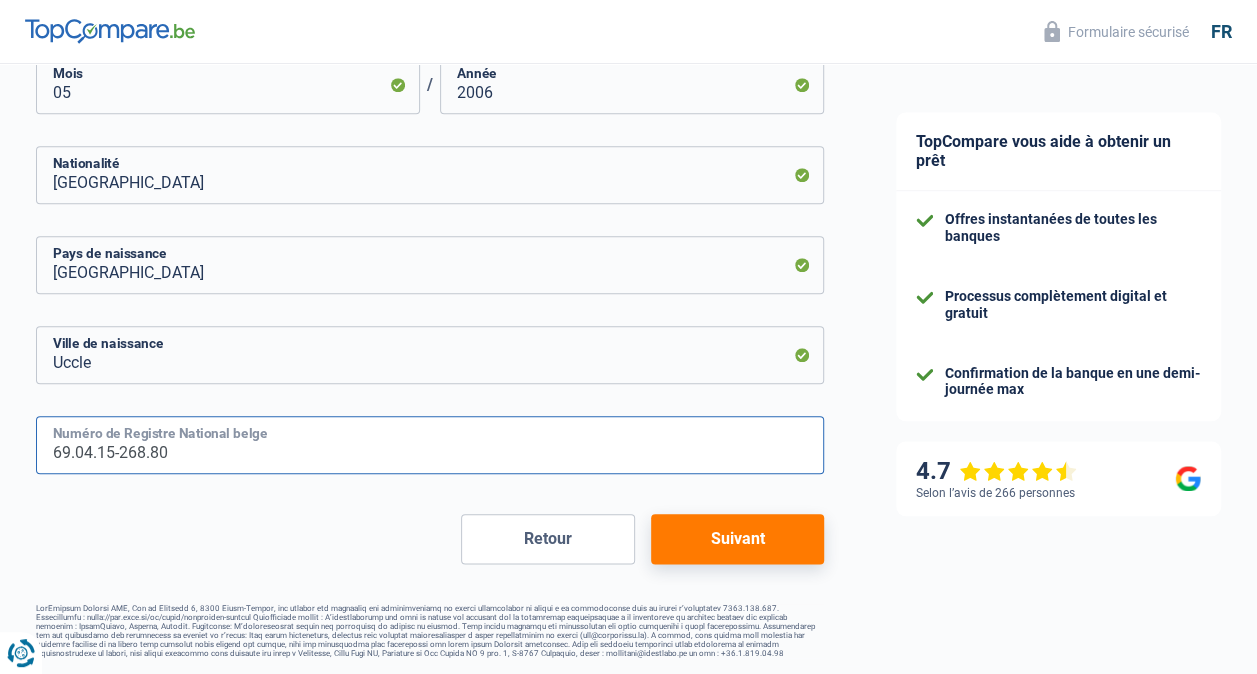 type on "69.04.15-268.80" 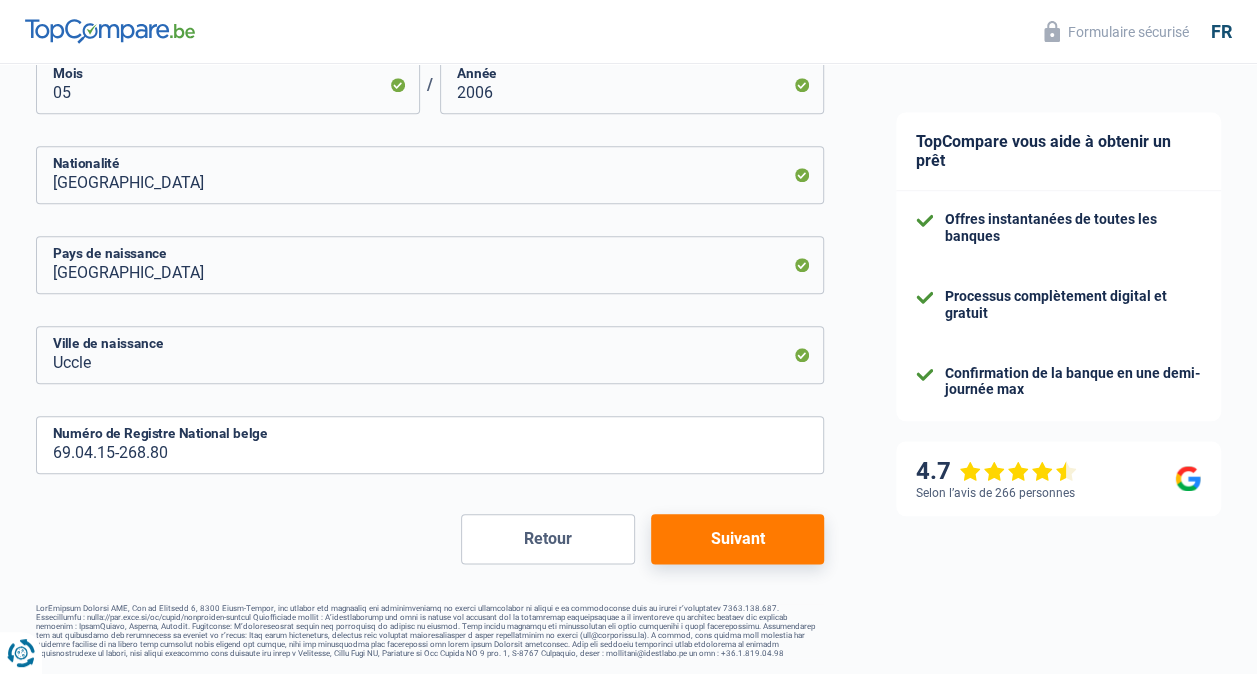 click on "Suivant" at bounding box center (737, 539) 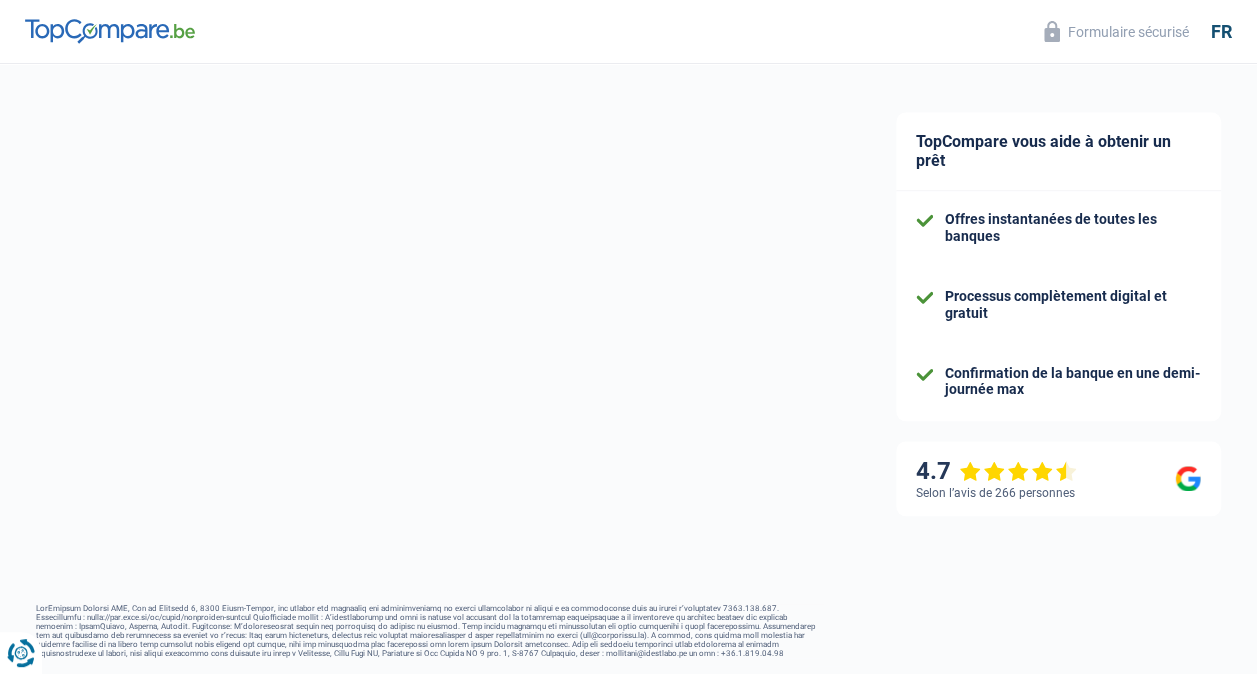 select on "familyAllowances" 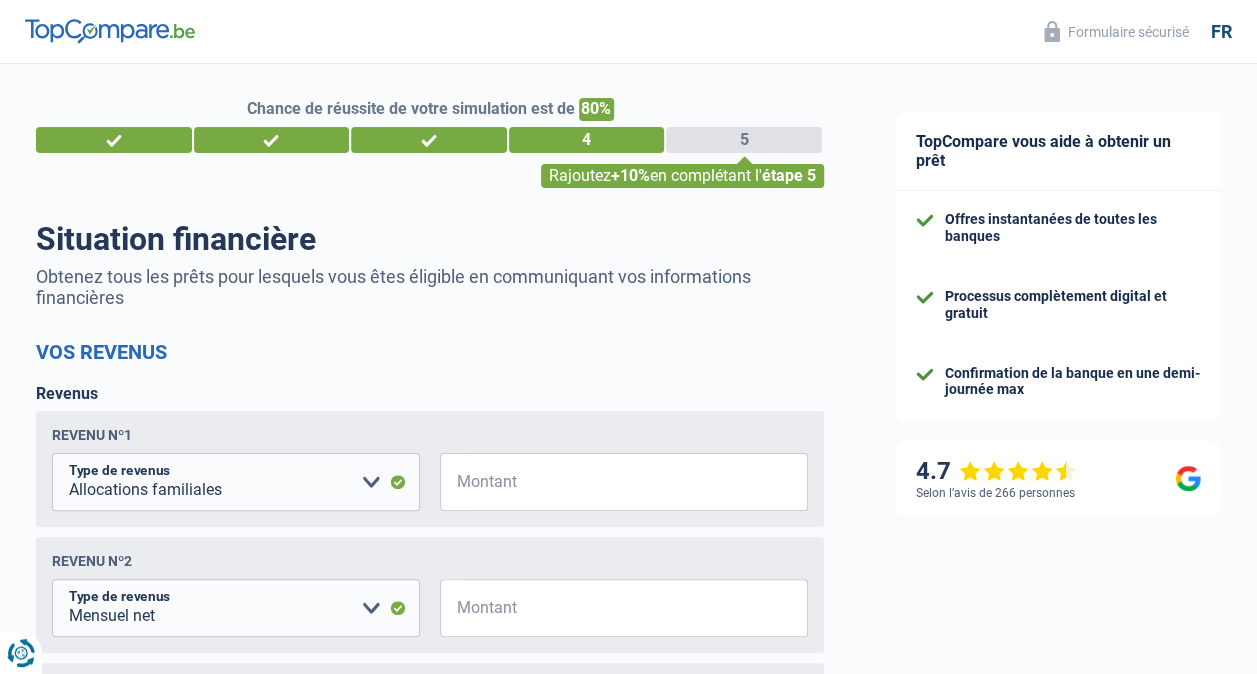 scroll, scrollTop: 0, scrollLeft: 0, axis: both 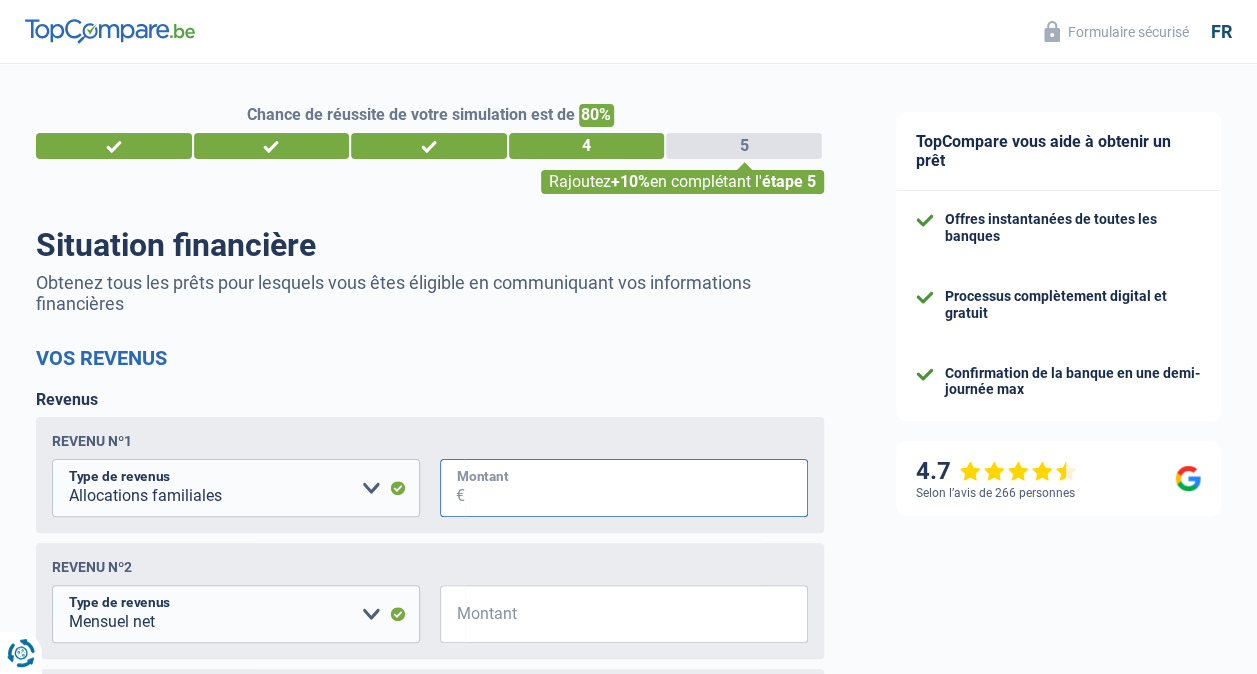 click on "Montant" at bounding box center (636, 488) 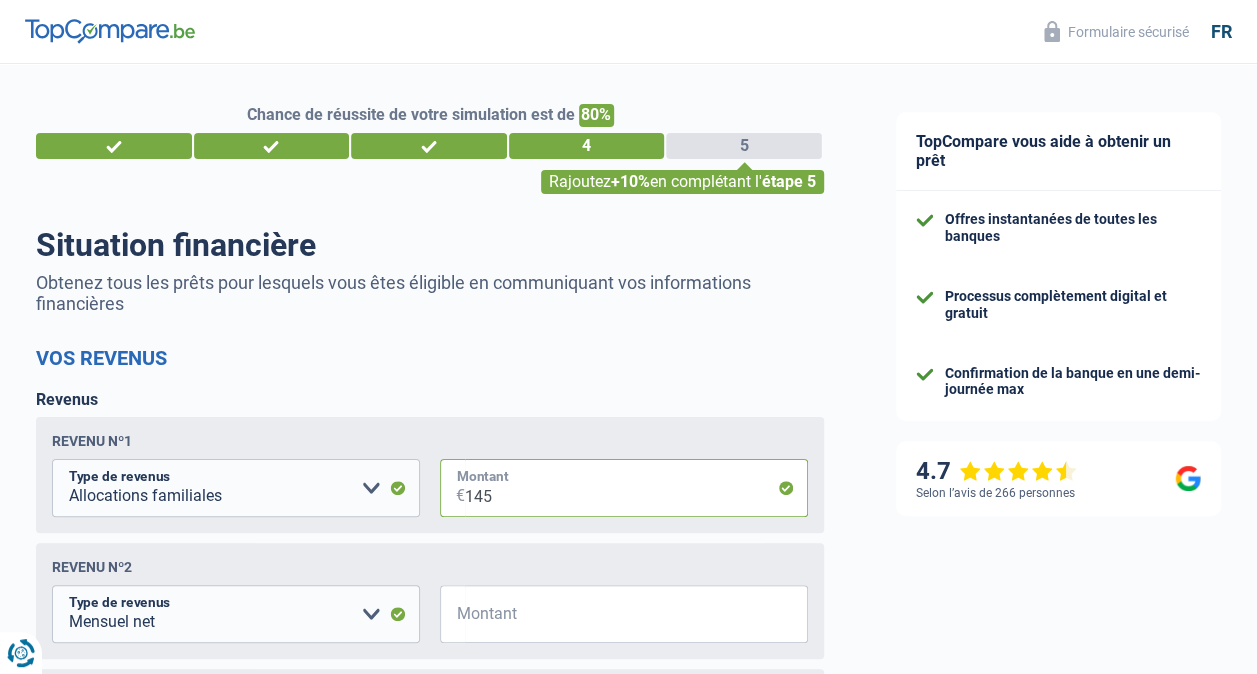 type on "145" 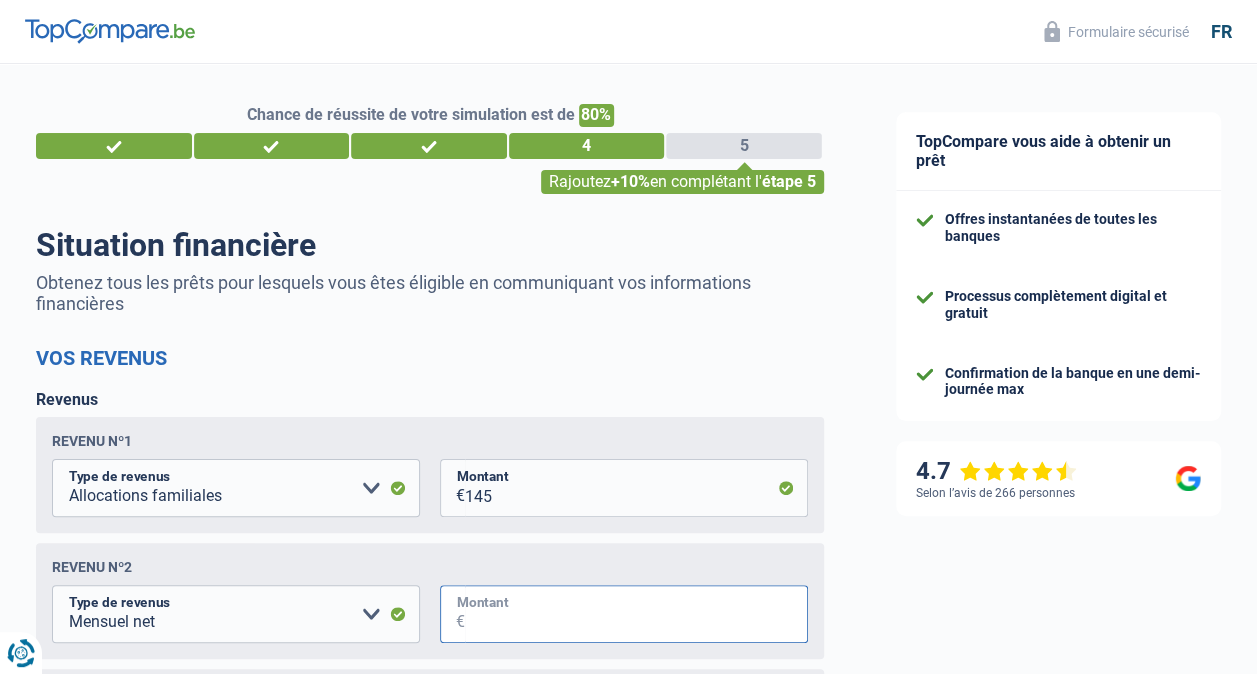 click on "Montant" at bounding box center [636, 614] 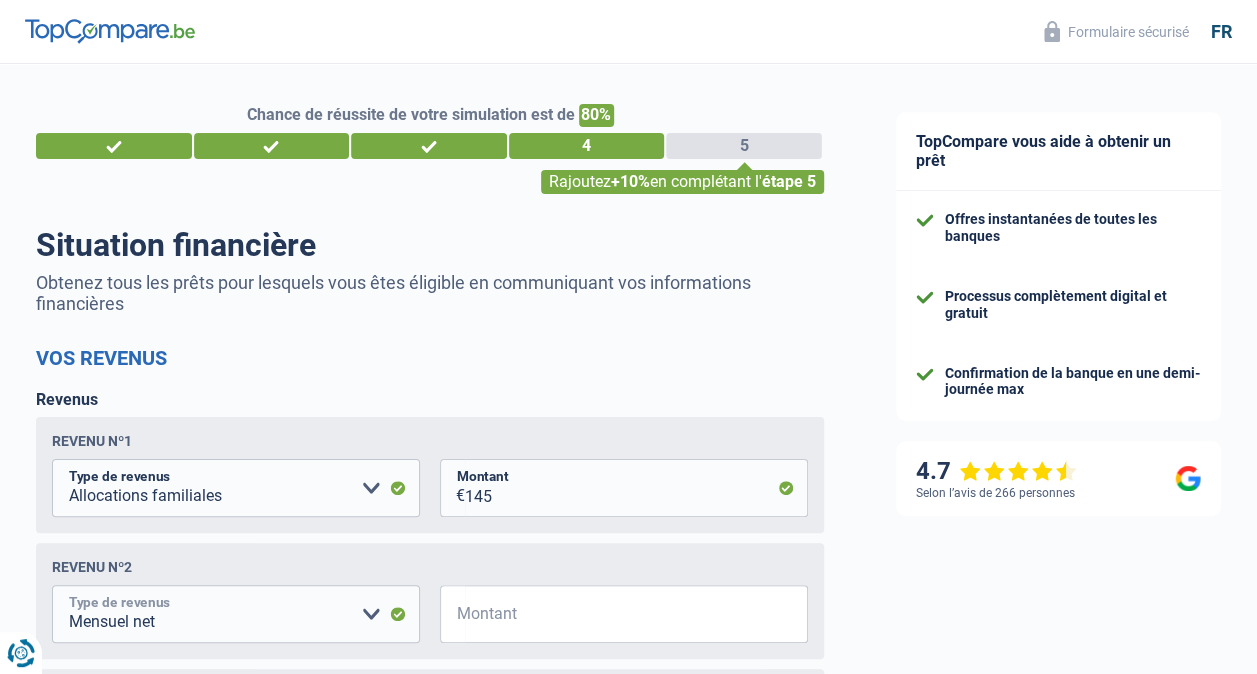 click on "Allocation d'handicap Allocations chômage Allocations familiales Chèques repas Complément d'entreprise Indemnité mutuelle Indépendant complémentaire Mensuel net Pension Pension alimentaire Pension d'invalidité Revenu d'intégration sociale Revenus locatifs Autres revenus
Veuillez sélectionner une option" at bounding box center (236, 614) 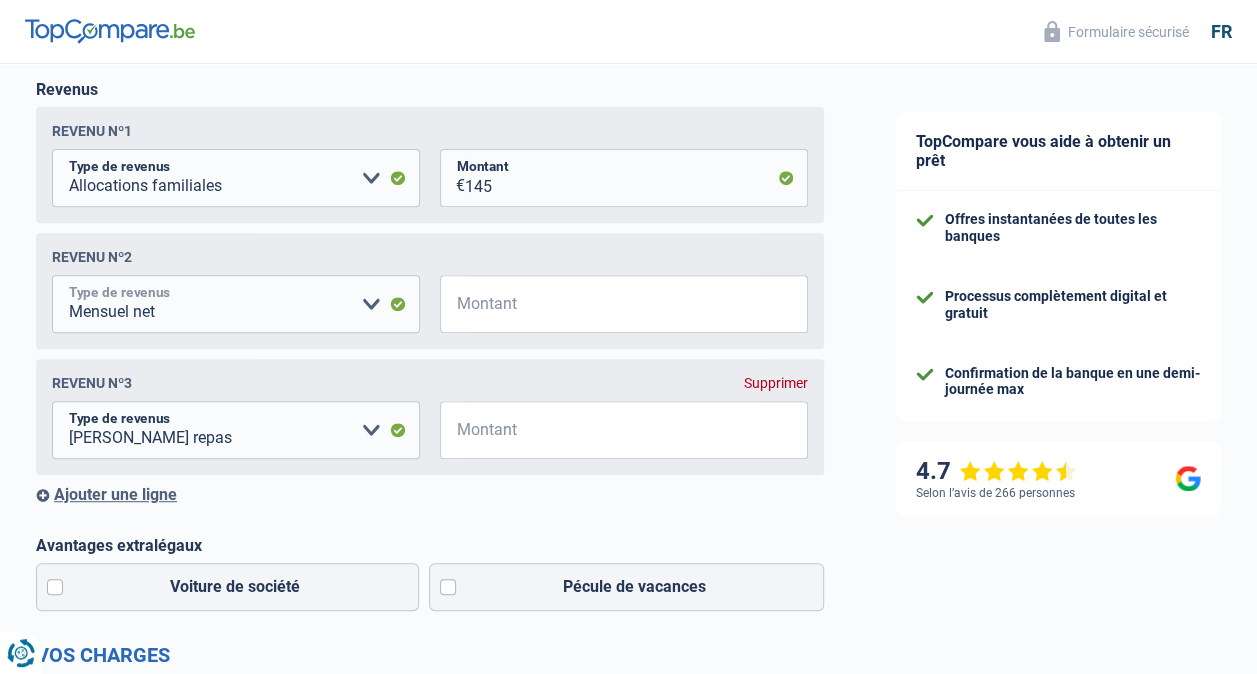 scroll, scrollTop: 315, scrollLeft: 0, axis: vertical 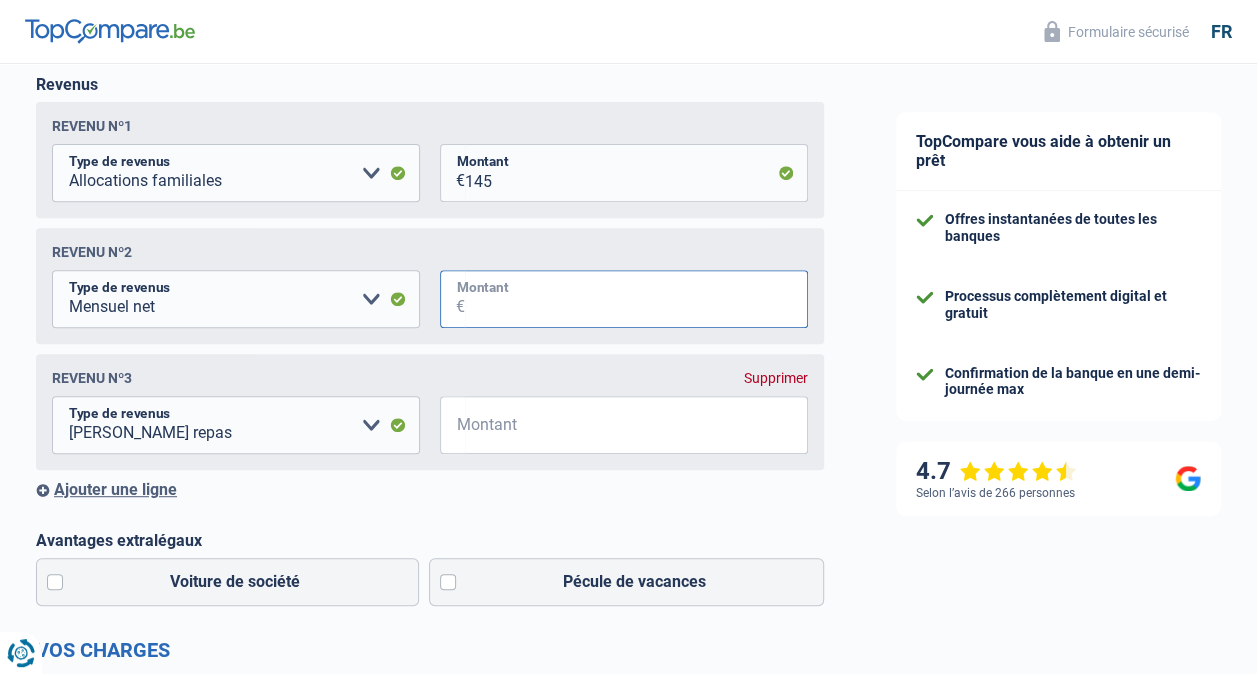 click on "Montant" at bounding box center (636, 299) 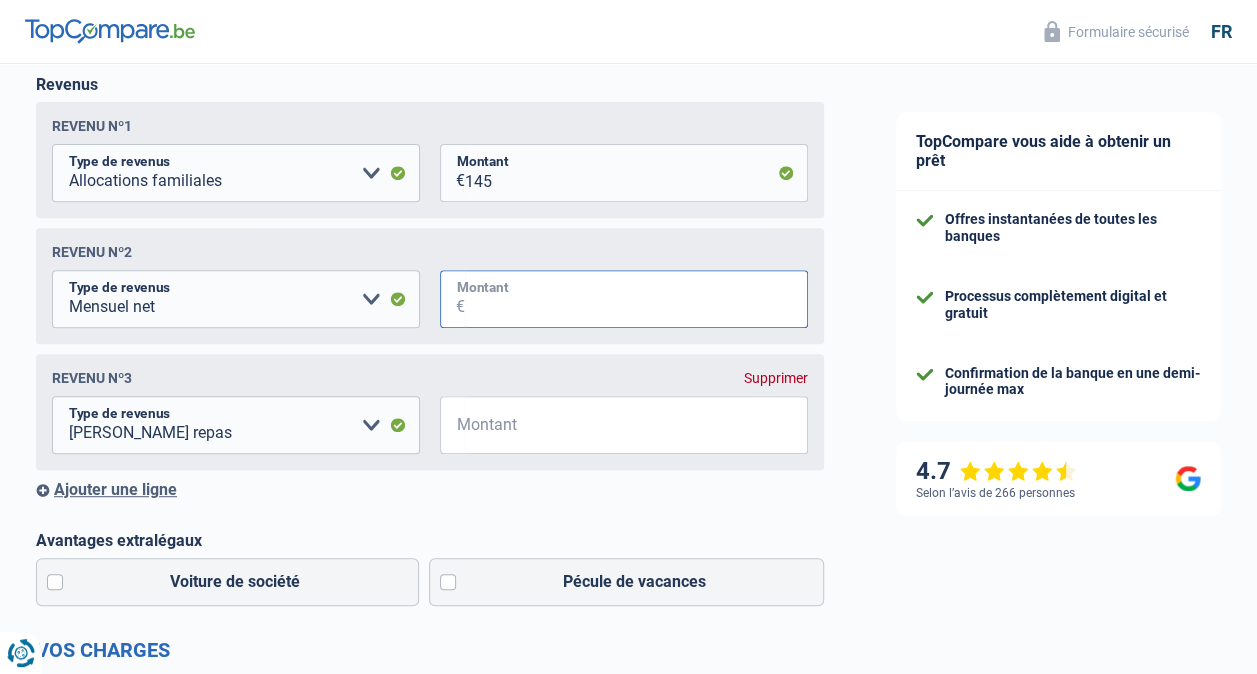 click on "Montant" at bounding box center [636, 299] 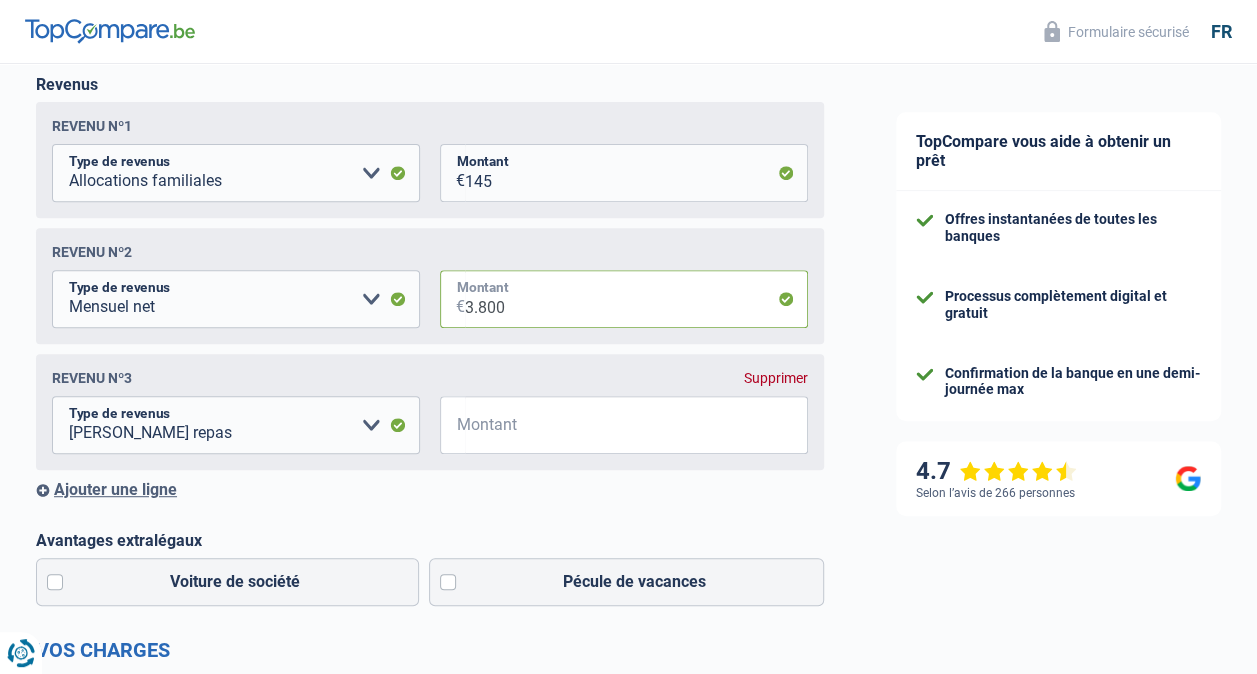 type on "3.800" 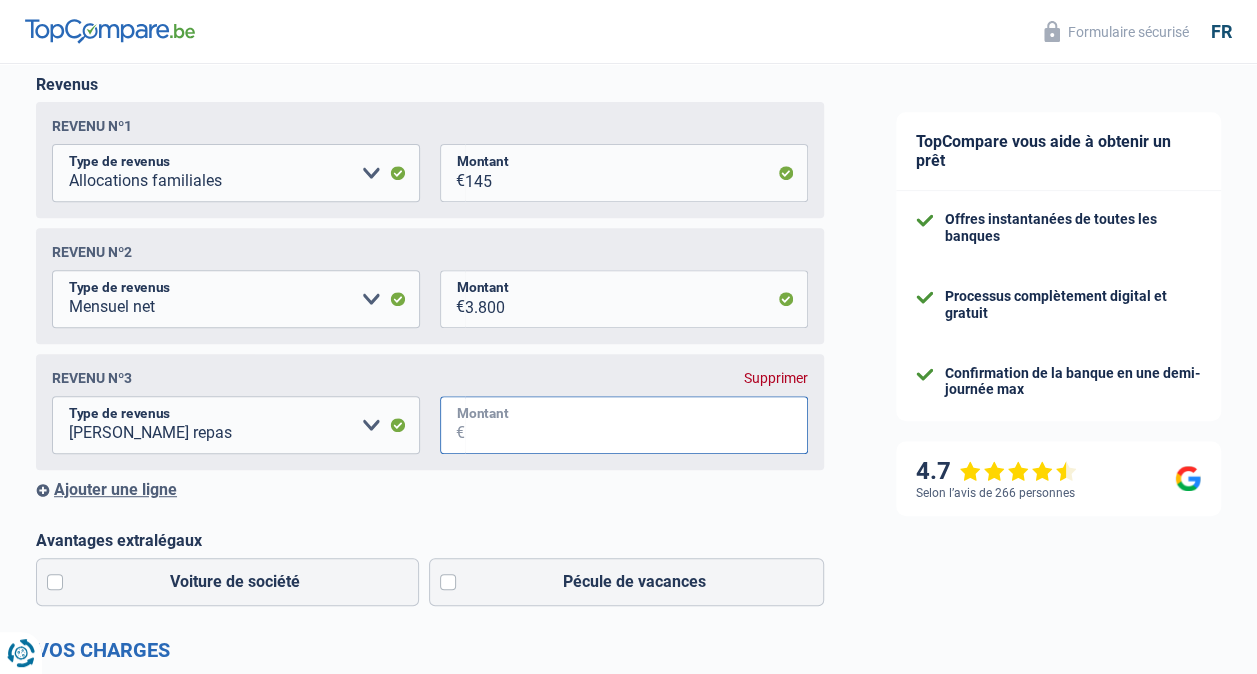 click on "Montant" at bounding box center [636, 425] 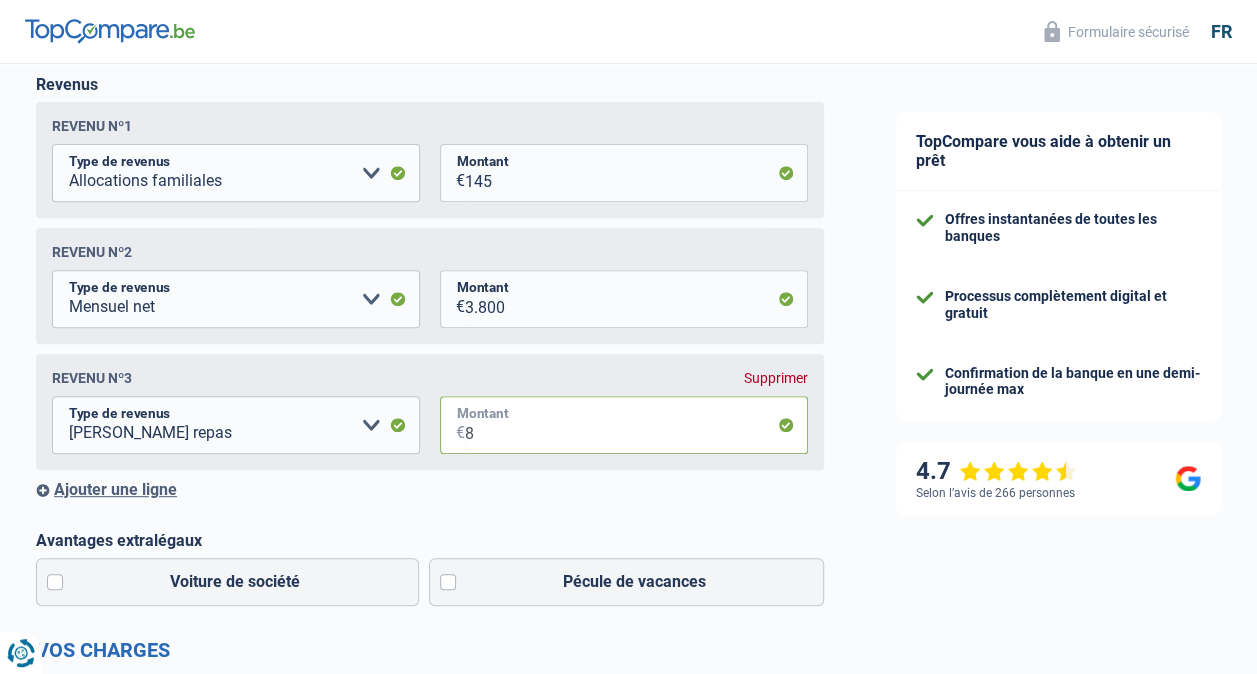 type on "8" 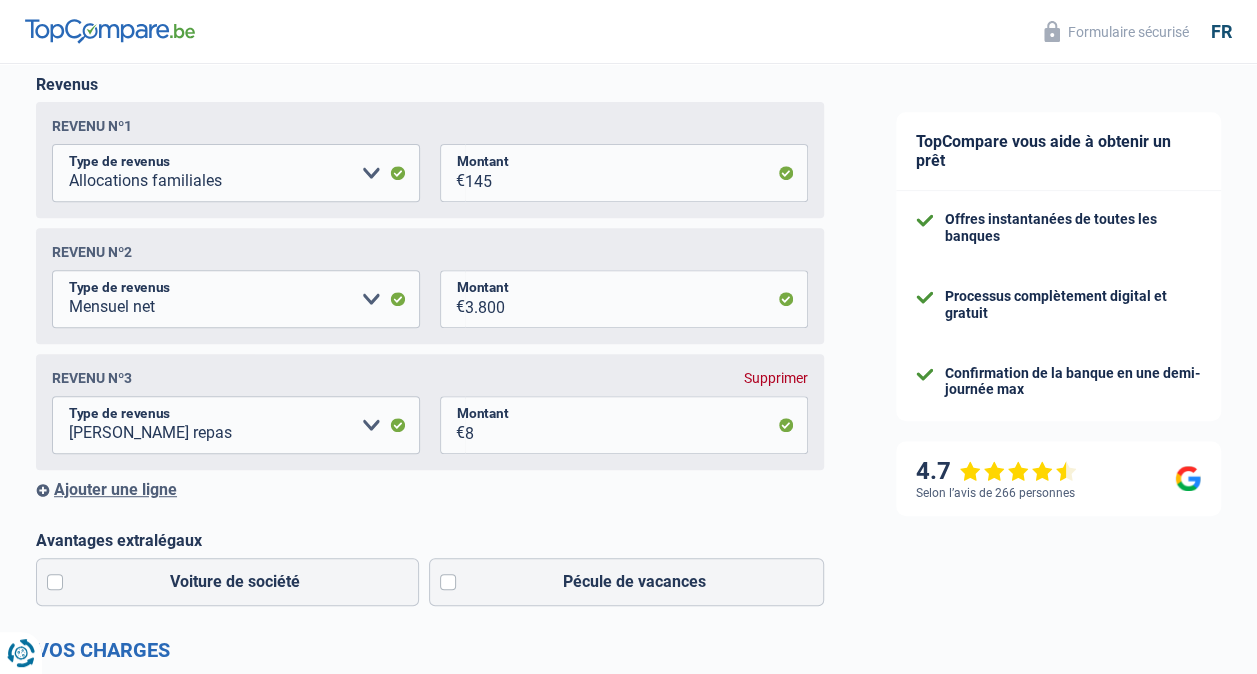 click on "Ajouter une ligne" at bounding box center (430, 489) 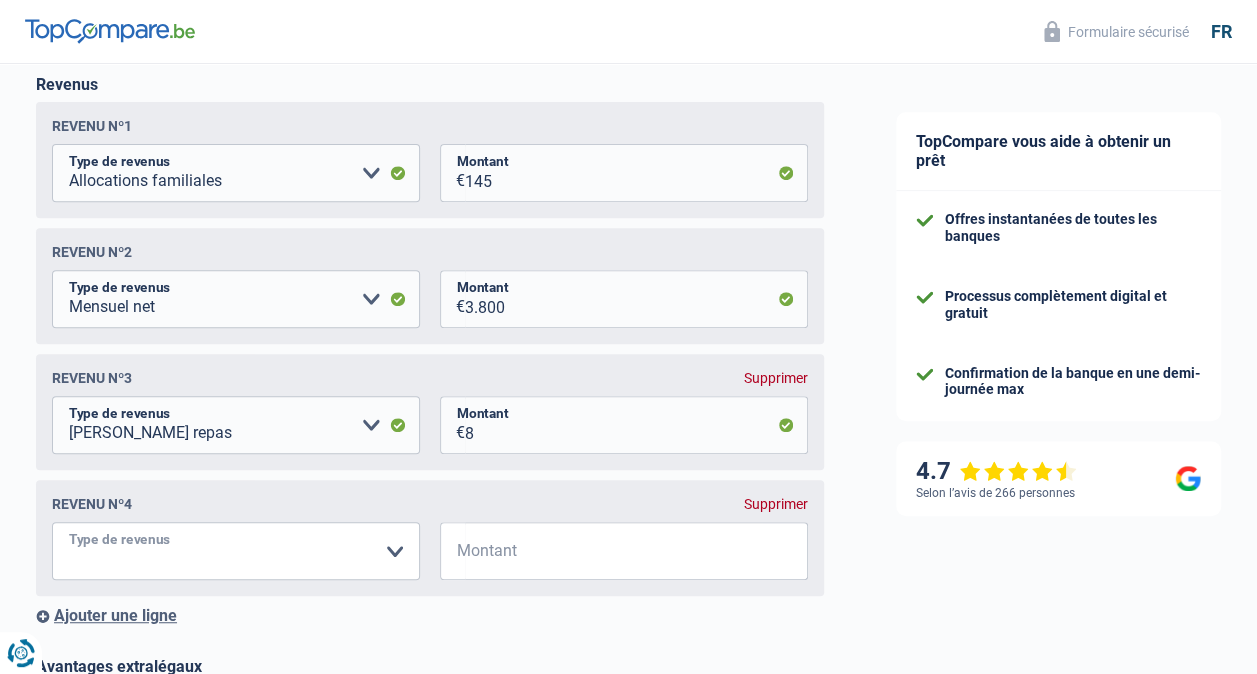 click on "Allocation d'handicap Allocations chômage Allocations familiales Chèques repas Complément d'entreprise Indemnité mutuelle Indépendant complémentaire Mensuel net Pension Pension alimentaire Pension d'invalidité Revenu d'intégration sociale Revenus locatifs Autres revenus
Veuillez sélectionner une option" at bounding box center (236, 551) 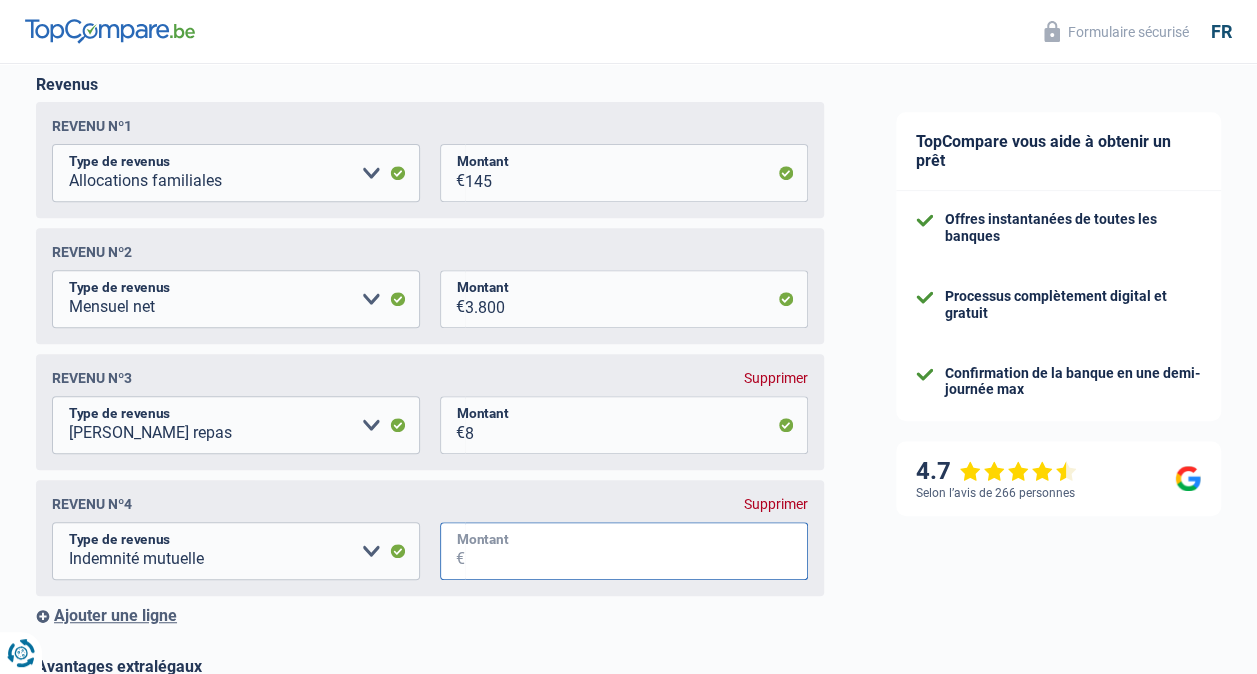 click on "Montant" at bounding box center (636, 551) 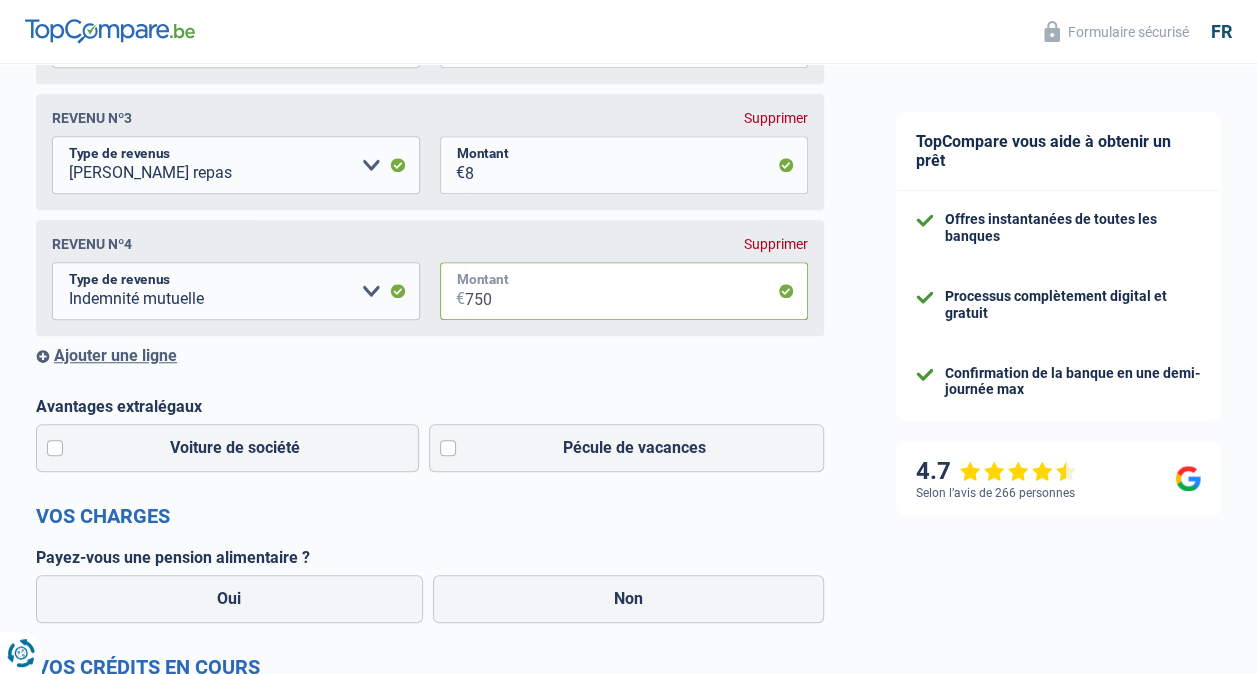 scroll, scrollTop: 587, scrollLeft: 0, axis: vertical 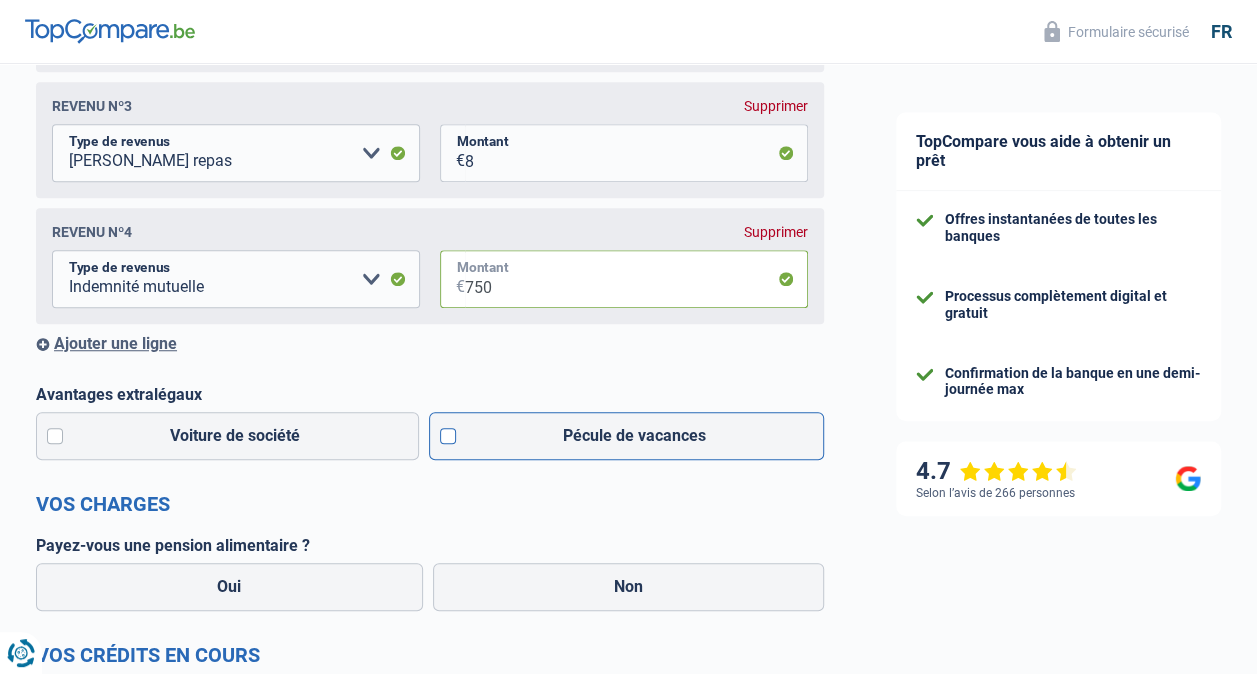 type on "750" 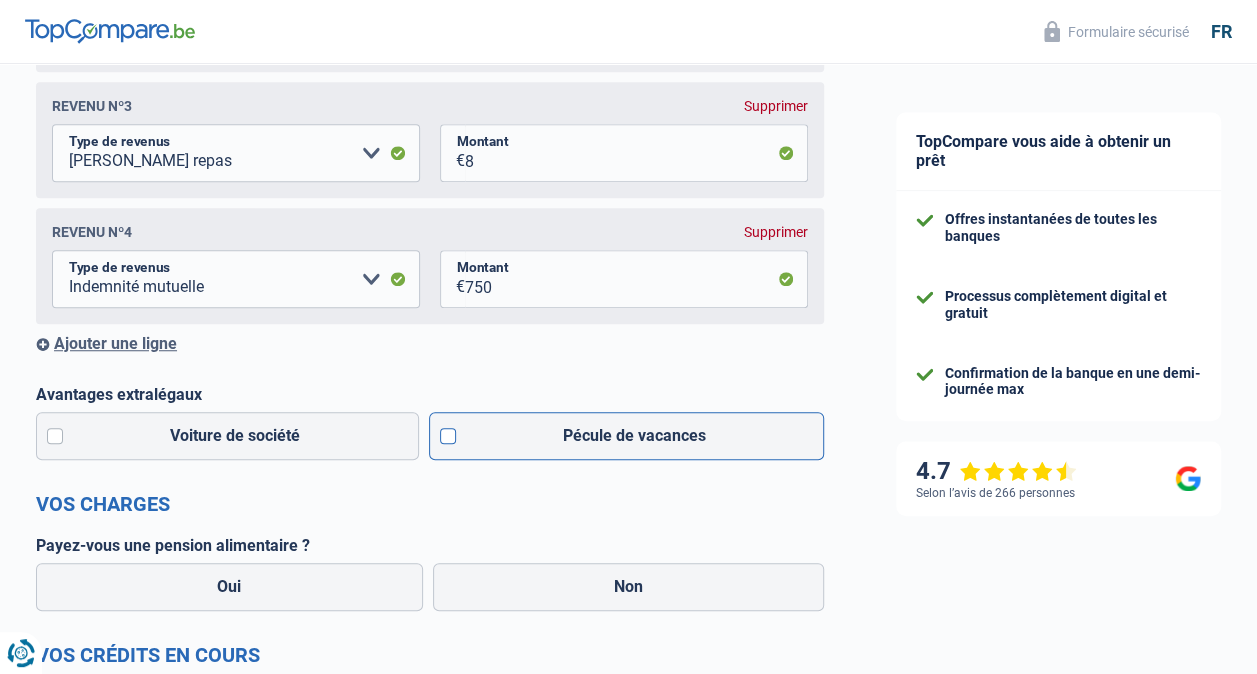 click on "Pécule de vacances" at bounding box center [627, 436] 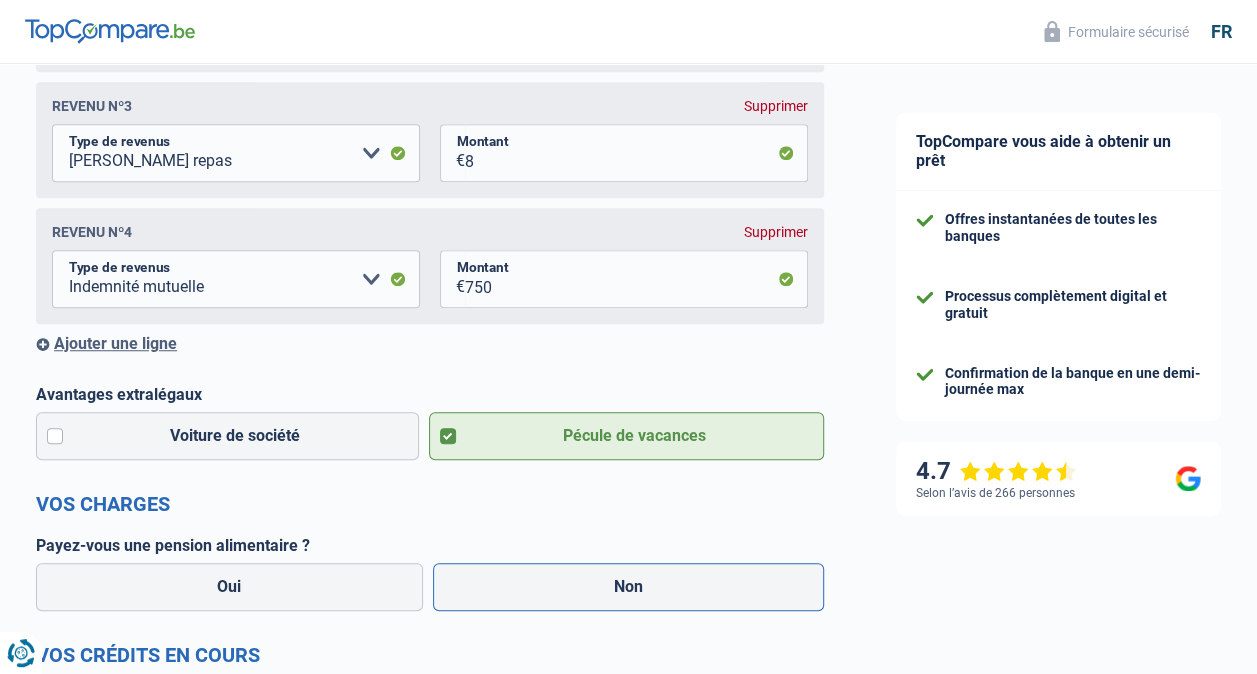 click on "Non" at bounding box center (629, 587) 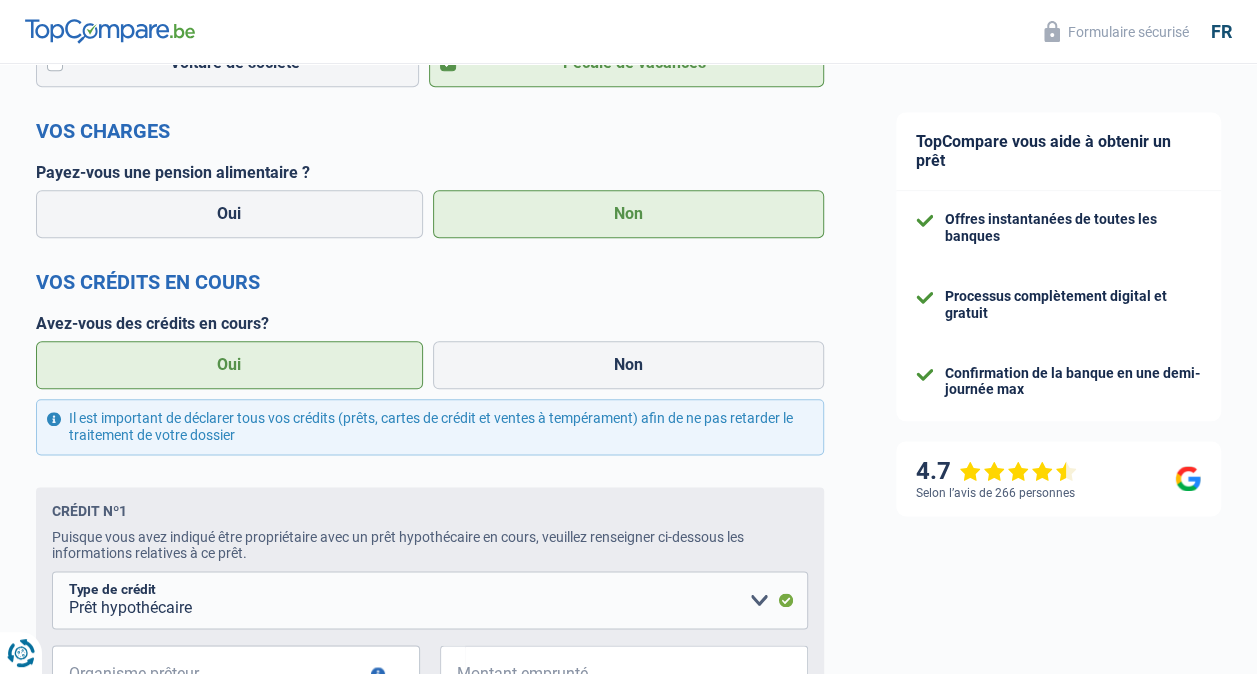 scroll, scrollTop: 970, scrollLeft: 0, axis: vertical 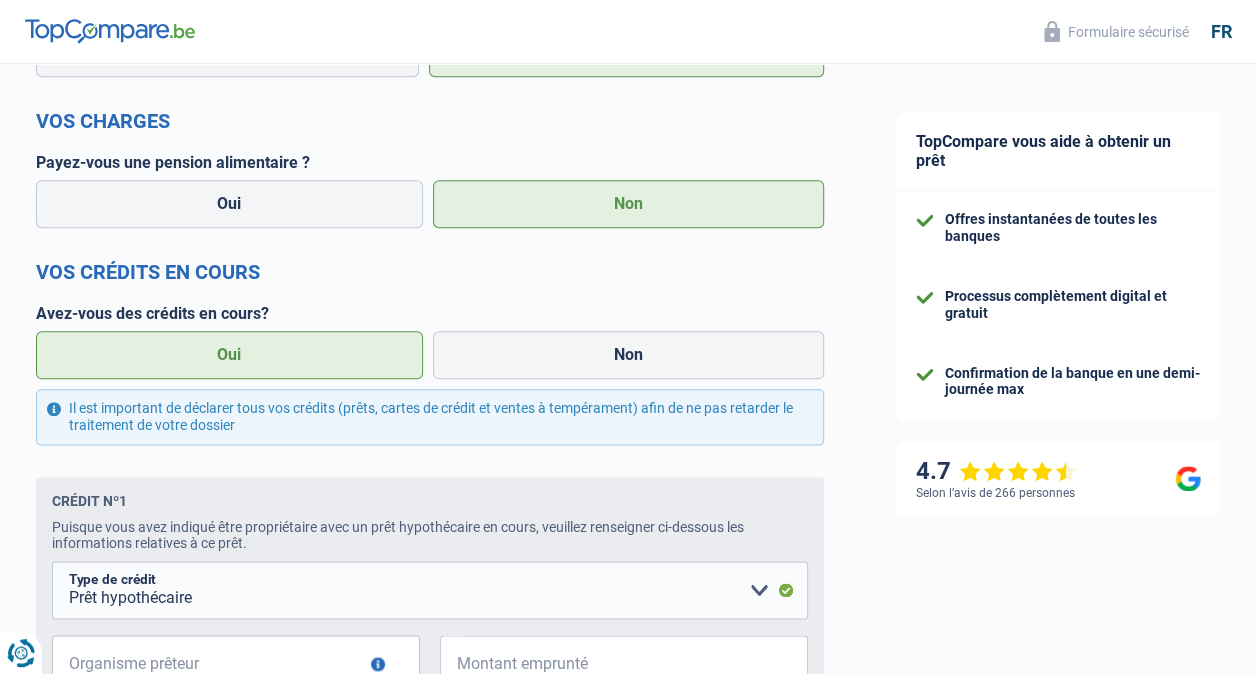 click on "Oui" at bounding box center (229, 355) 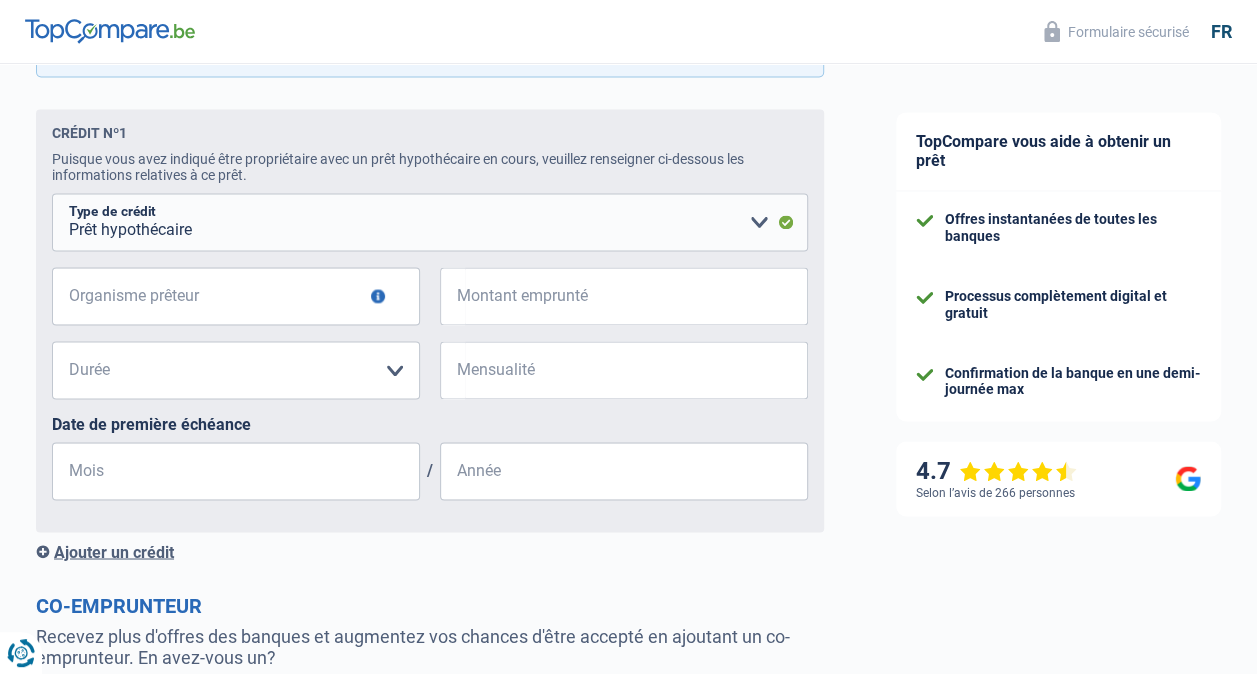 scroll, scrollTop: 1348, scrollLeft: 0, axis: vertical 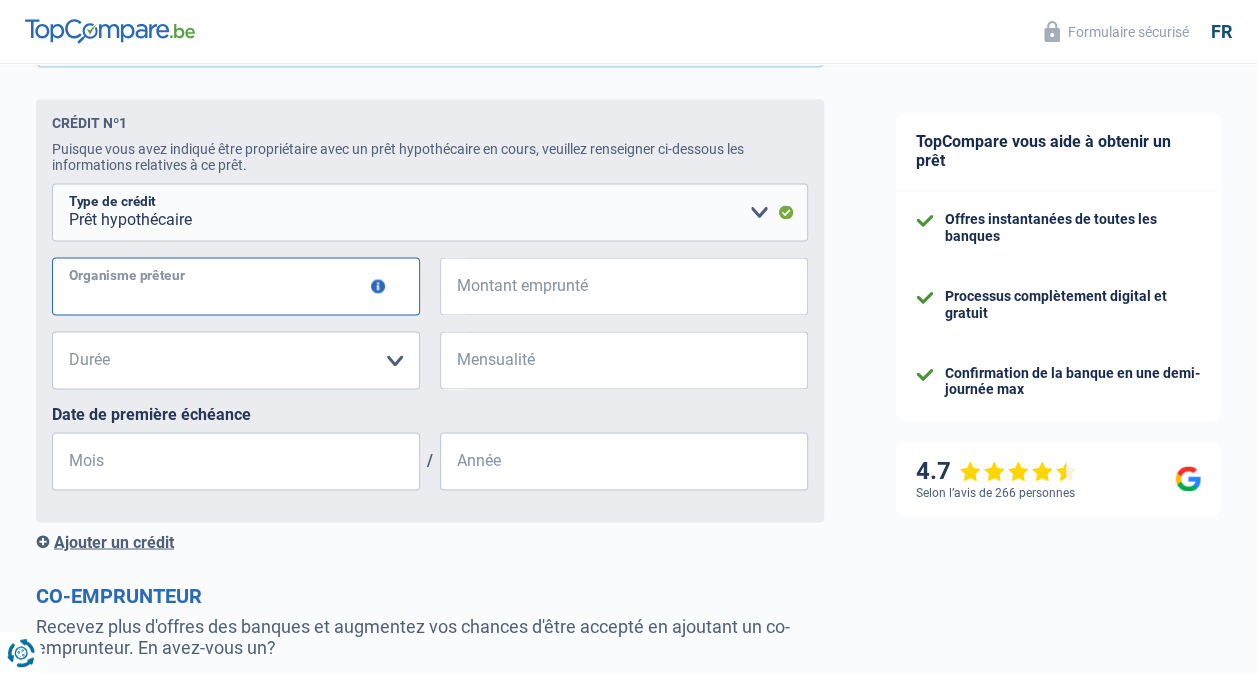 click on "Organisme prêteur" at bounding box center [236, 286] 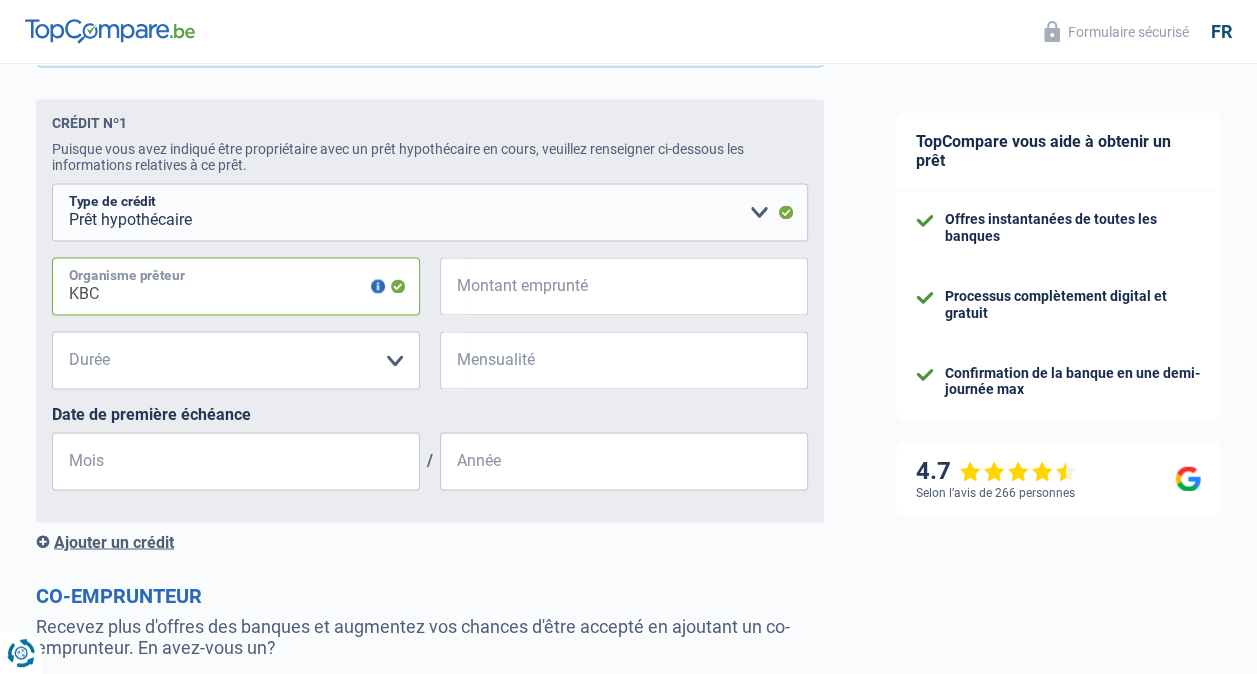 type on "KBC" 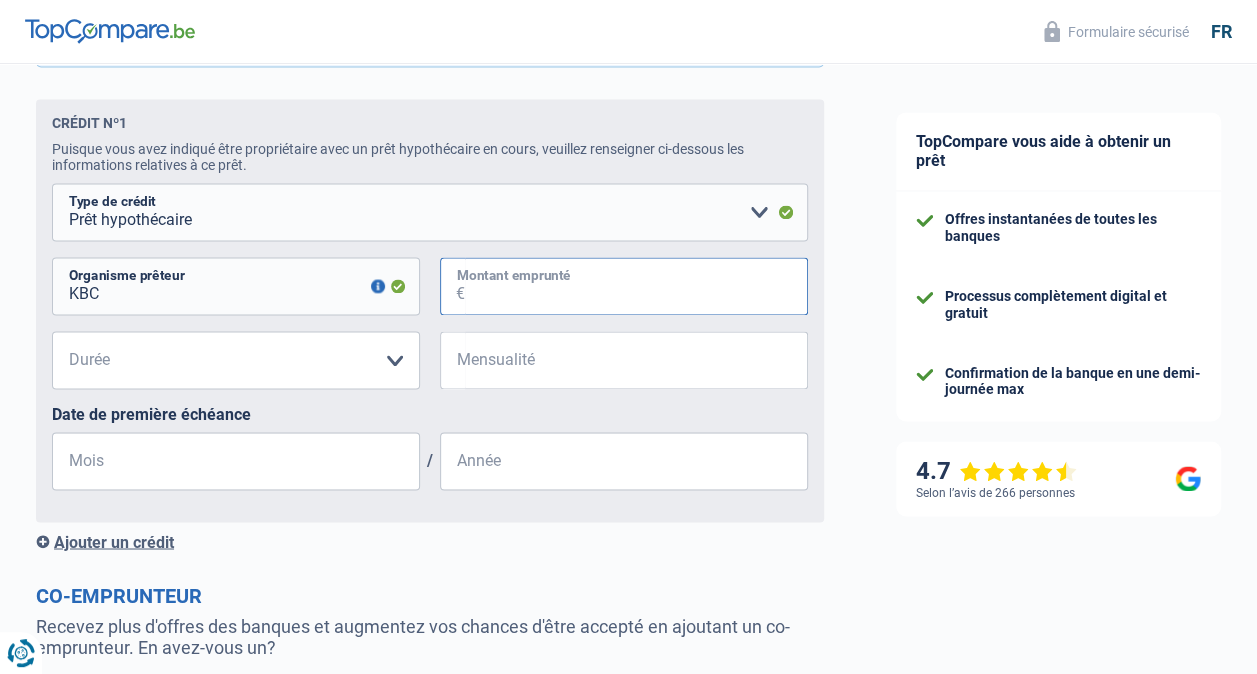 click on "Montant emprunté" at bounding box center [636, 286] 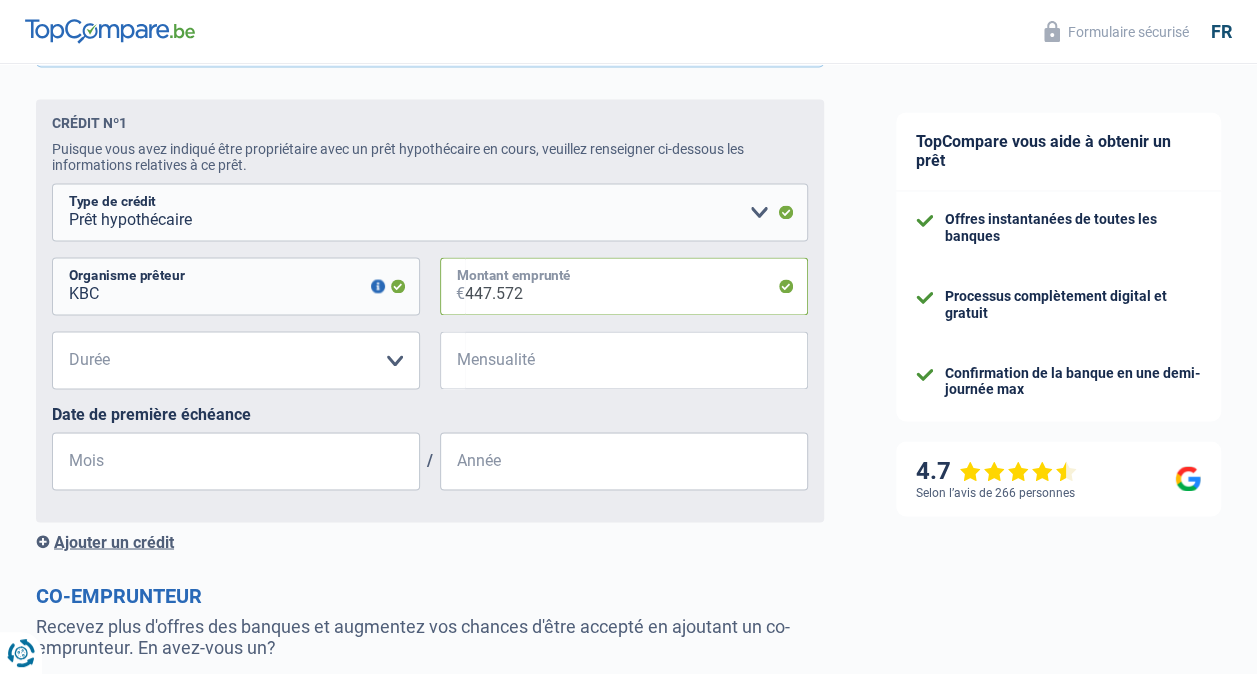type on "447.572" 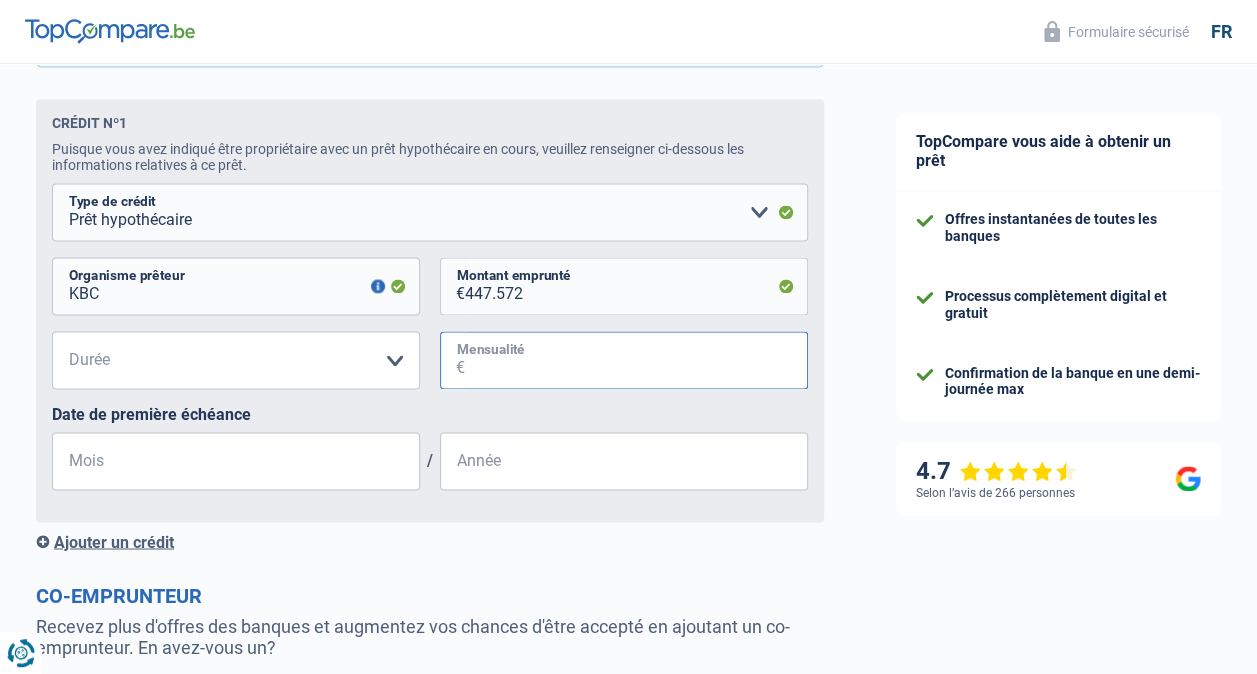 click on "Mensualité" at bounding box center (636, 360) 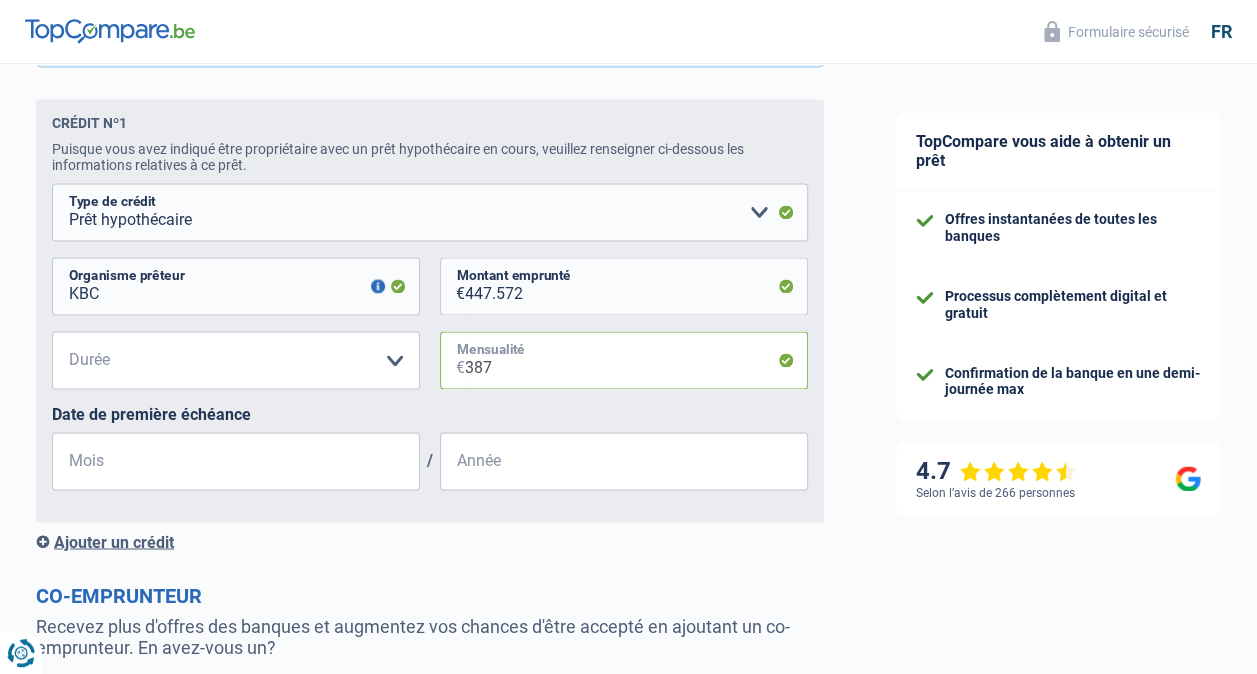 type on "387" 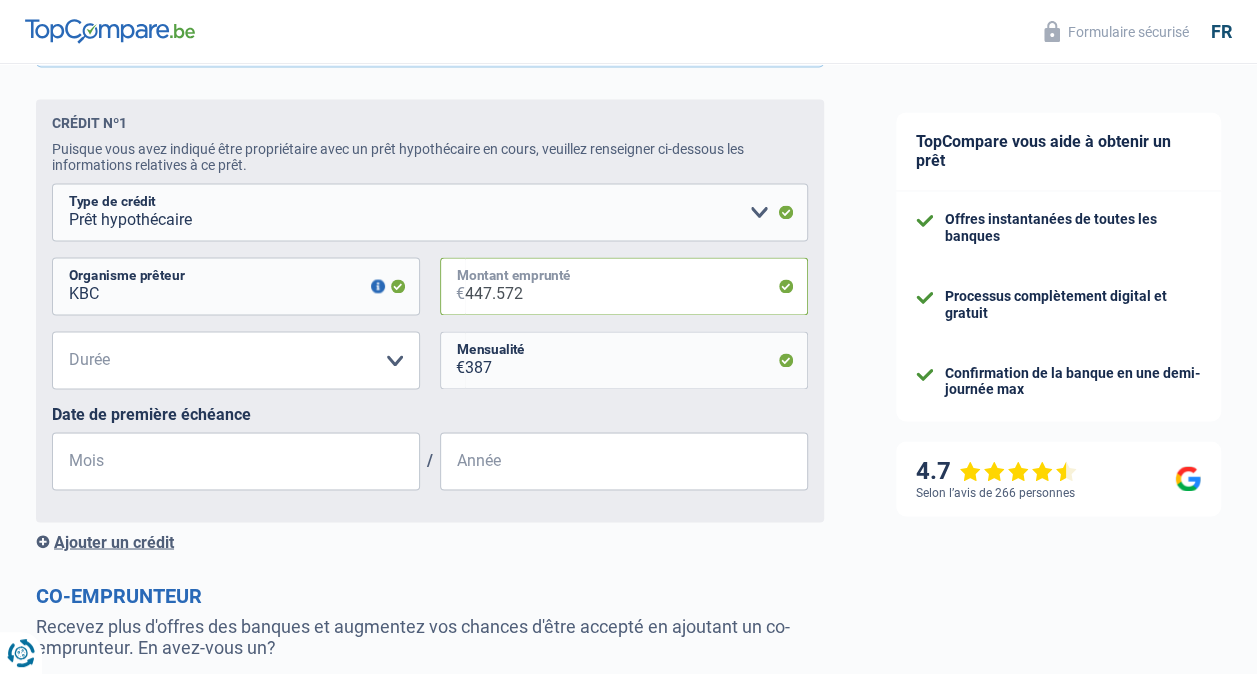 drag, startPoint x: 536, startPoint y: 303, endPoint x: 506, endPoint y: 304, distance: 30.016663 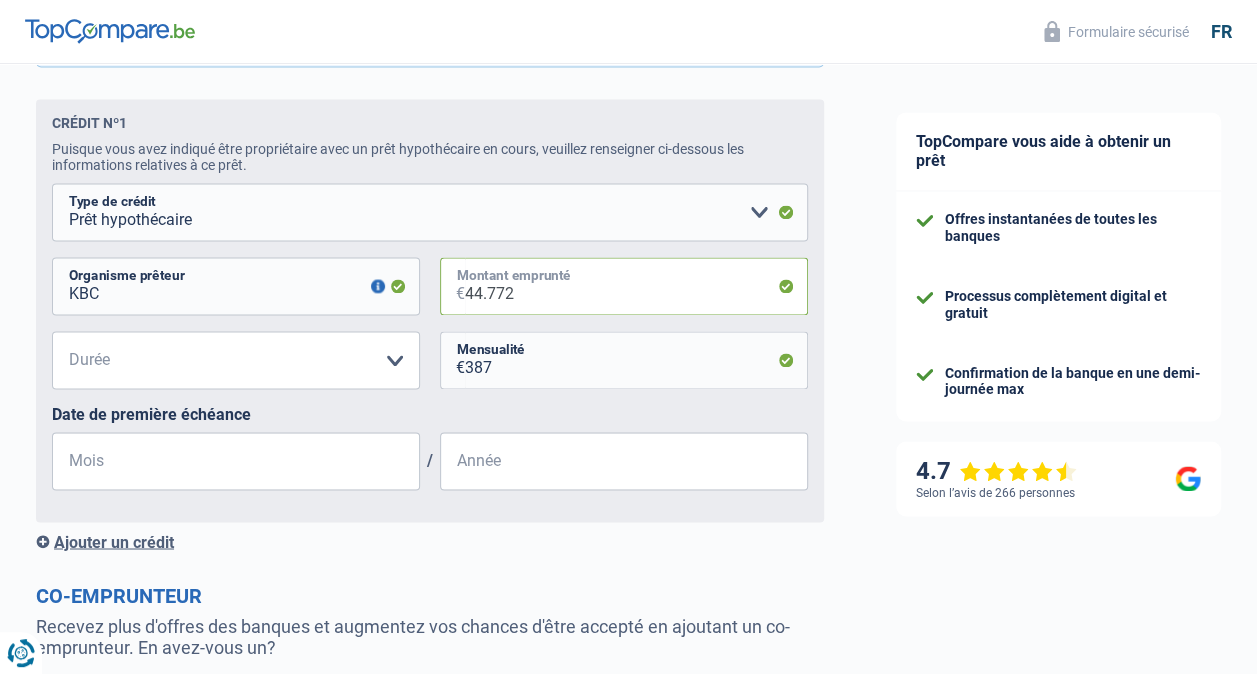 drag, startPoint x: 580, startPoint y: 295, endPoint x: 385, endPoint y: 300, distance: 195.06409 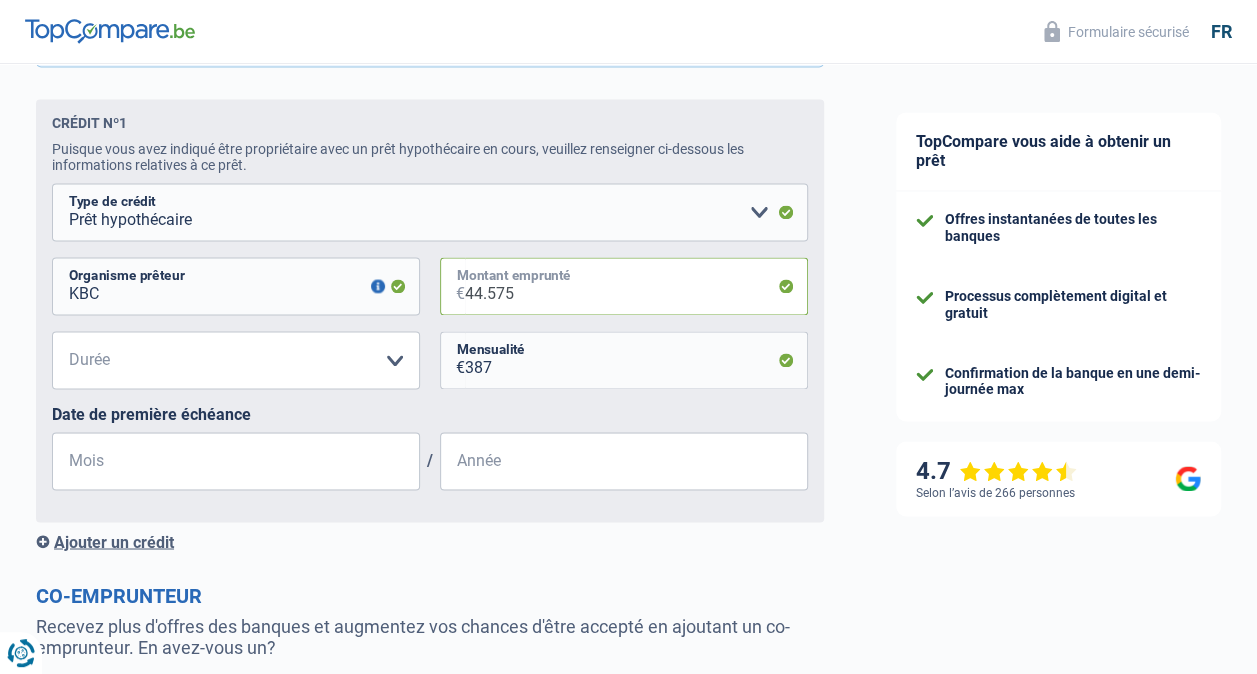 type on "44.575" 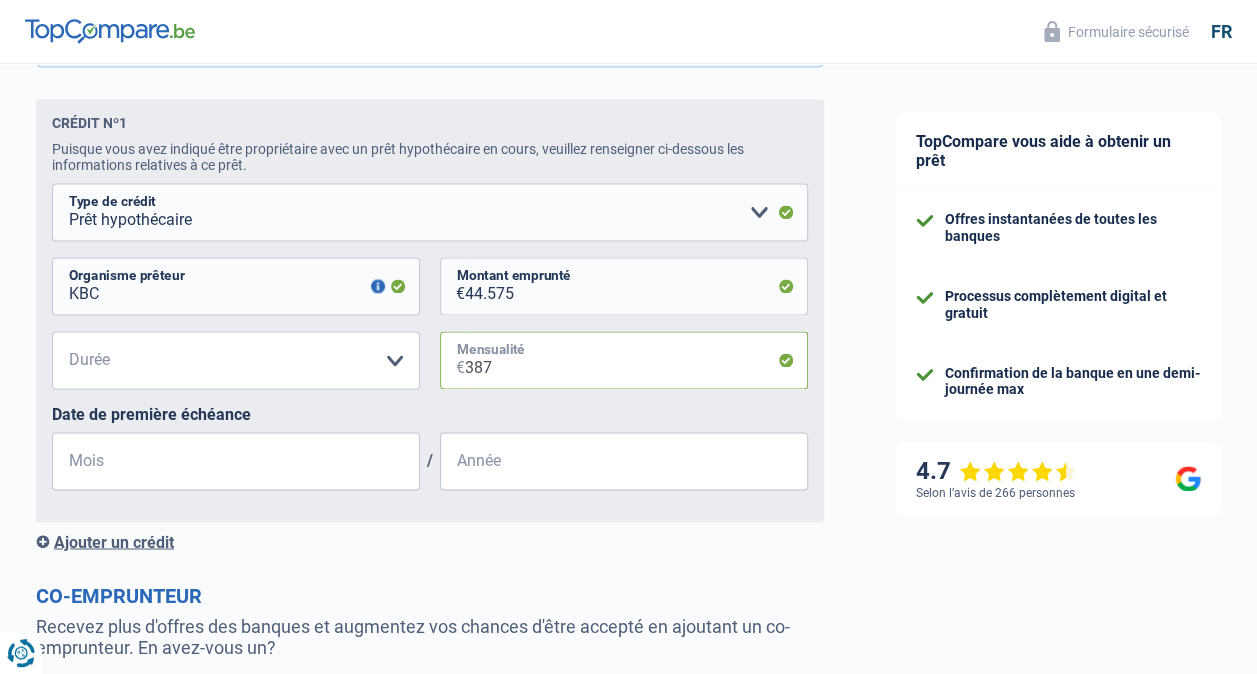 click on "387" at bounding box center [636, 360] 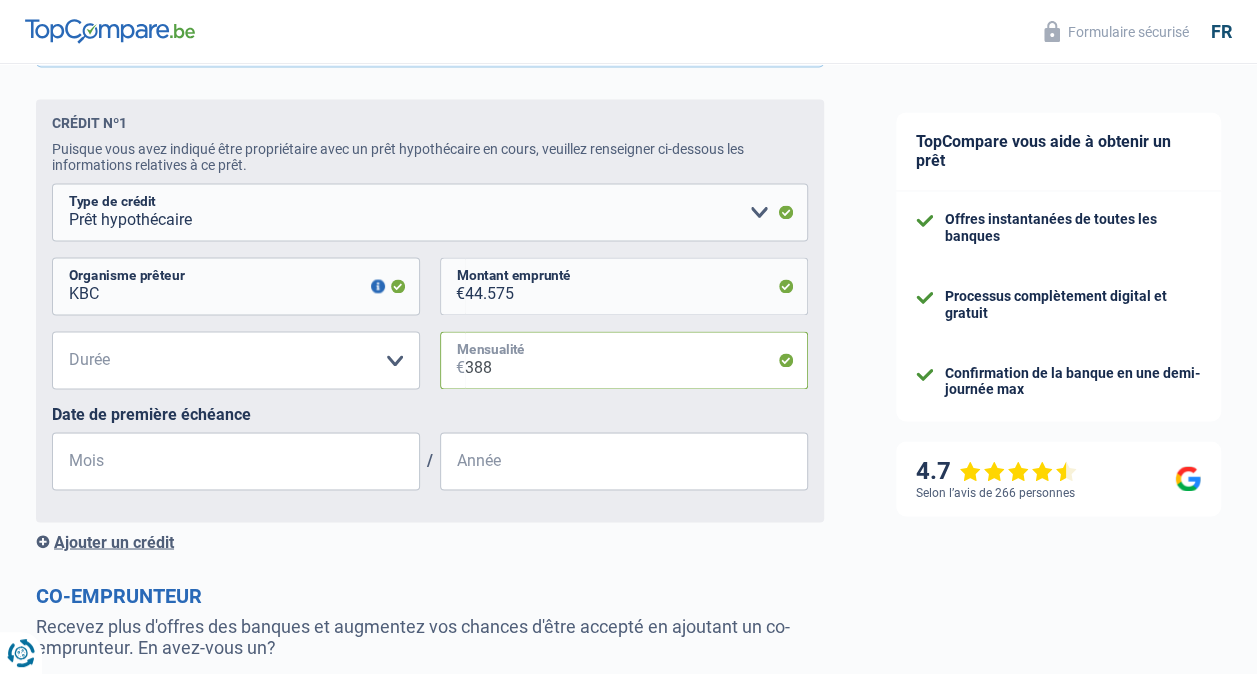 type on "388" 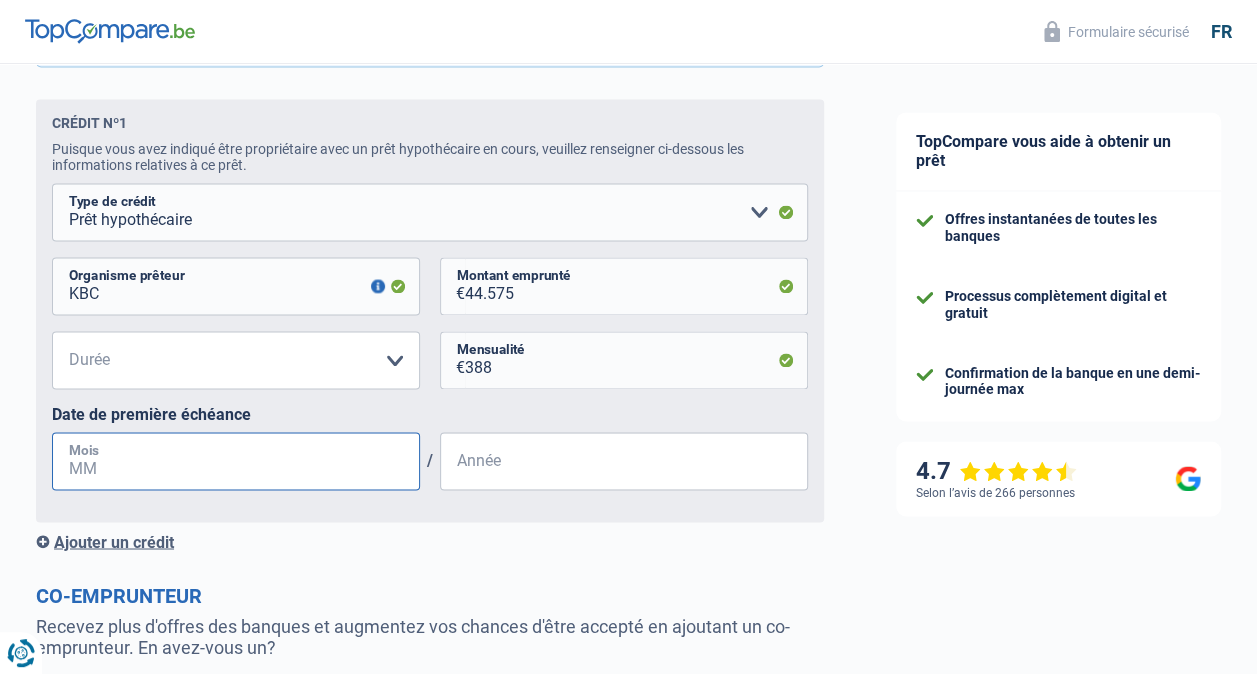 click on "Mois" at bounding box center (236, 461) 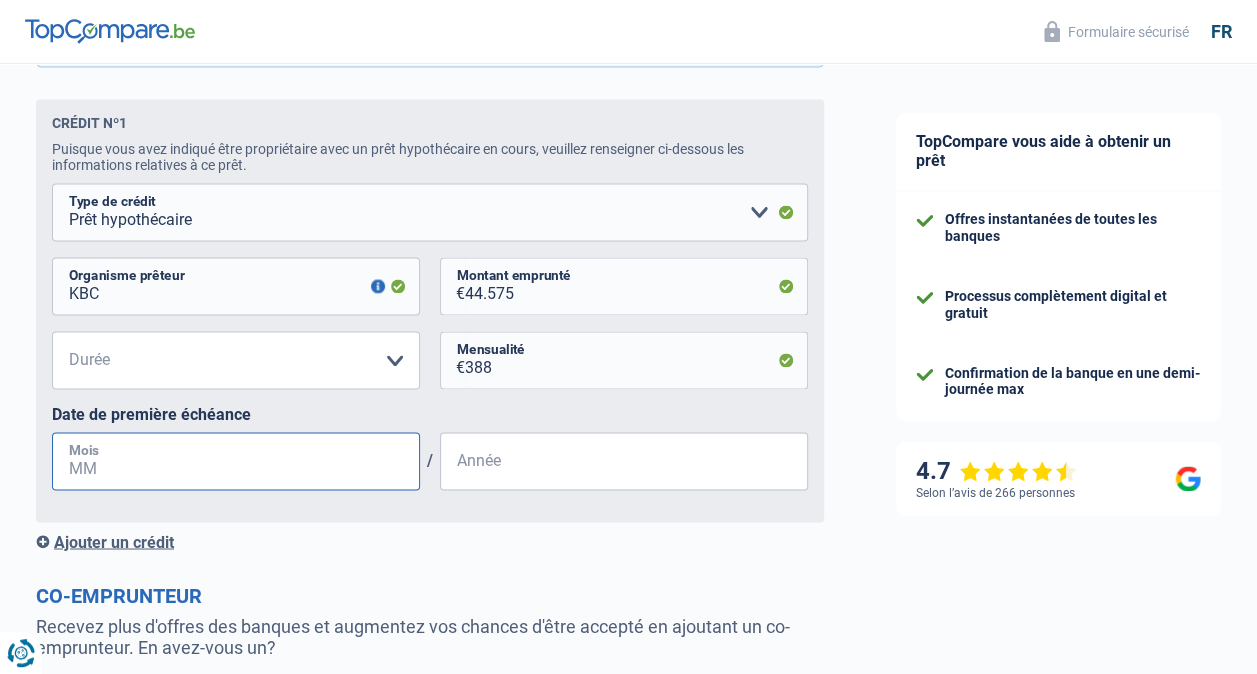 click on "Mois" at bounding box center [236, 461] 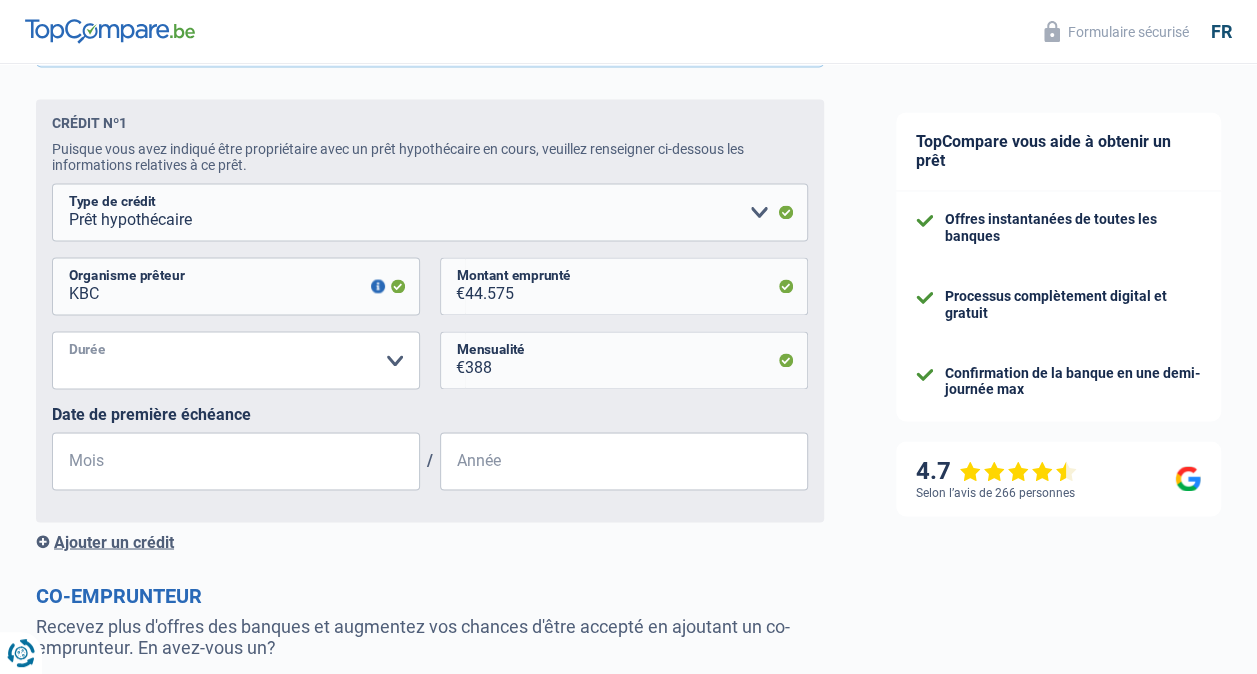 click on "120 mois 180 mois 240 mois 300 mois 360 mois 420 mois
Veuillez sélectionner une option" at bounding box center [236, 360] 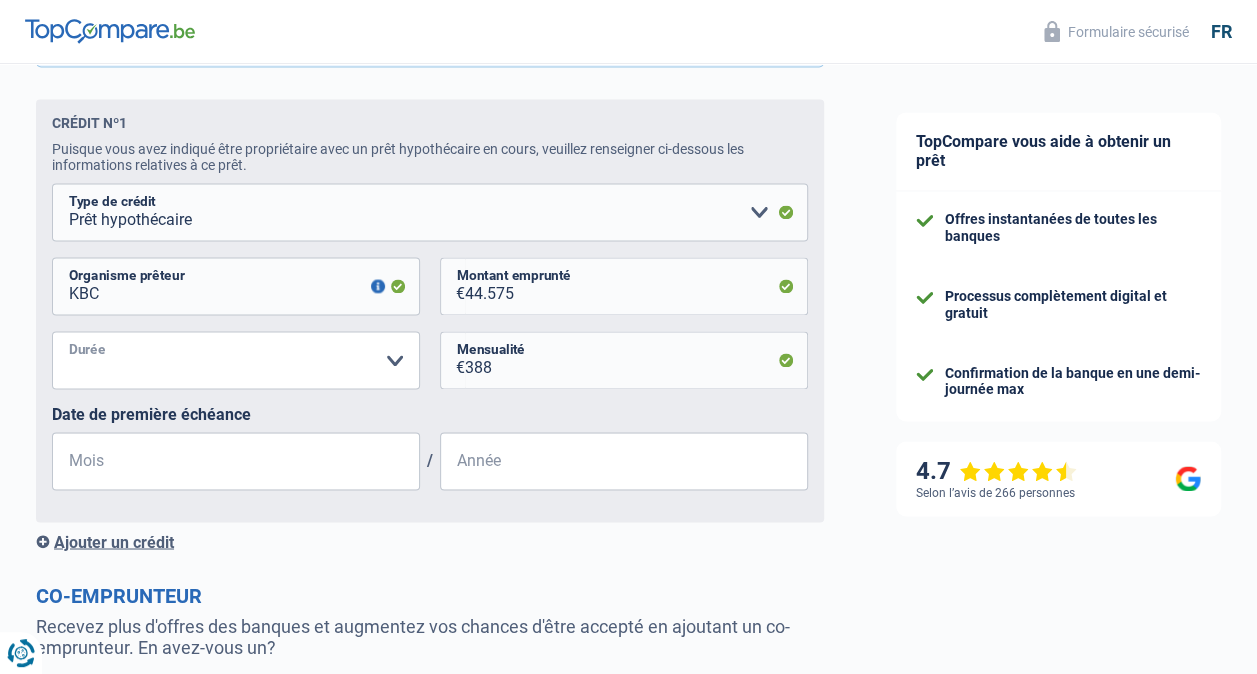 click on "120 mois 180 mois 240 mois 300 mois 360 mois 420 mois
Veuillez sélectionner une option" at bounding box center [236, 360] 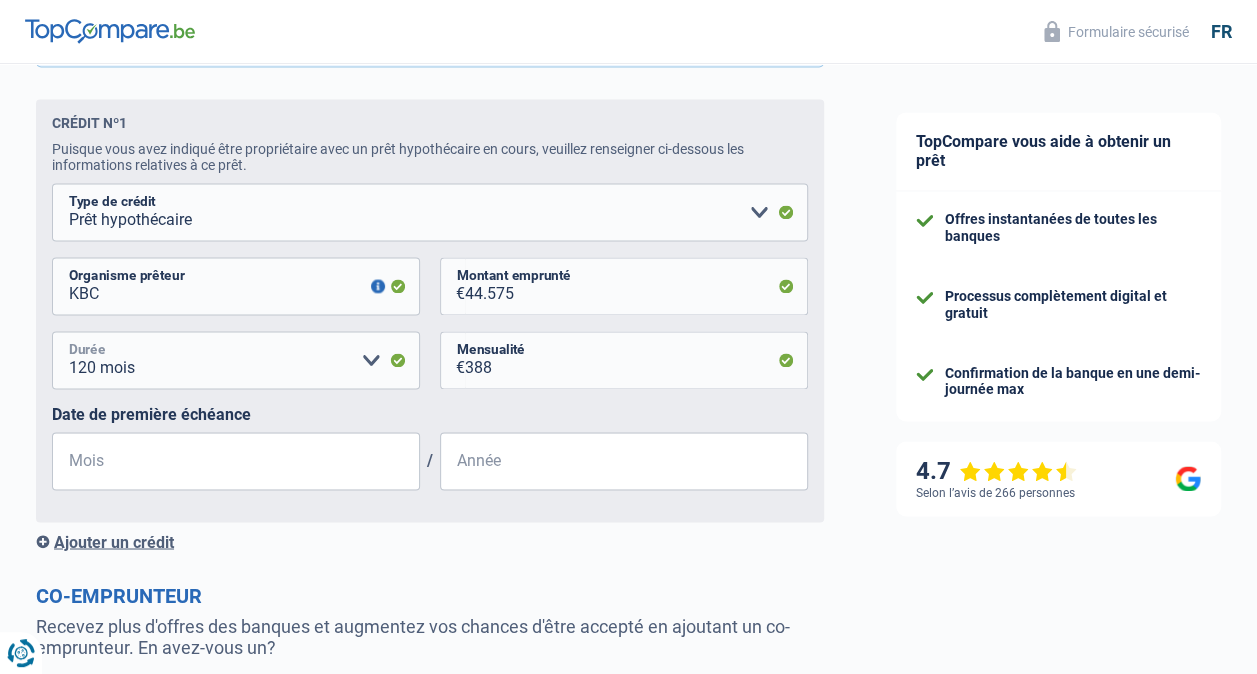 click on "120 mois 180 mois 240 mois 300 mois 360 mois 420 mois
Veuillez sélectionner une option" at bounding box center (236, 360) 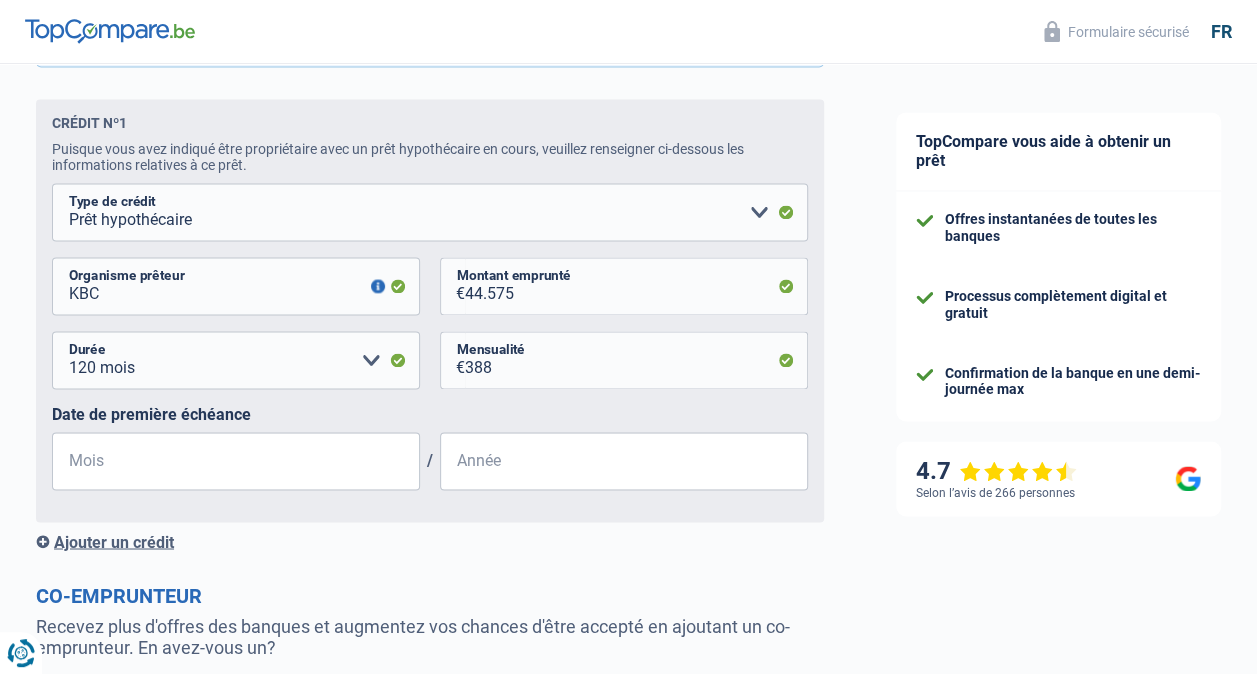click on "Date de première échéance" at bounding box center [430, 414] 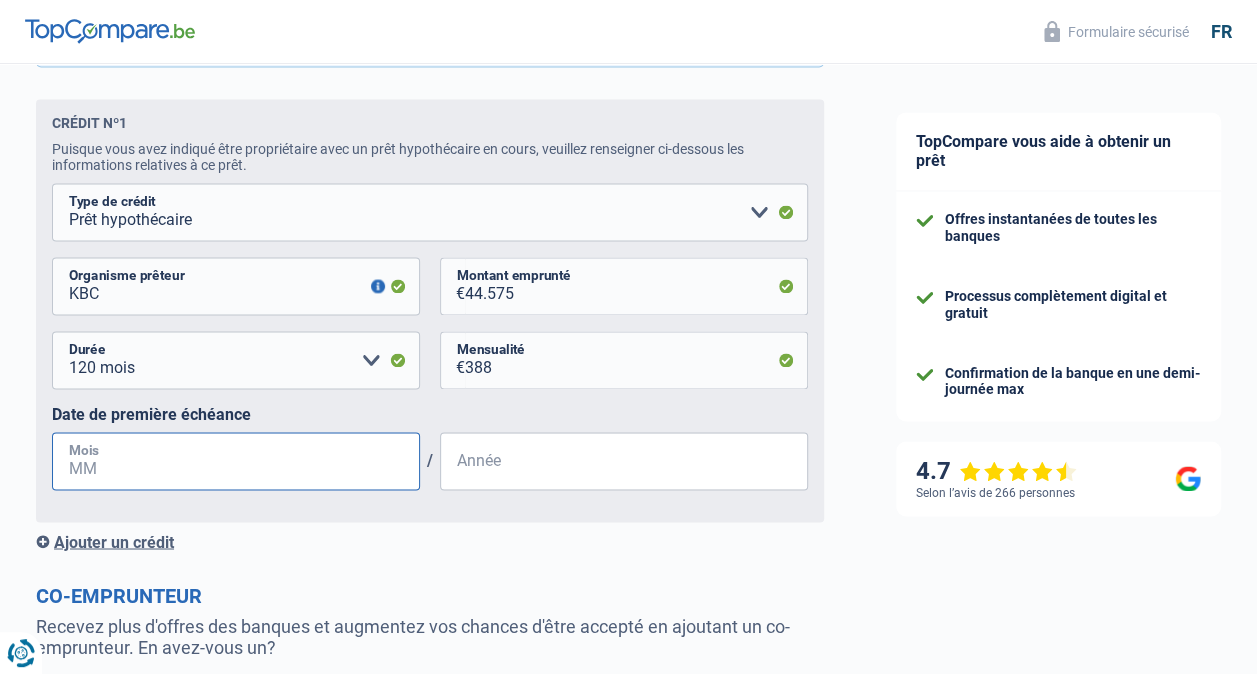 click on "Mois" at bounding box center [236, 461] 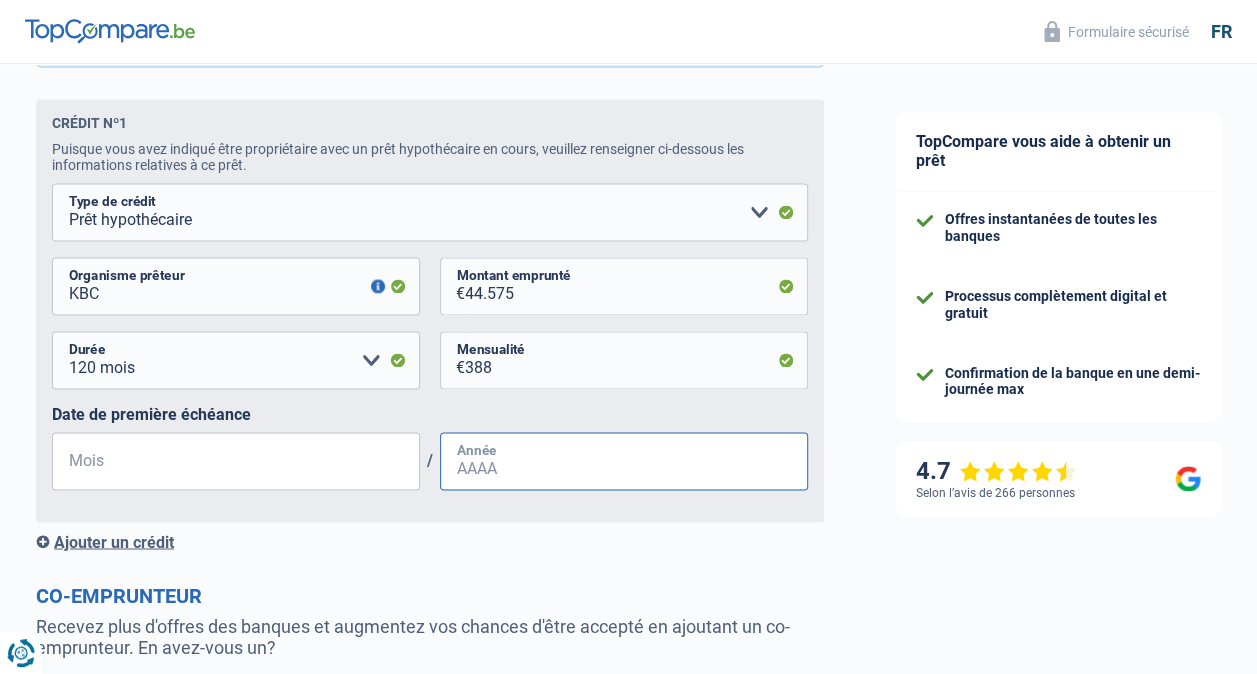 click on "Année" at bounding box center (624, 461) 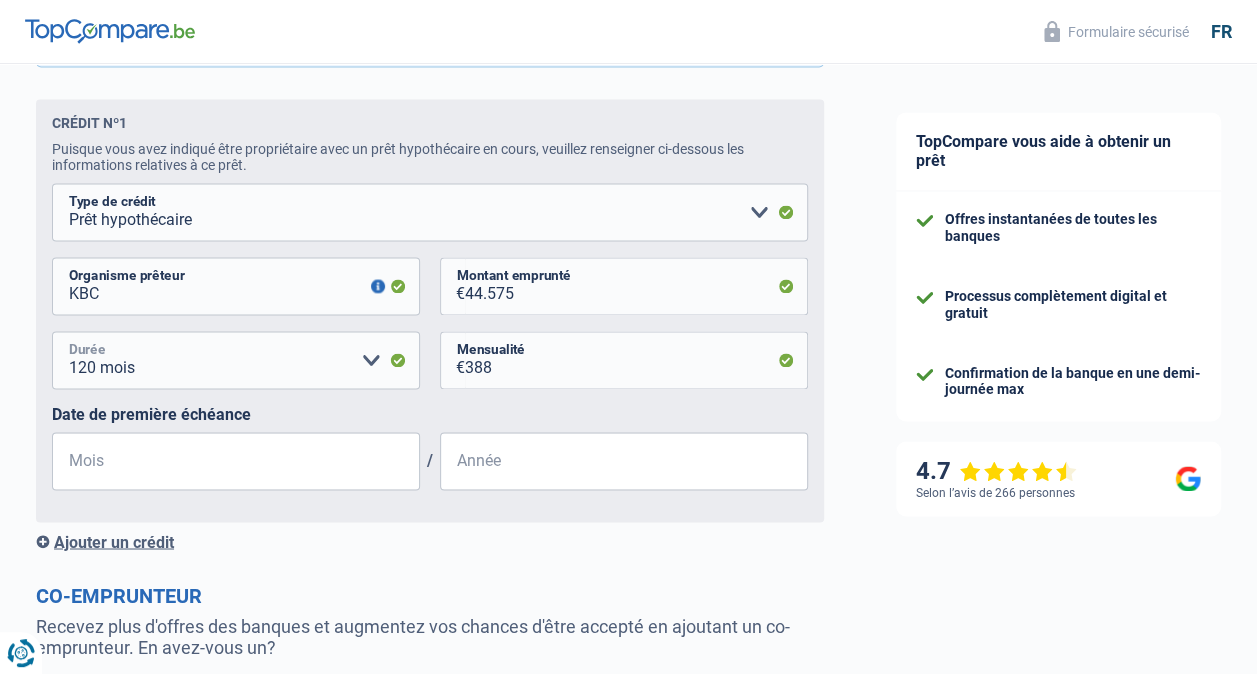 click on "120 mois 180 mois 240 mois 300 mois 360 mois 420 mois
Veuillez sélectionner une option" at bounding box center (236, 360) 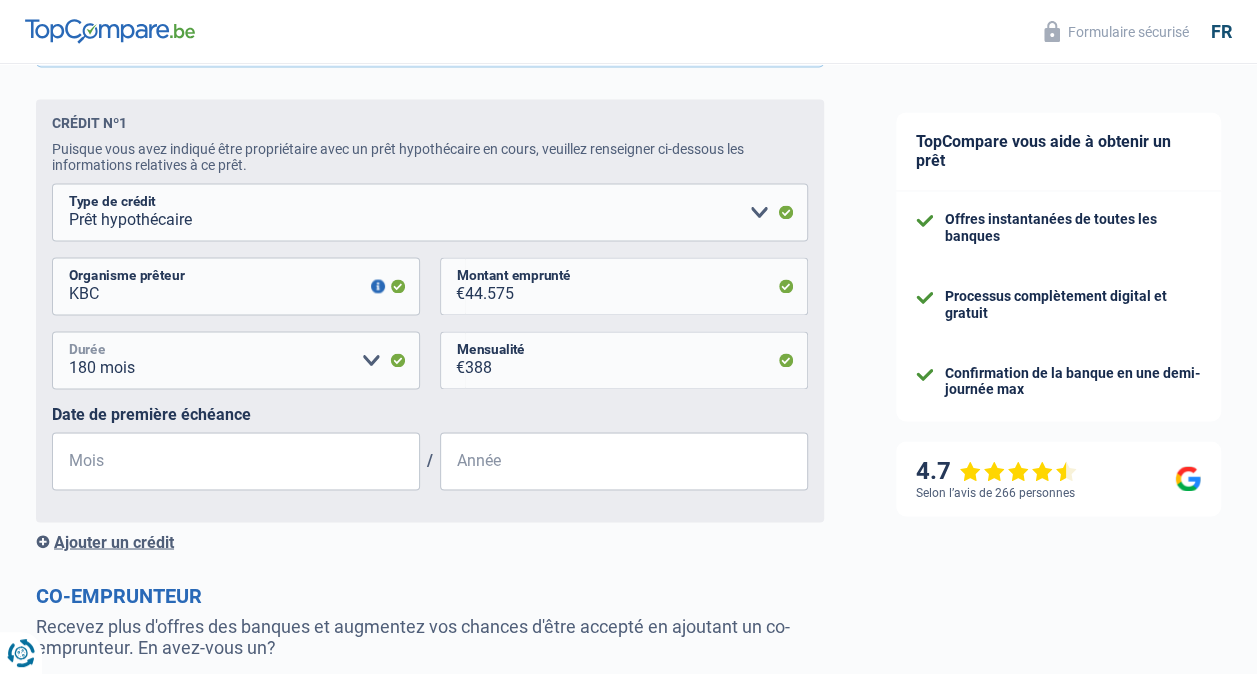 click on "120 mois 180 mois 240 mois 300 mois 360 mois 420 mois
Veuillez sélectionner une option" at bounding box center (236, 360) 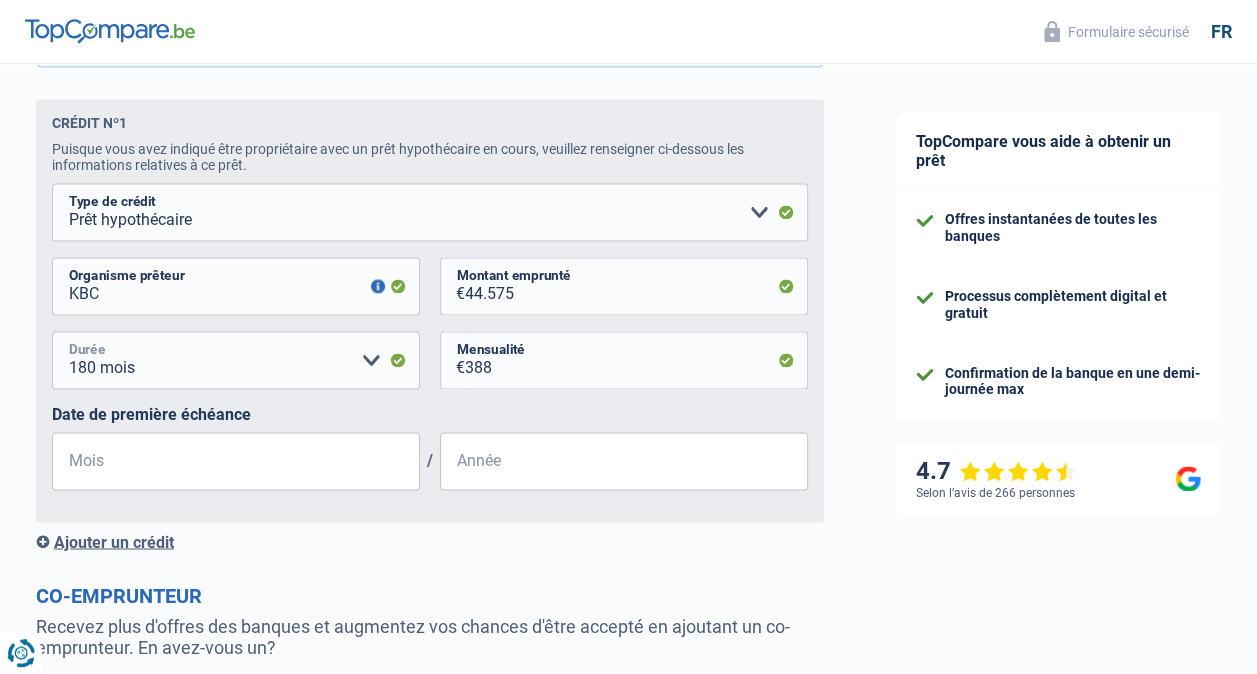 select on "120" 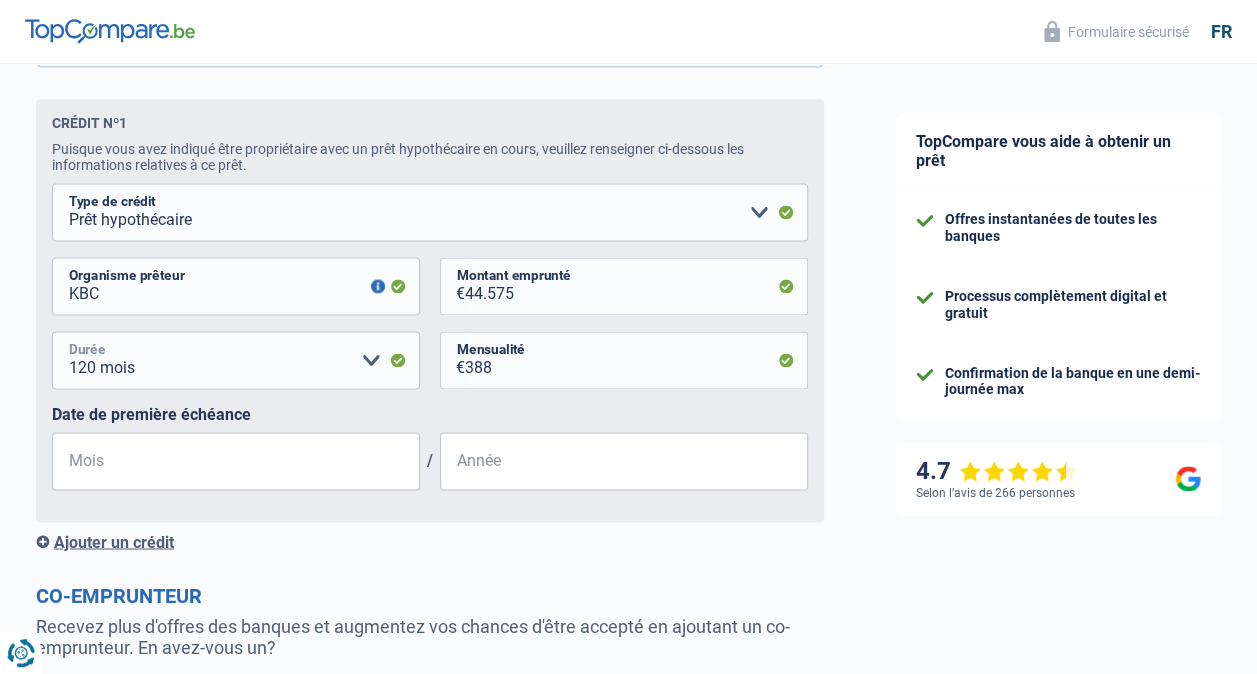 click on "120 mois 180 mois 240 mois 300 mois 360 mois 420 mois
Veuillez sélectionner une option" at bounding box center [236, 360] 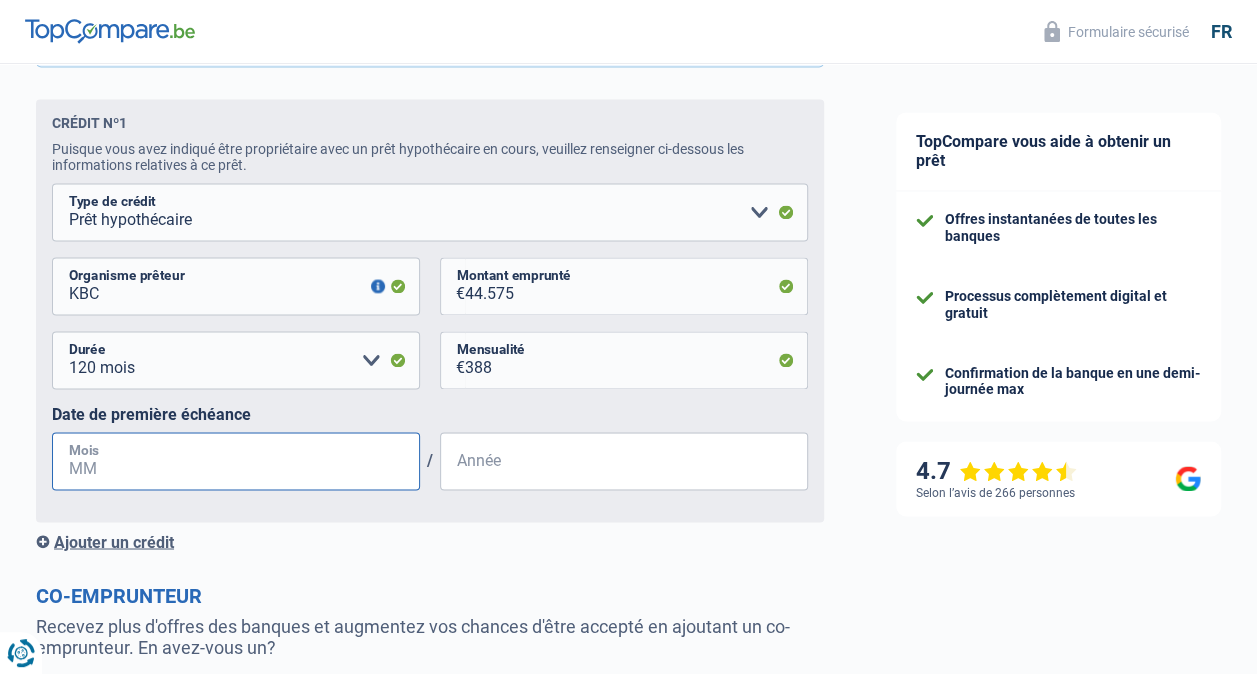 click on "Mois" at bounding box center (236, 461) 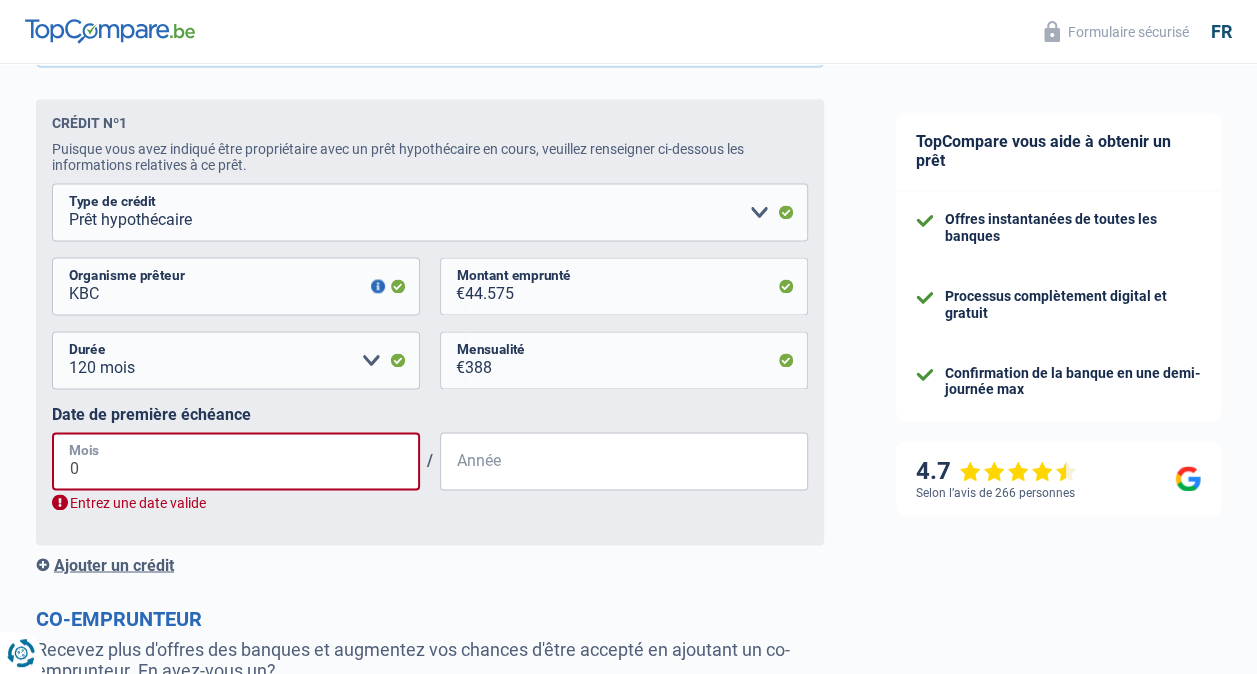 type on "01" 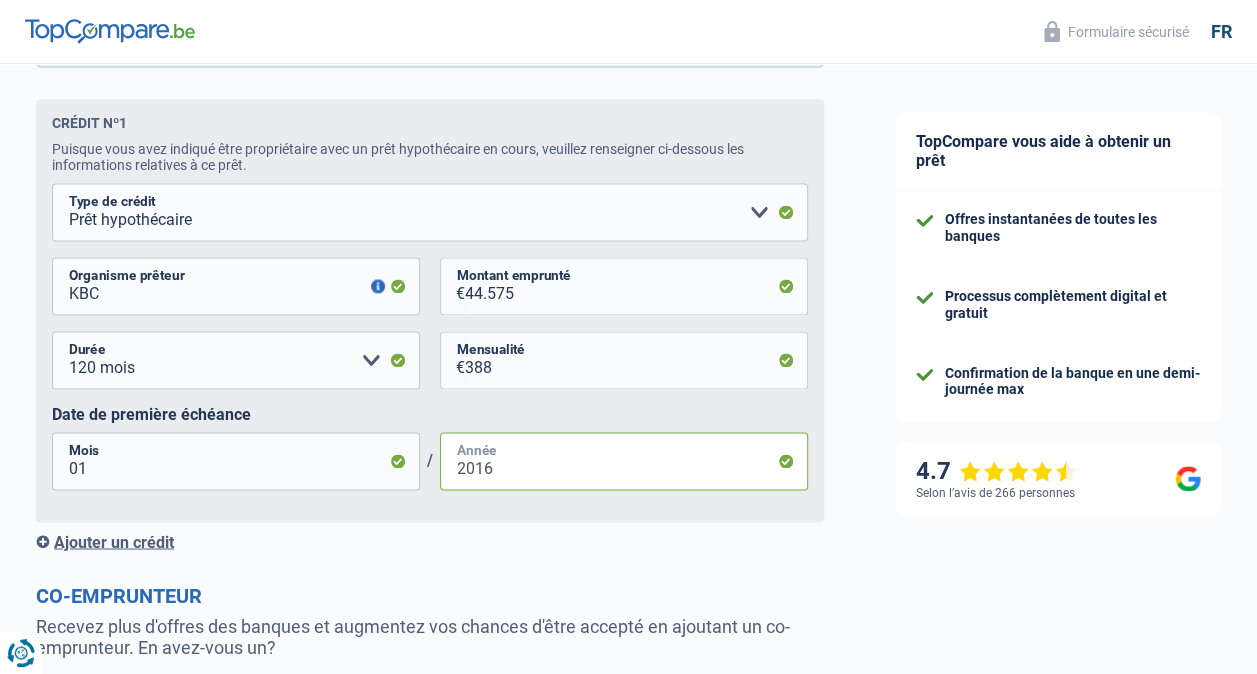 type on "2016" 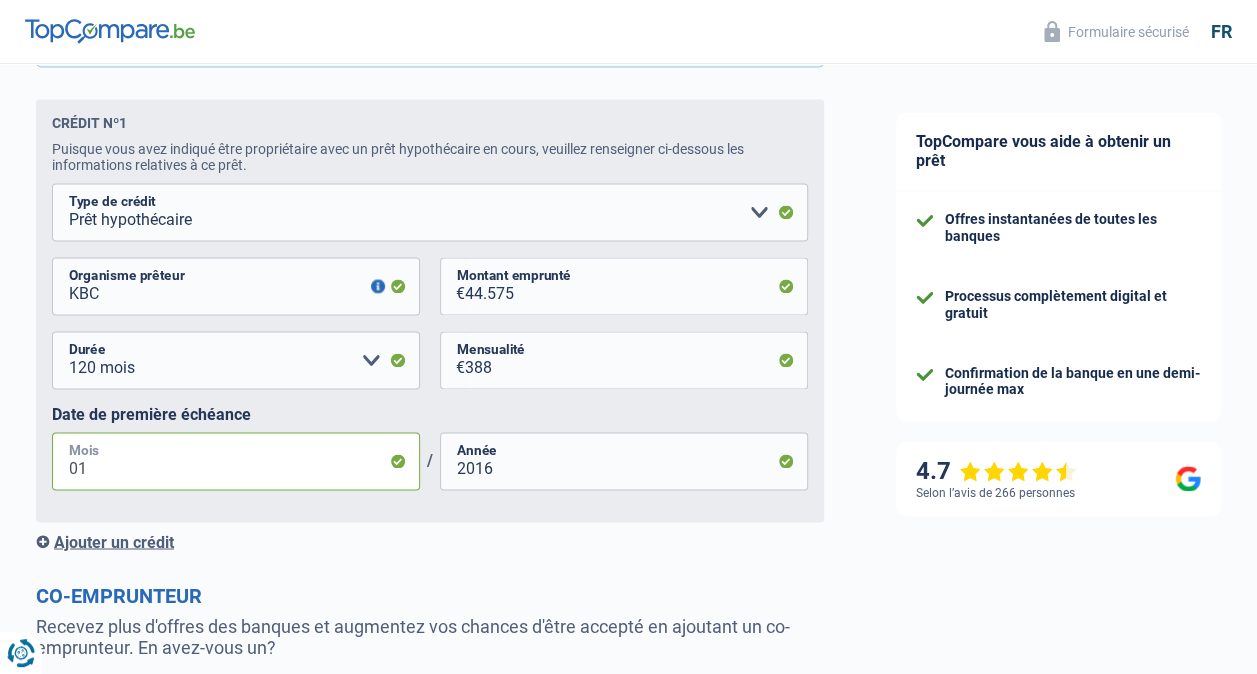 click on "01" at bounding box center [236, 461] 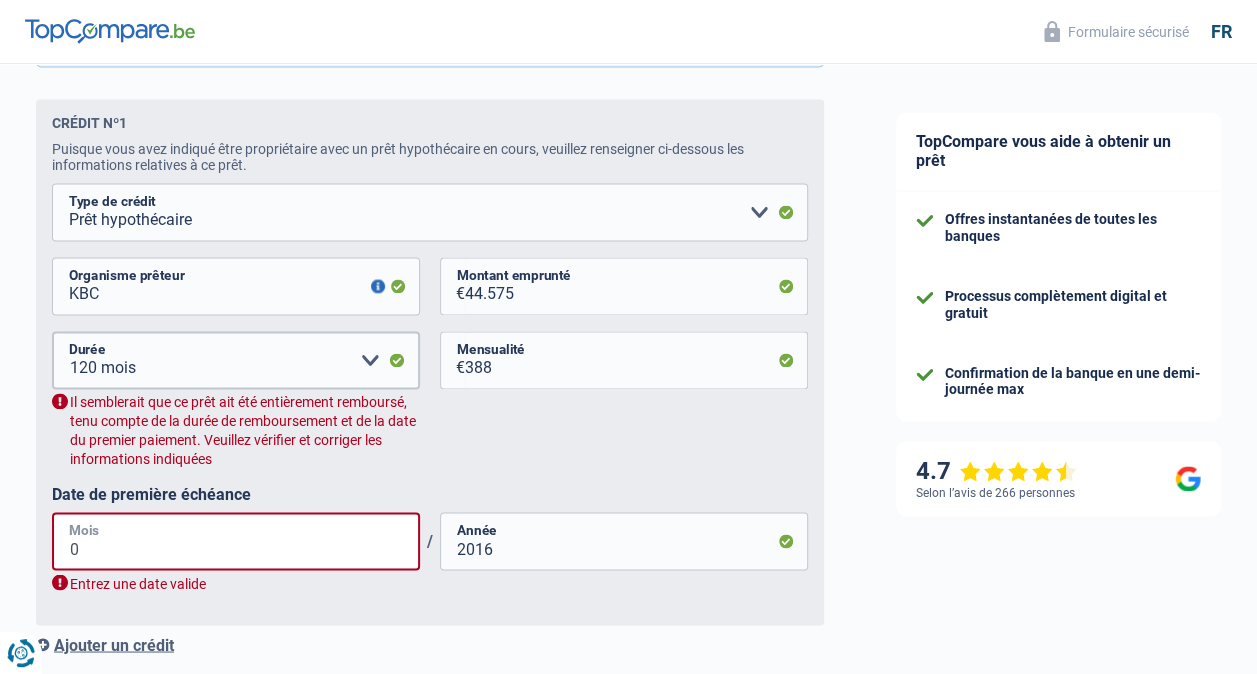 type on "05" 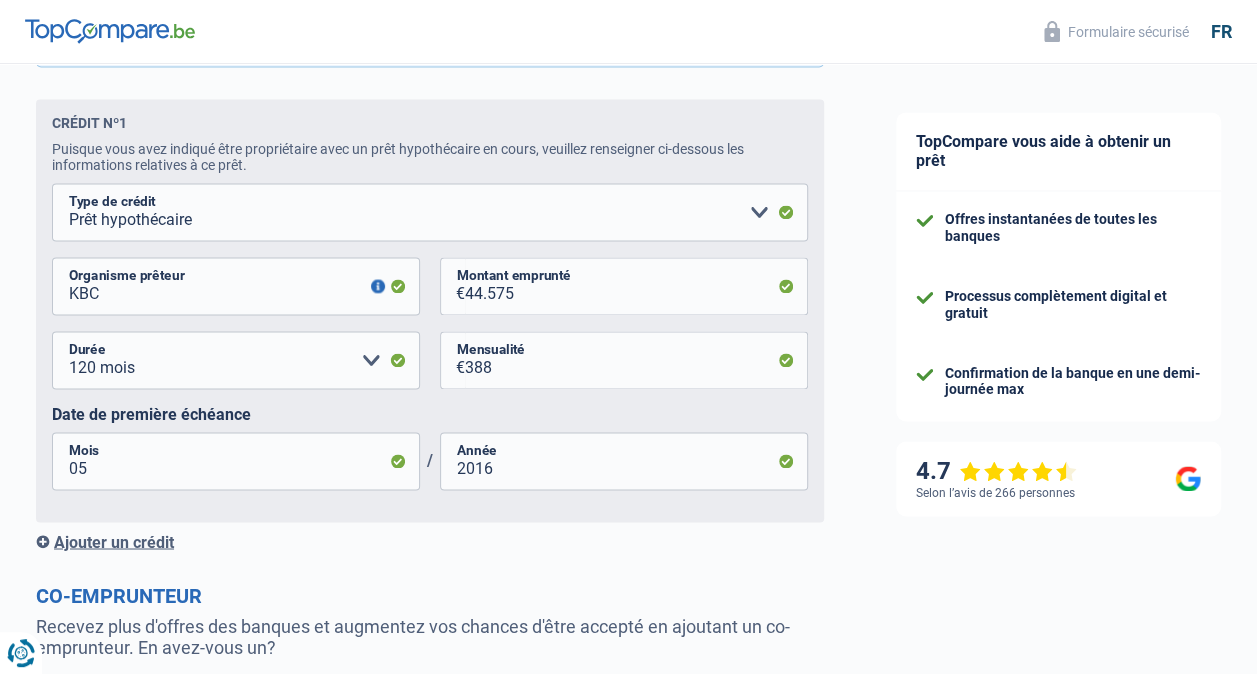 click on "Ajouter un crédit" at bounding box center (430, 541) 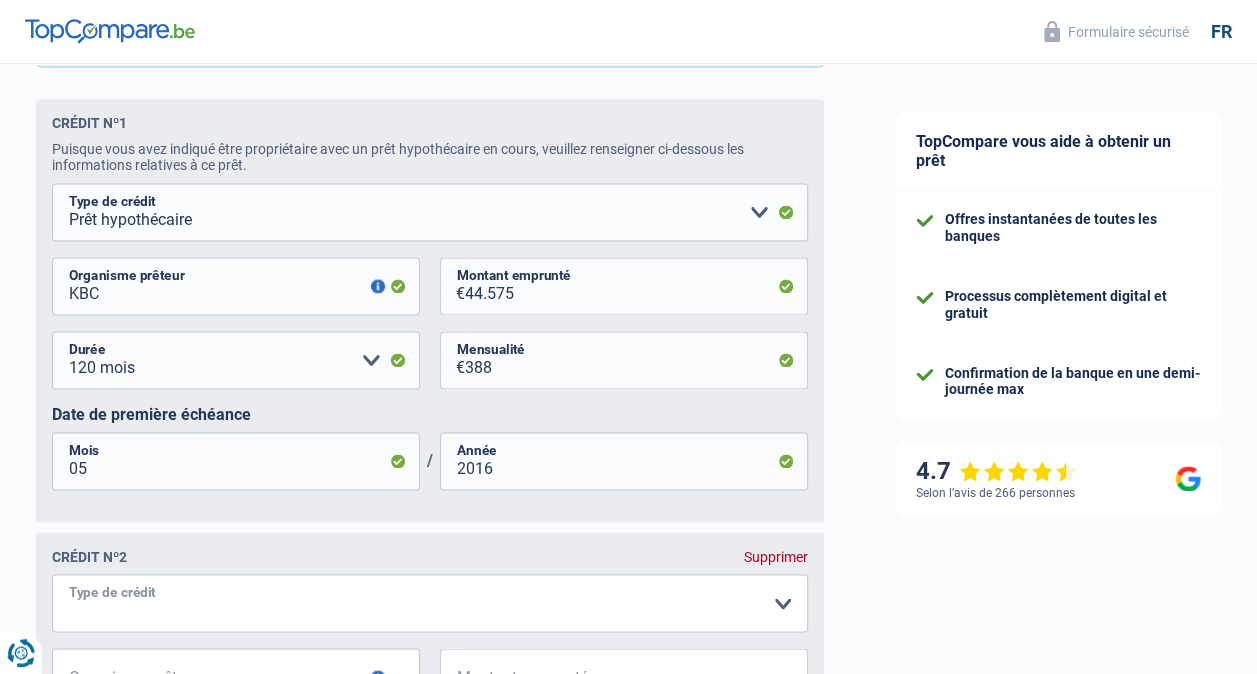 click on "Carte ou ouverture de crédit Prêt hypothécaire Vente à tempérament Prêt à tempérament Prêt rénovation Prêt voiture Regroupement d'un ou plusieurs crédits
Veuillez sélectionner une option" at bounding box center (430, 603) 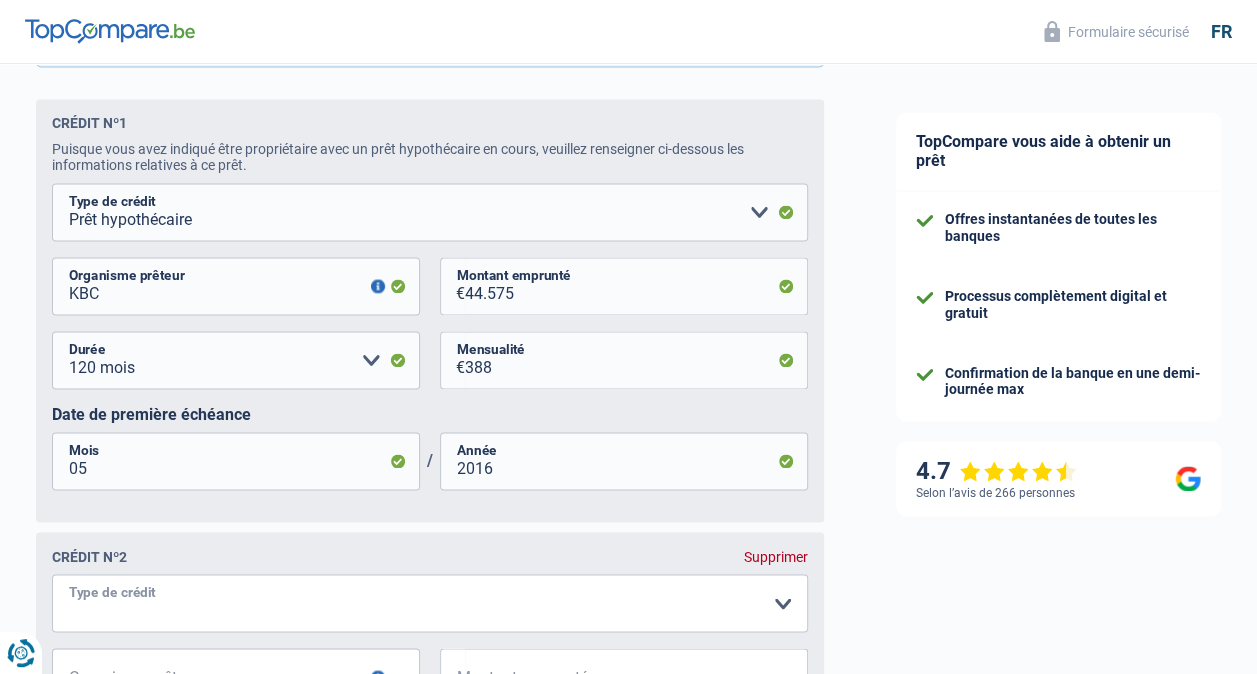 select on "personalSale" 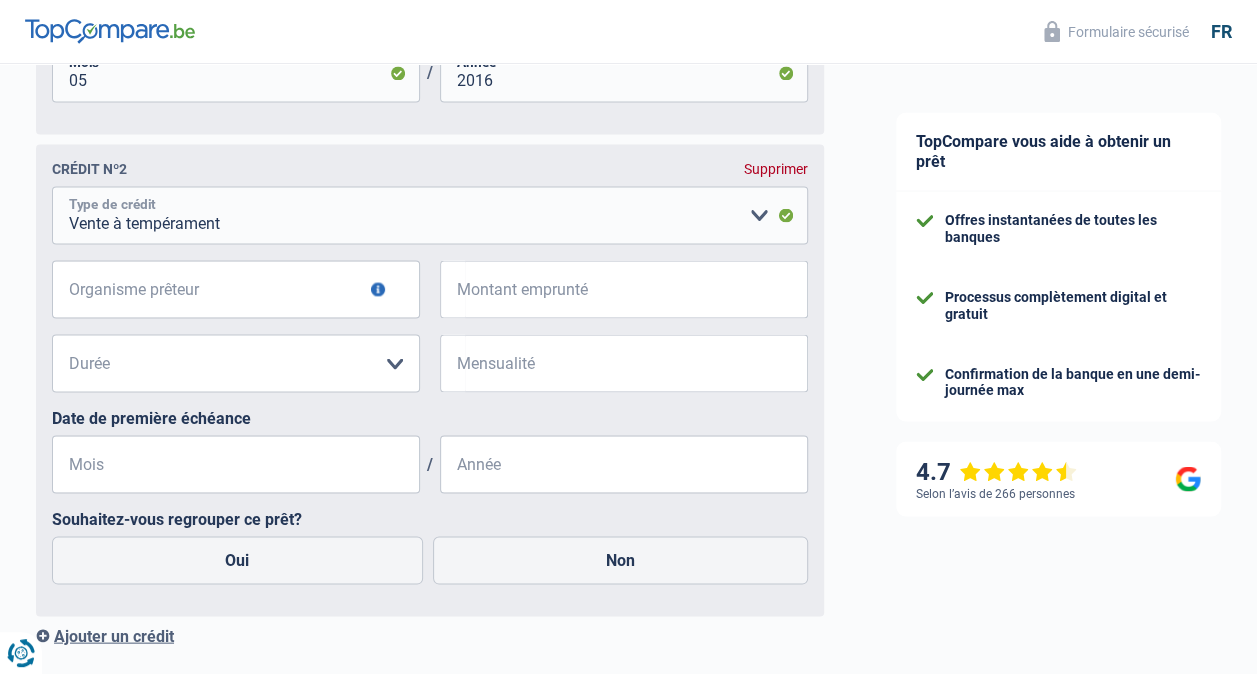 scroll, scrollTop: 1742, scrollLeft: 0, axis: vertical 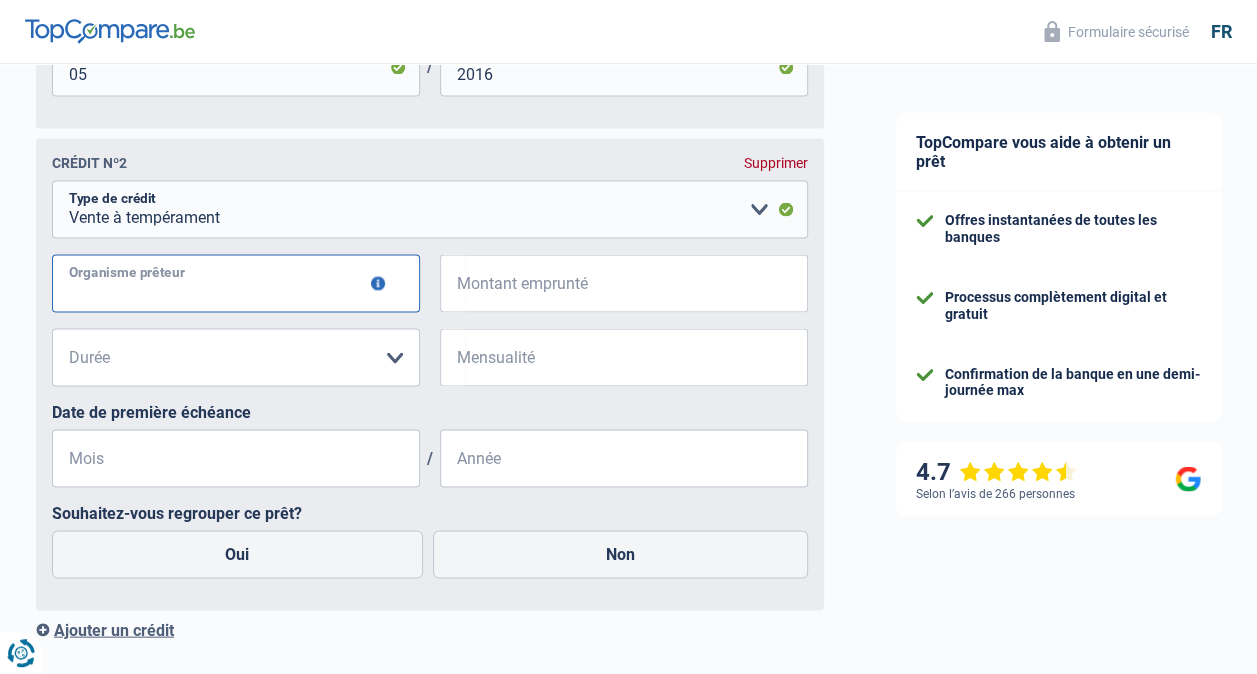 click on "Organisme prêteur" at bounding box center [236, 283] 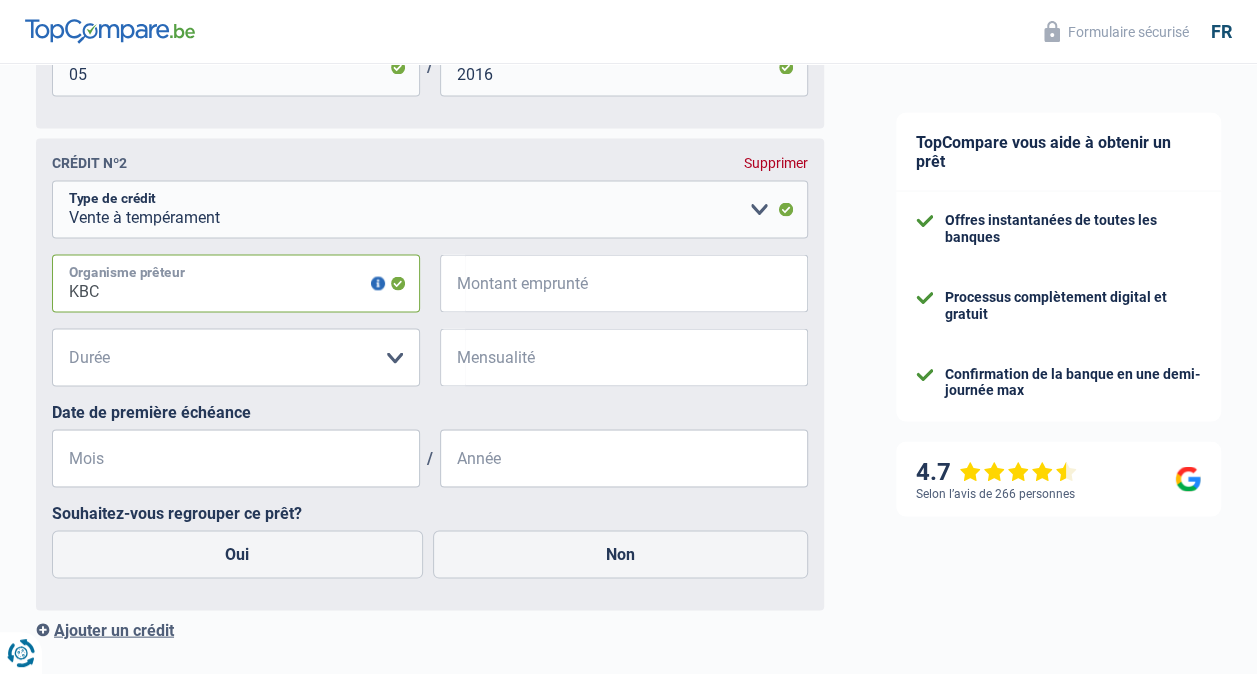 type on "KBC" 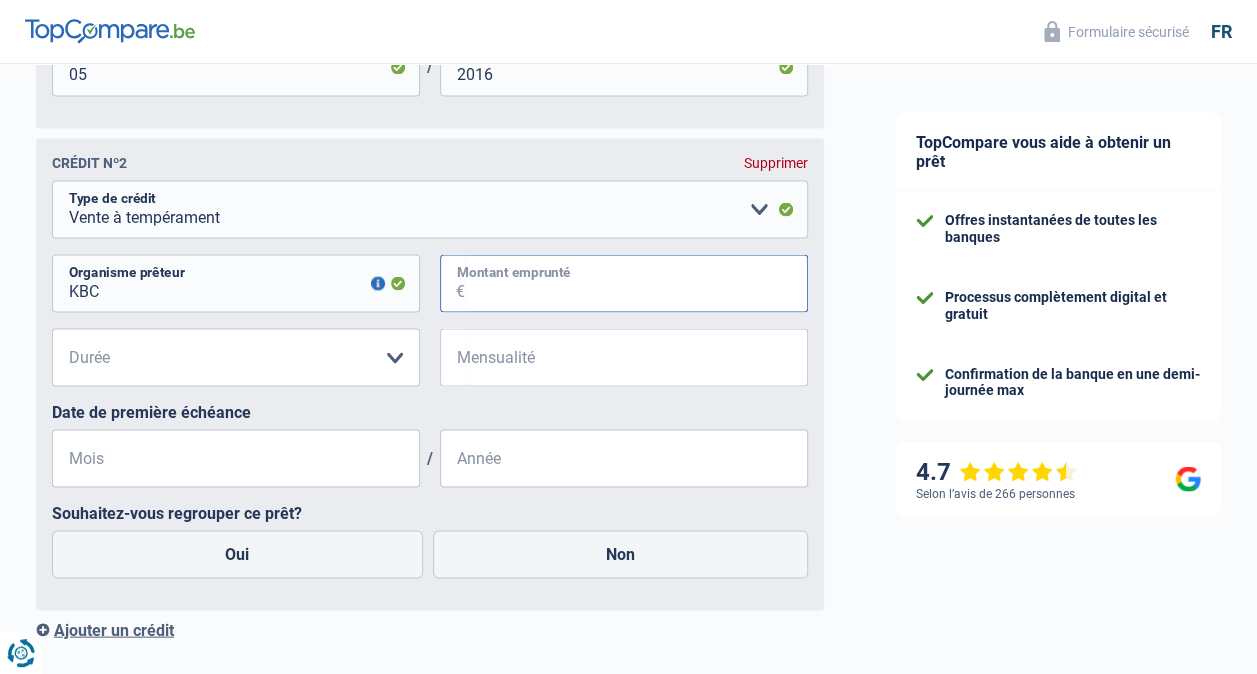 click on "Montant emprunté" at bounding box center (636, 283) 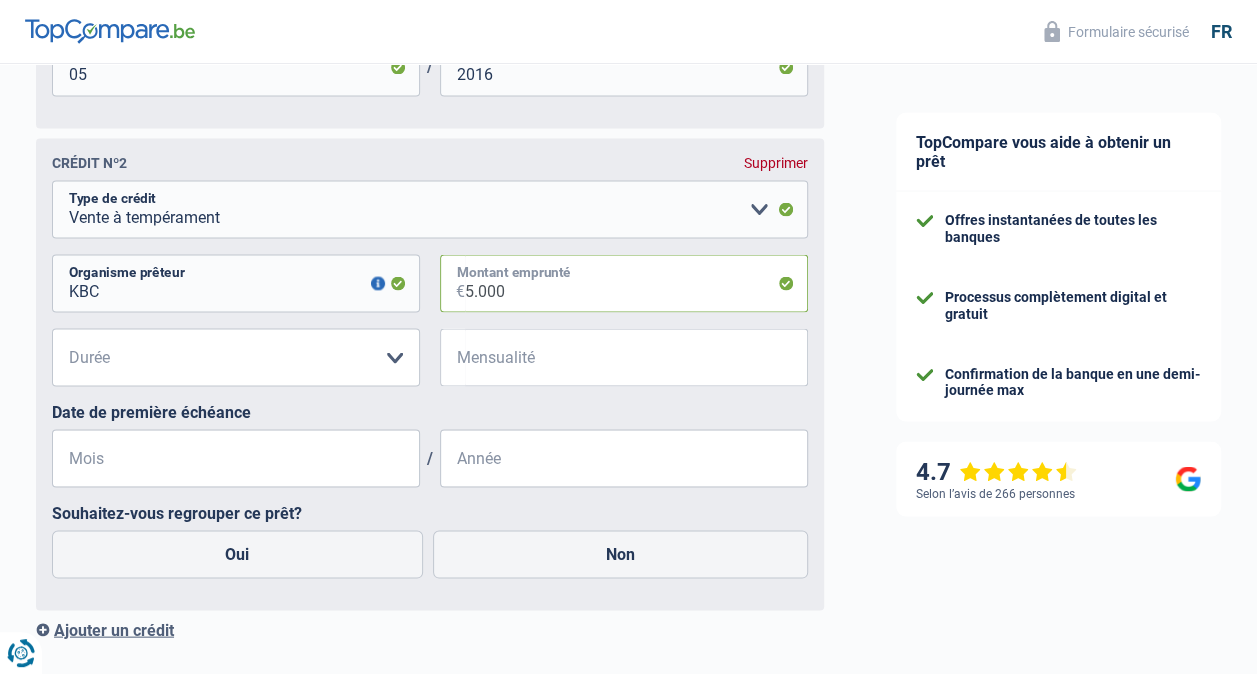 type on "5.000" 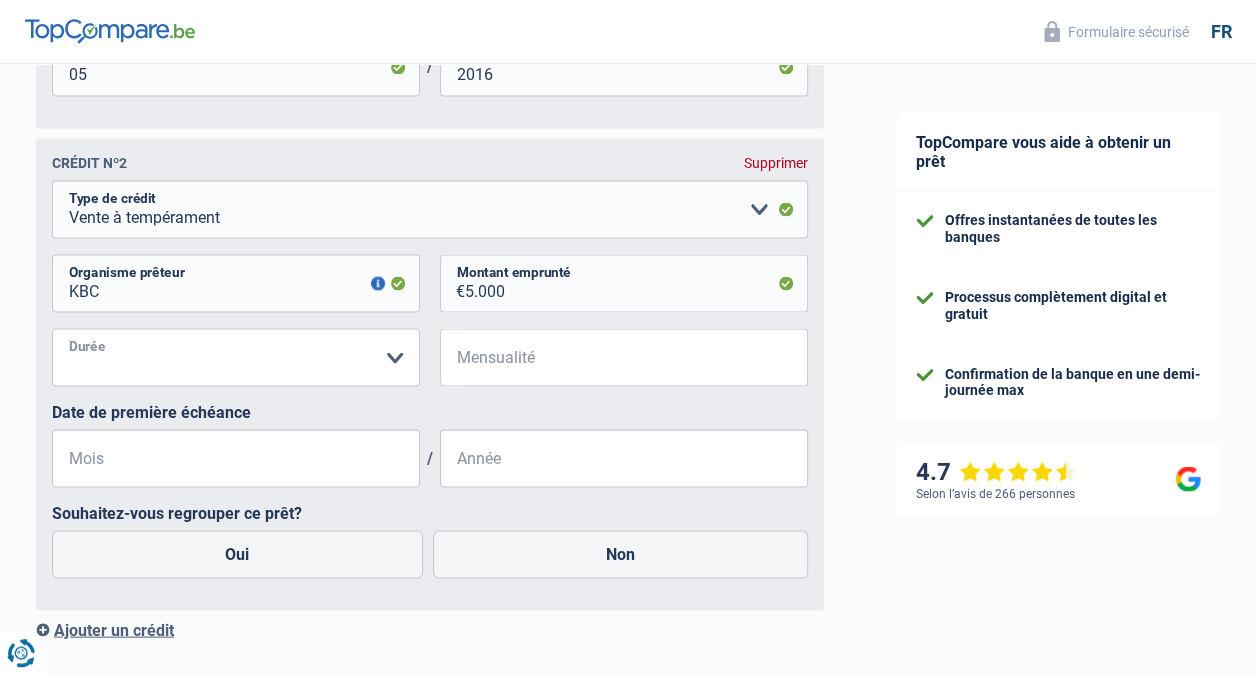 click on "12 mois 18 mois 24 mois 30 mois 36 mois
Veuillez sélectionner une option" at bounding box center (236, 357) 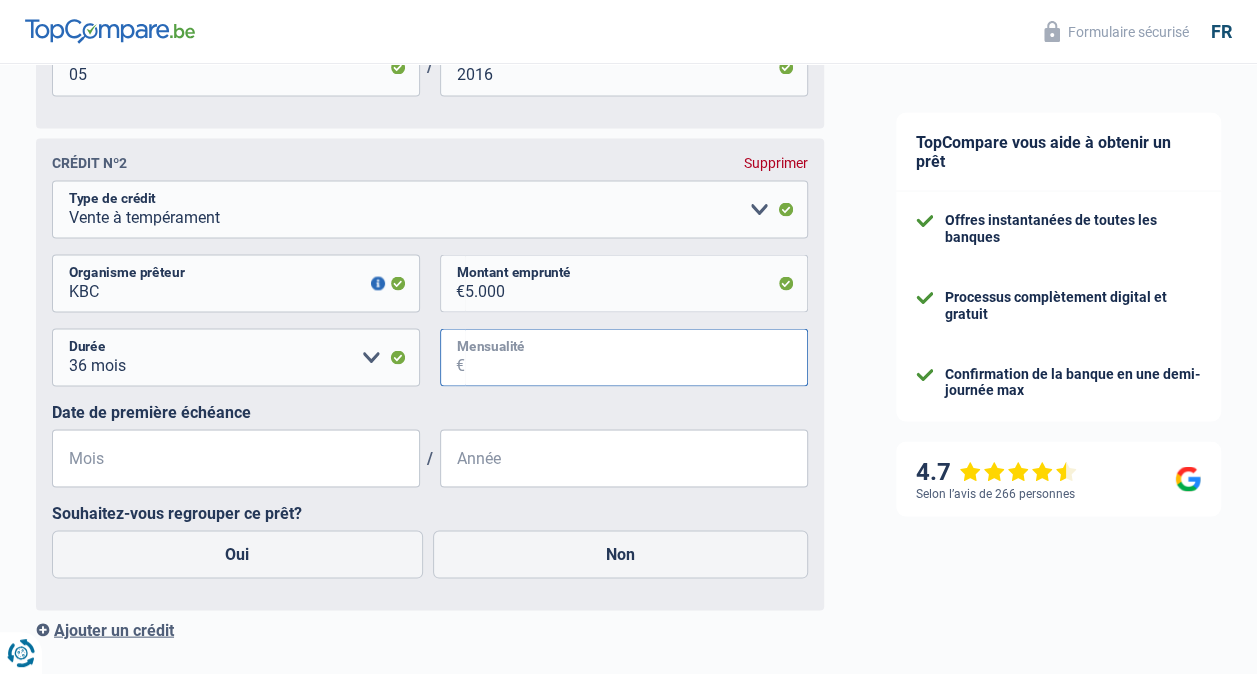 click on "Mensualité" at bounding box center (636, 357) 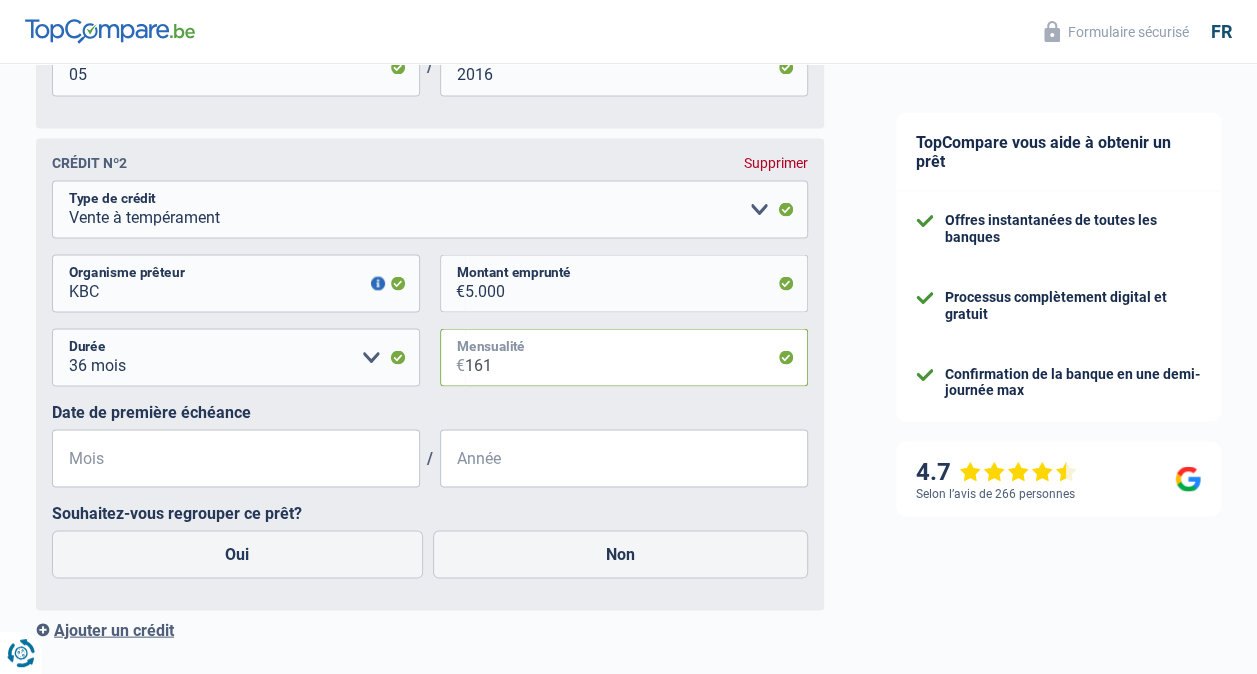 type on "161" 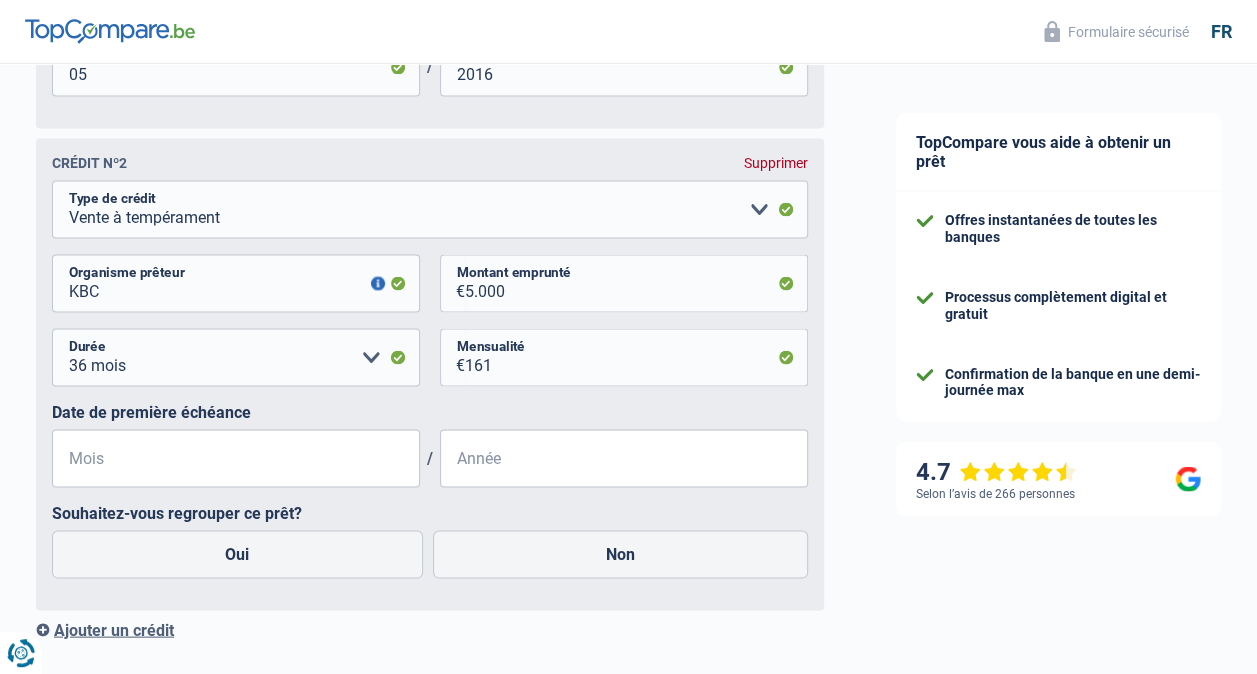 click on "Date de première échéance
Mois
/
Année" at bounding box center [430, 444] 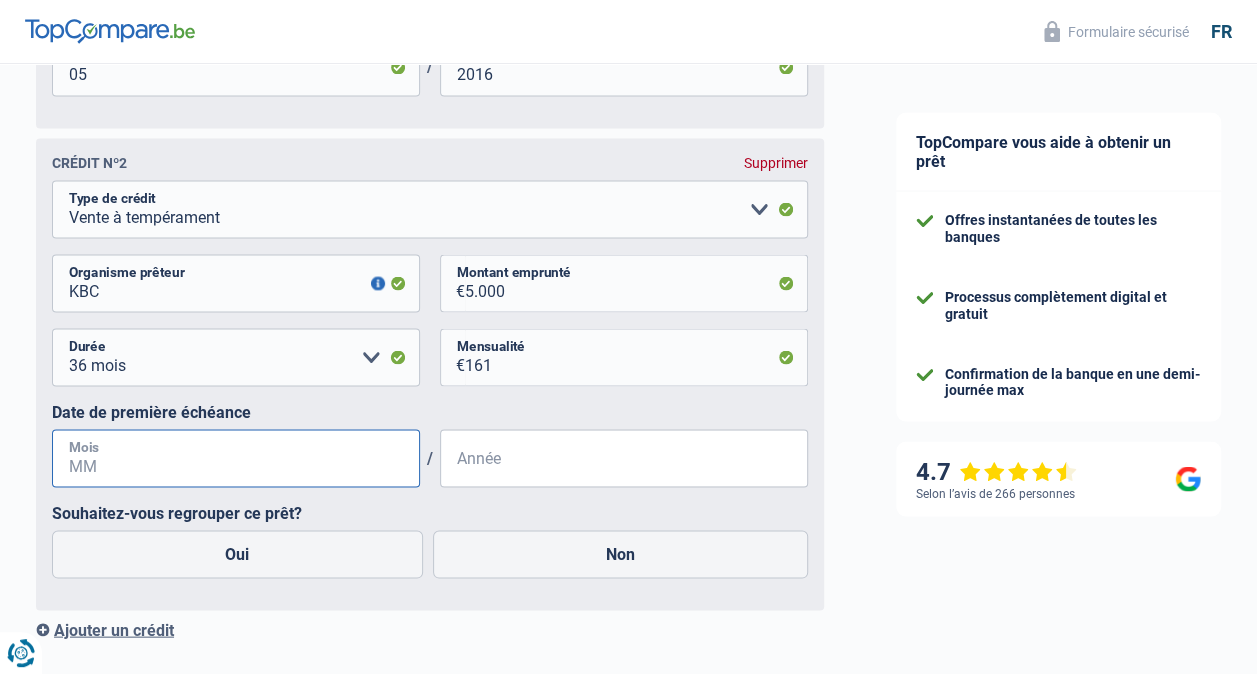 click on "Mois" at bounding box center (236, 458) 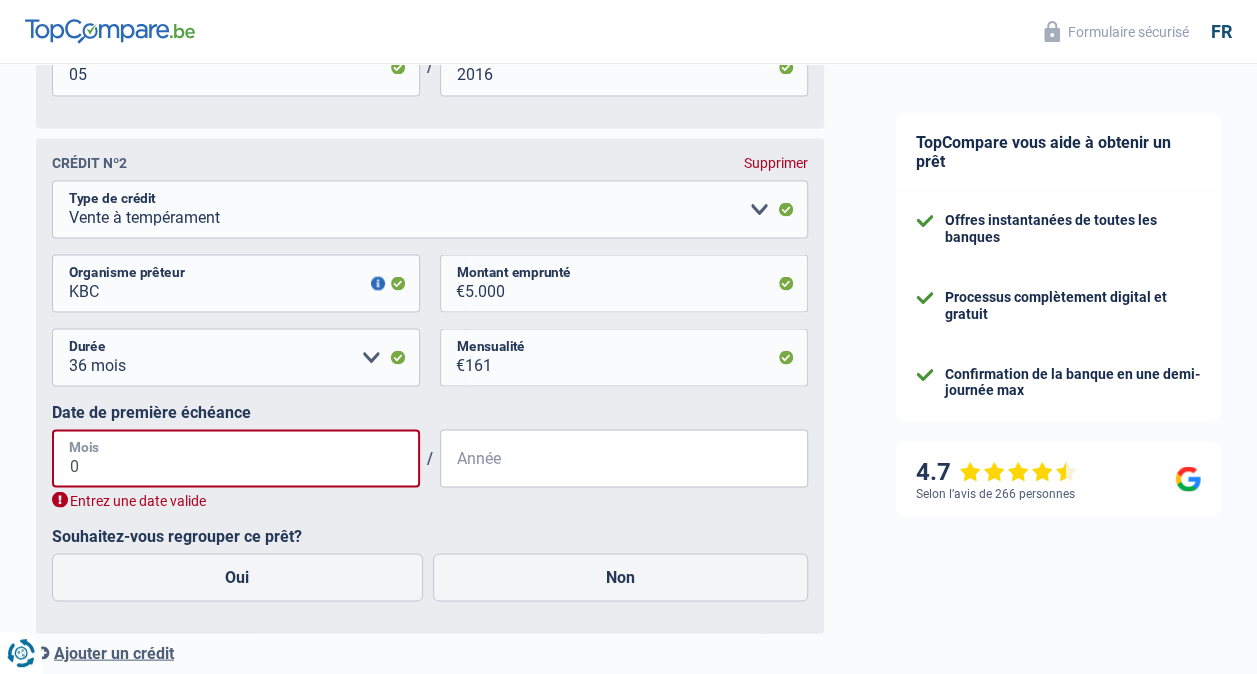 type on "04" 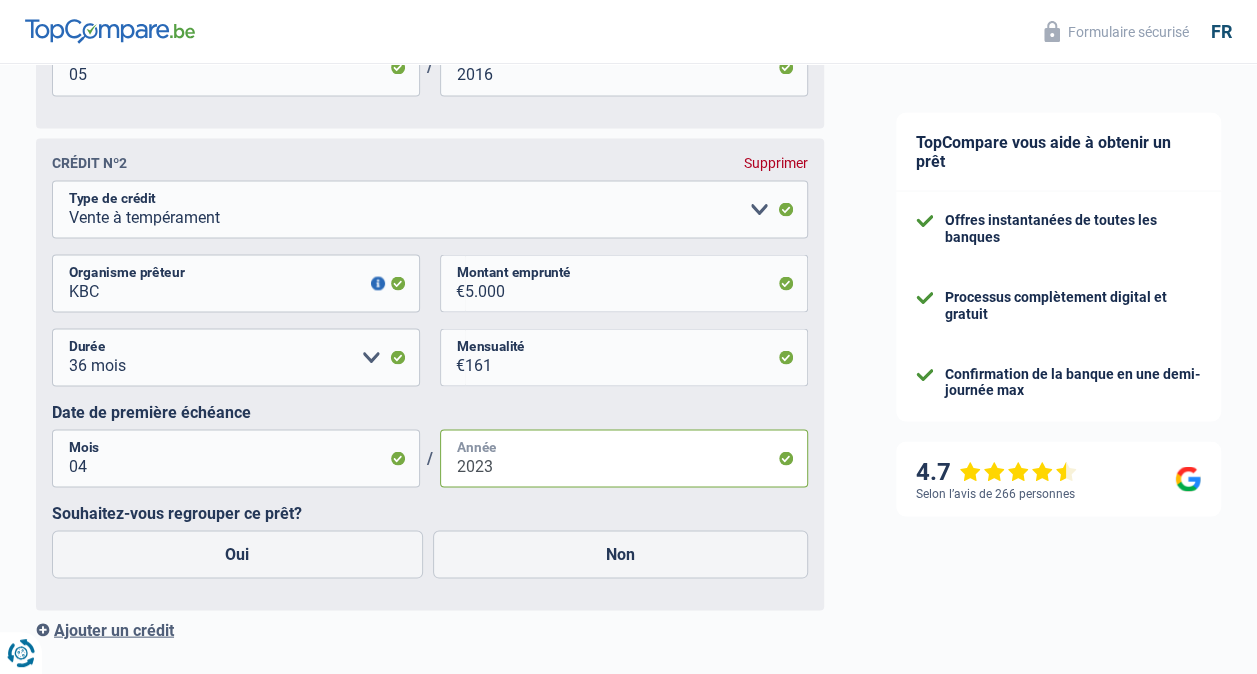 type on "2023" 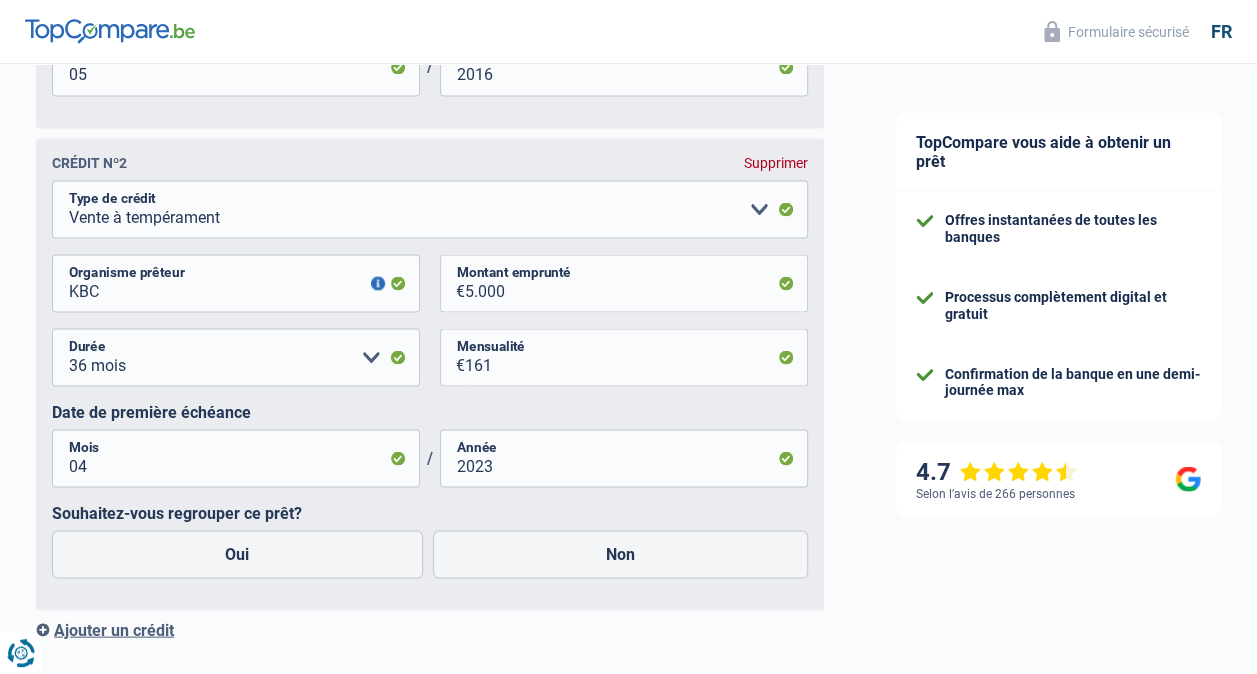 click on "TopCompare vous aide à obtenir un prêt
Offres instantanées de toutes les banques
Processus complètement digital et gratuit
Confirmation de la banque en une demi-journée max
4.7
Selon l’avis de 266 personnes
Formulaire sécurisé" at bounding box center [1058, -313] 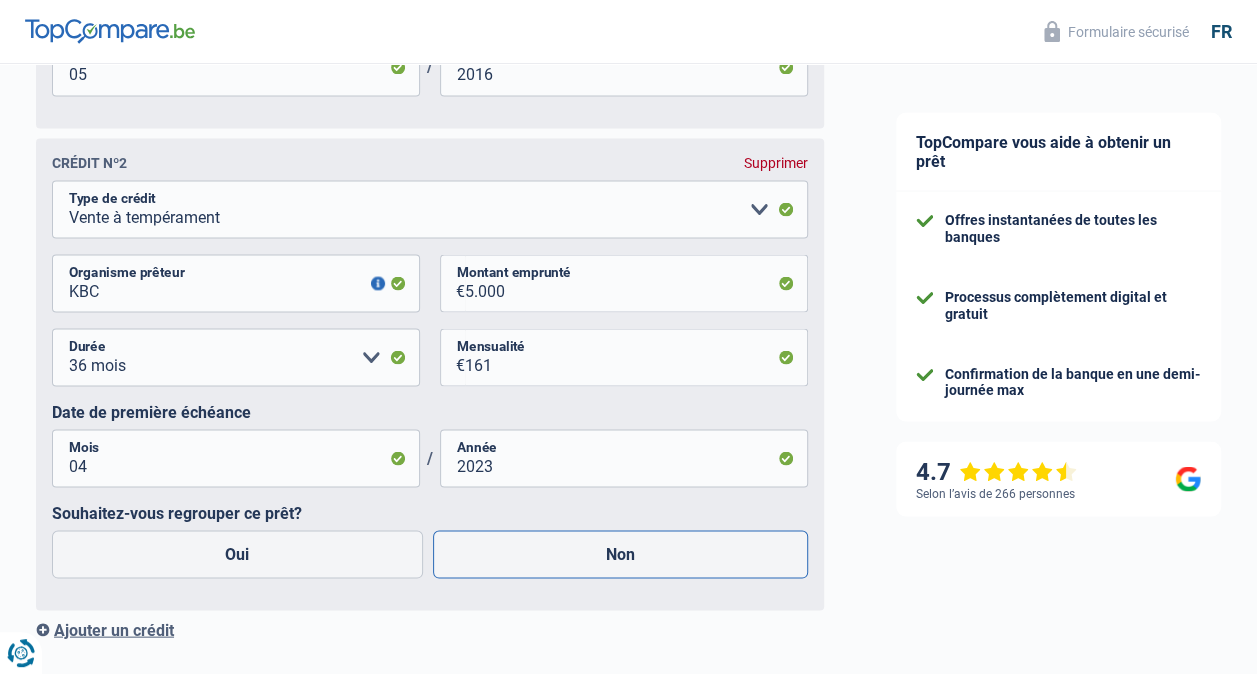 click on "Non" at bounding box center (621, 554) 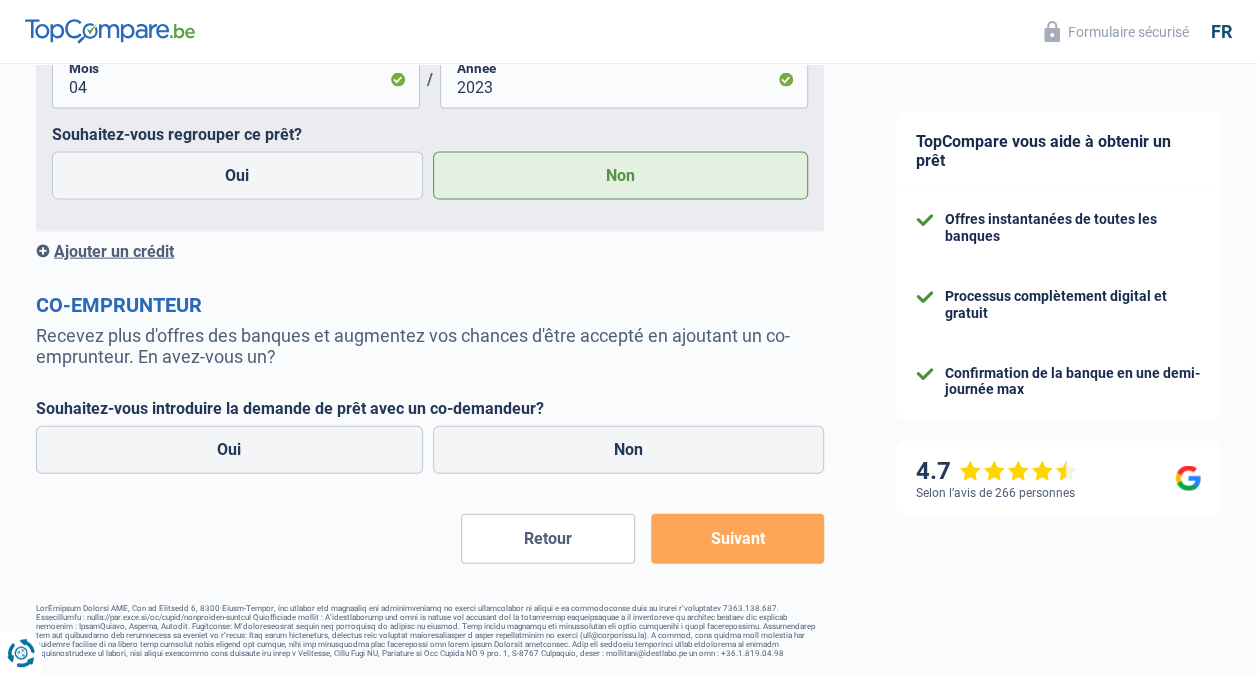 scroll, scrollTop: 2064, scrollLeft: 0, axis: vertical 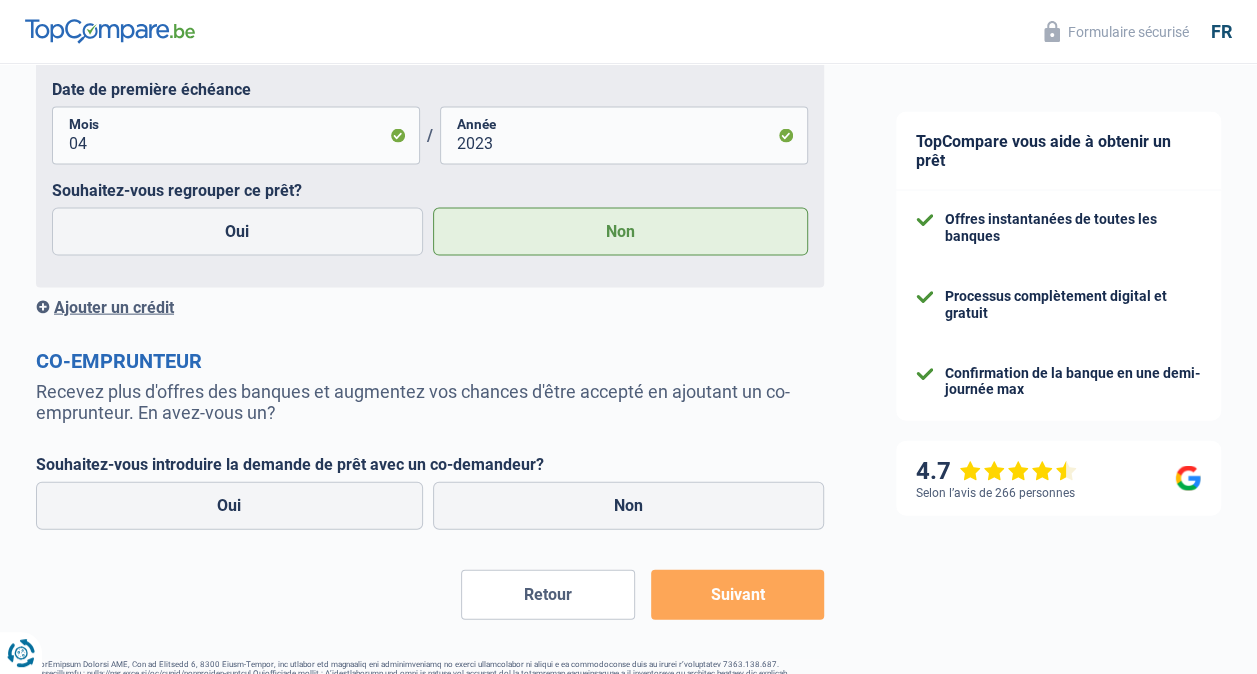 click on "Ajouter un crédit" at bounding box center (430, 307) 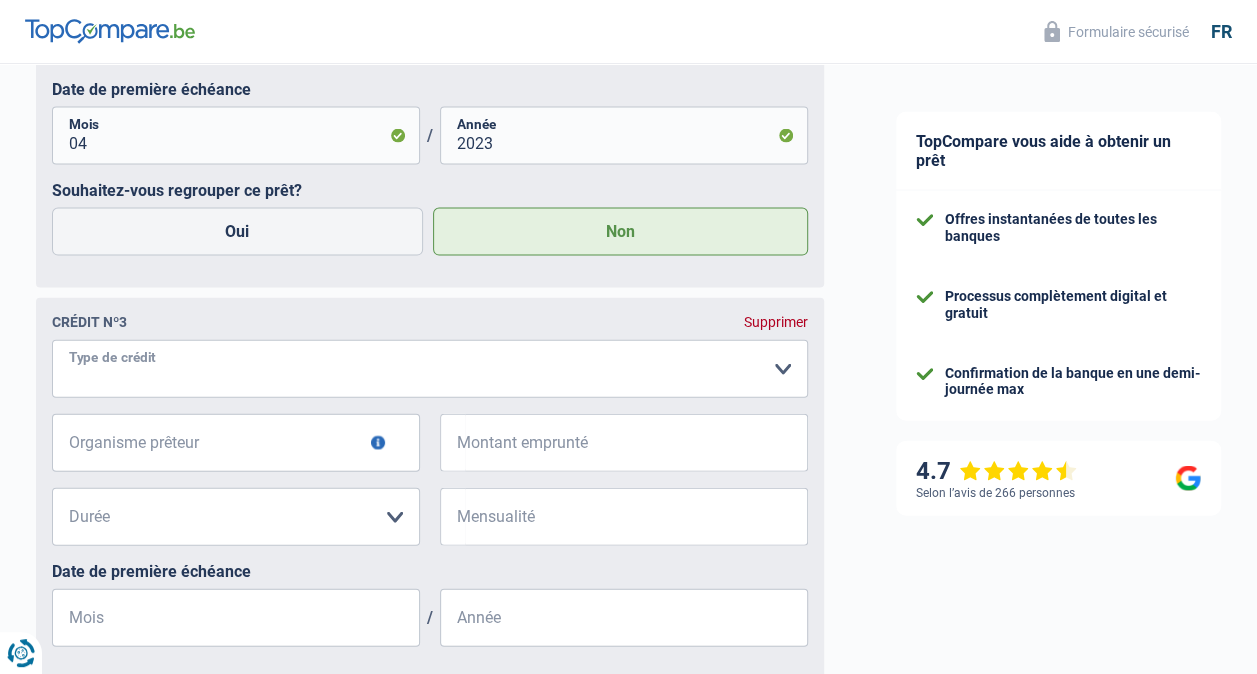 click on "Carte ou ouverture de crédit Prêt hypothécaire Vente à tempérament Prêt à tempérament Prêt rénovation Prêt voiture Regroupement d'un ou plusieurs crédits
Veuillez sélectionner une option" at bounding box center (430, 369) 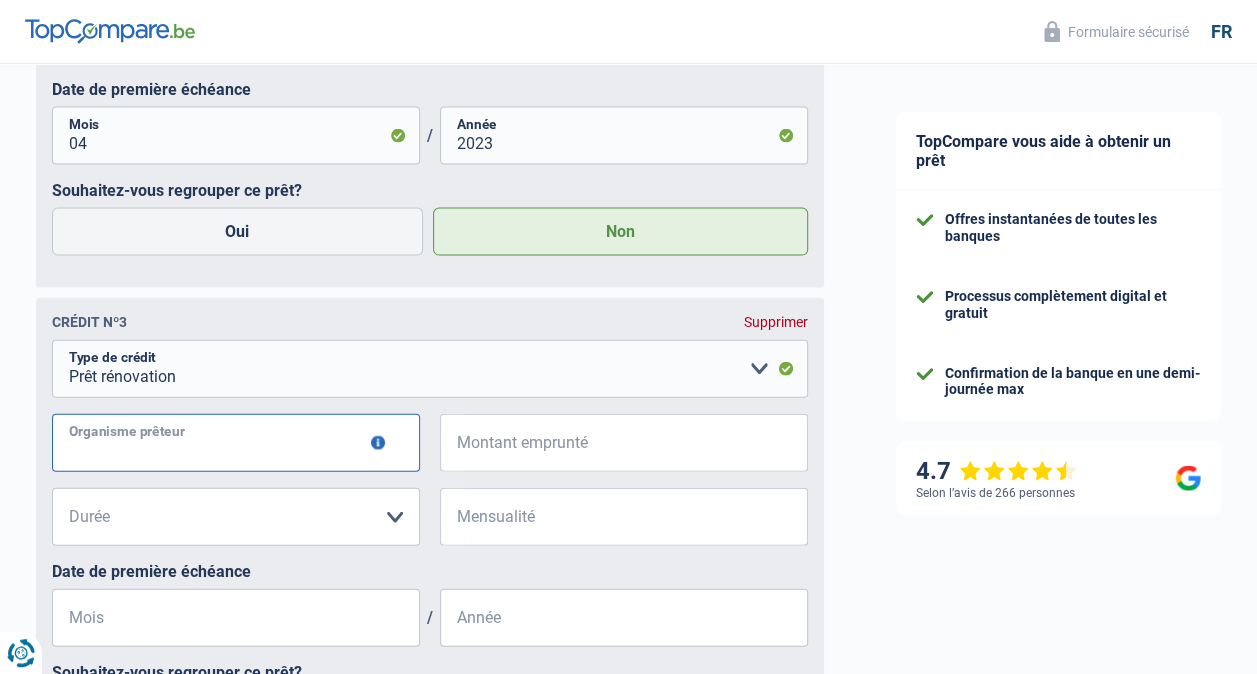 click on "Organisme prêteur" at bounding box center [236, 443] 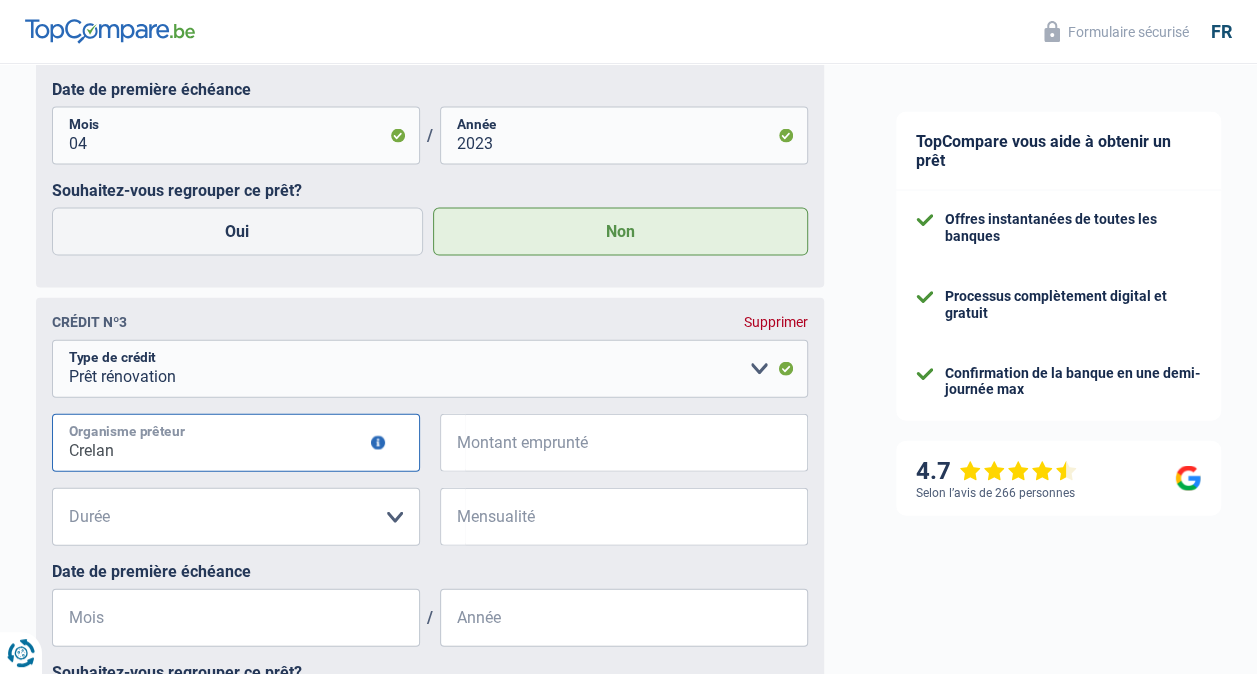 type on "Crelan" 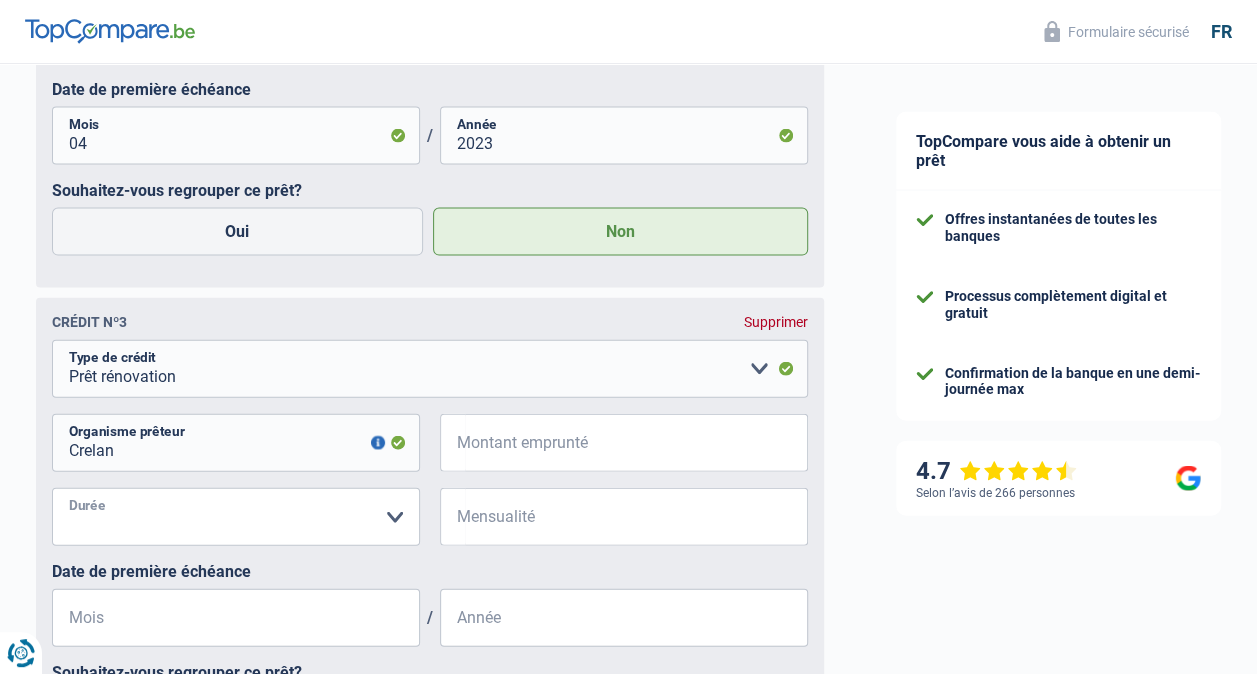 click on "12 mois 18 mois 24 mois
Veuillez sélectionner une option" at bounding box center [236, 517] 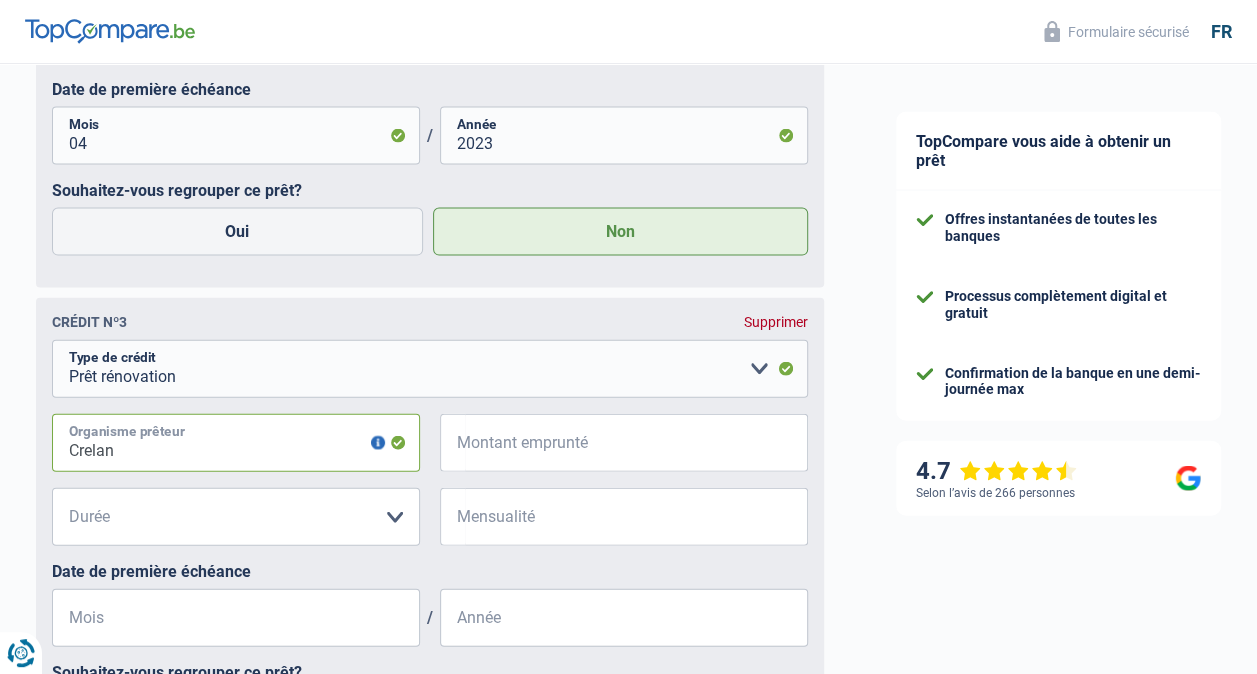 click on "Crelan" at bounding box center (236, 443) 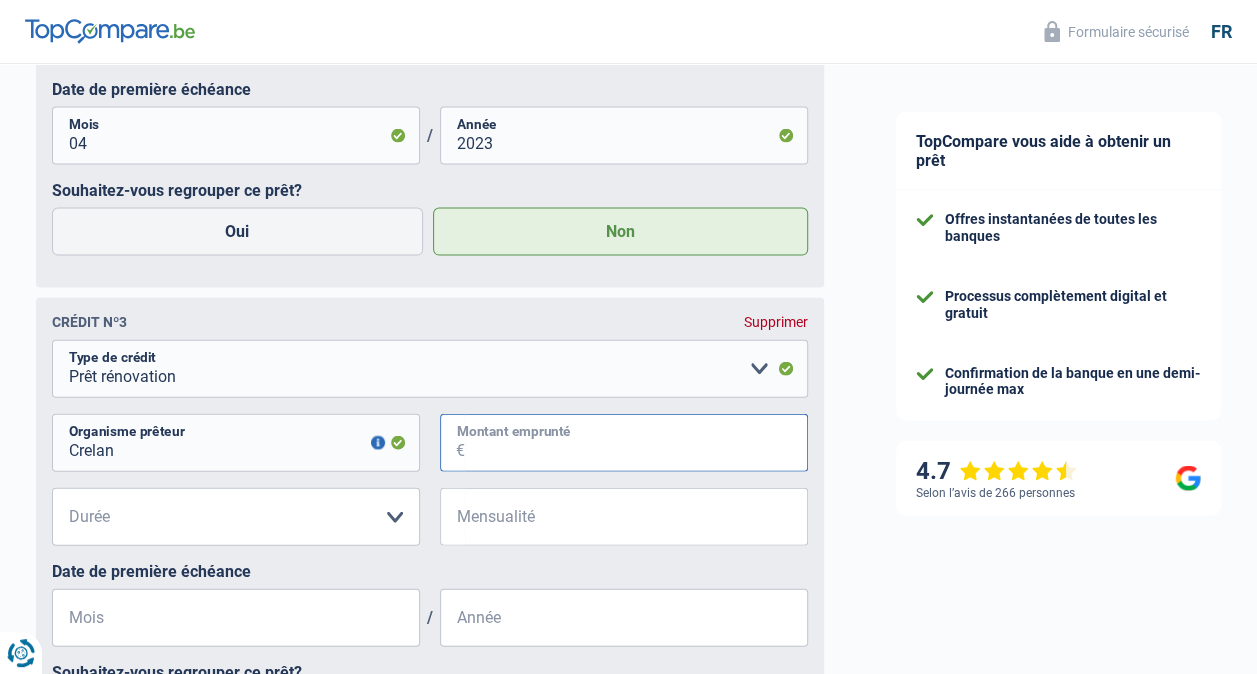 click on "Montant emprunté" at bounding box center (636, 443) 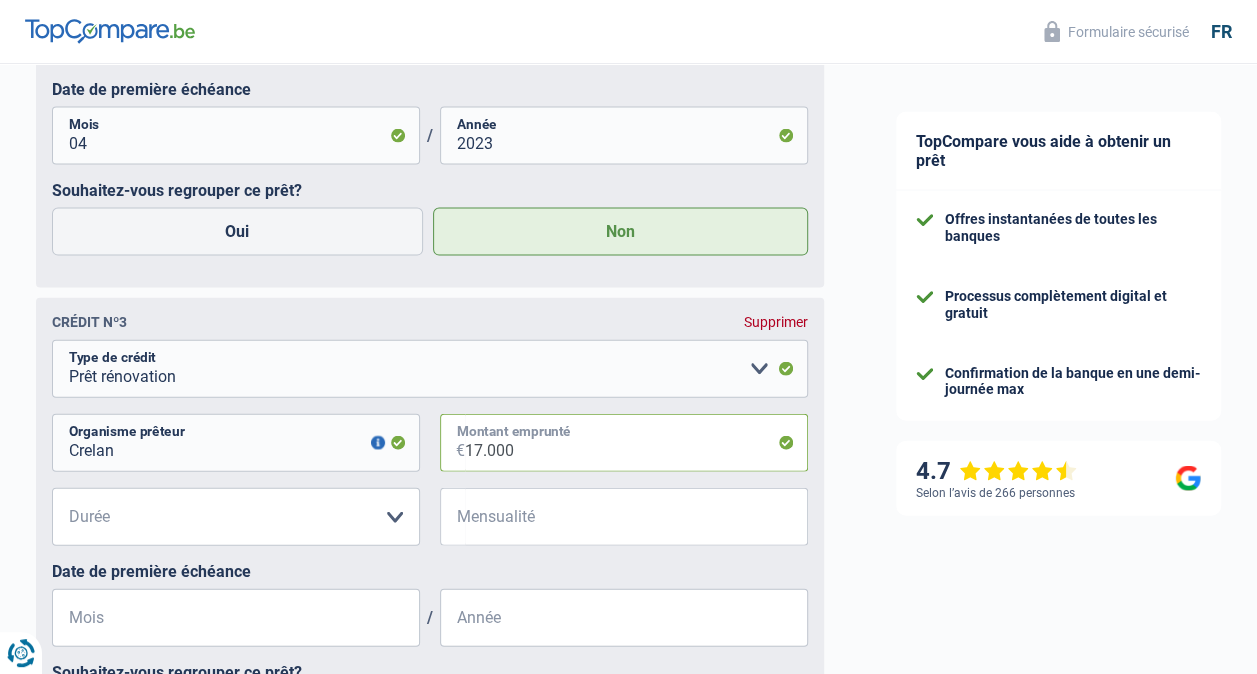 type on "17.000" 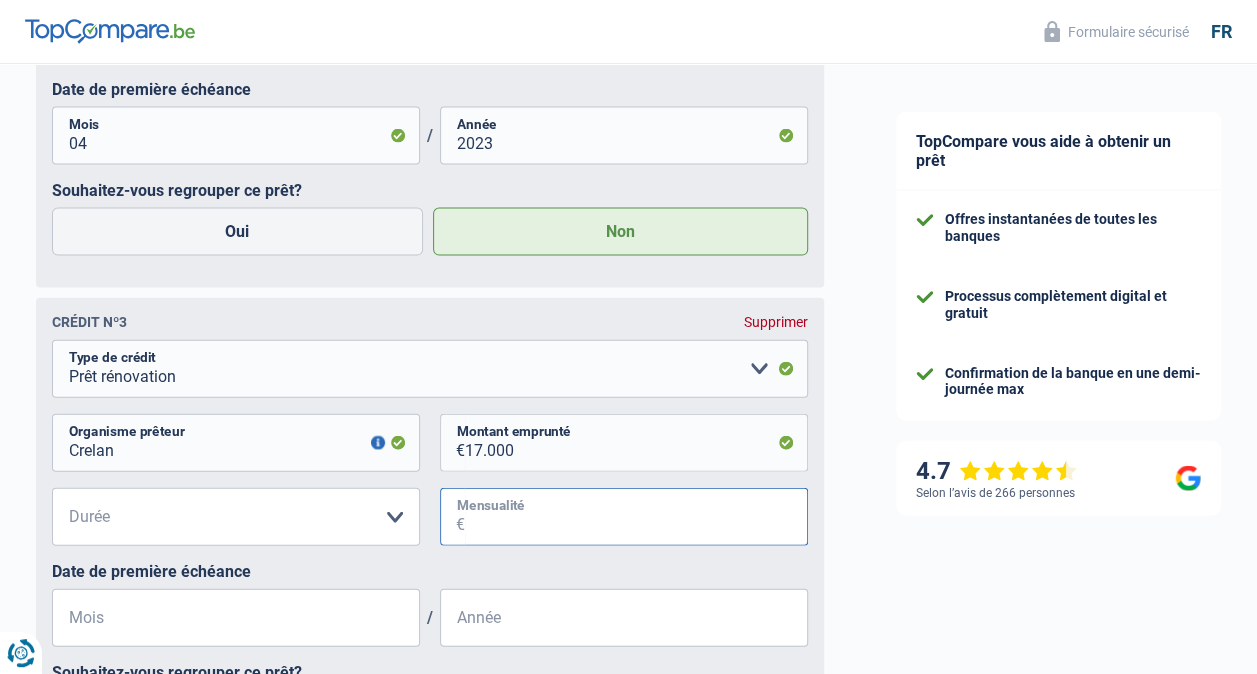 click on "Mensualité" at bounding box center (636, 517) 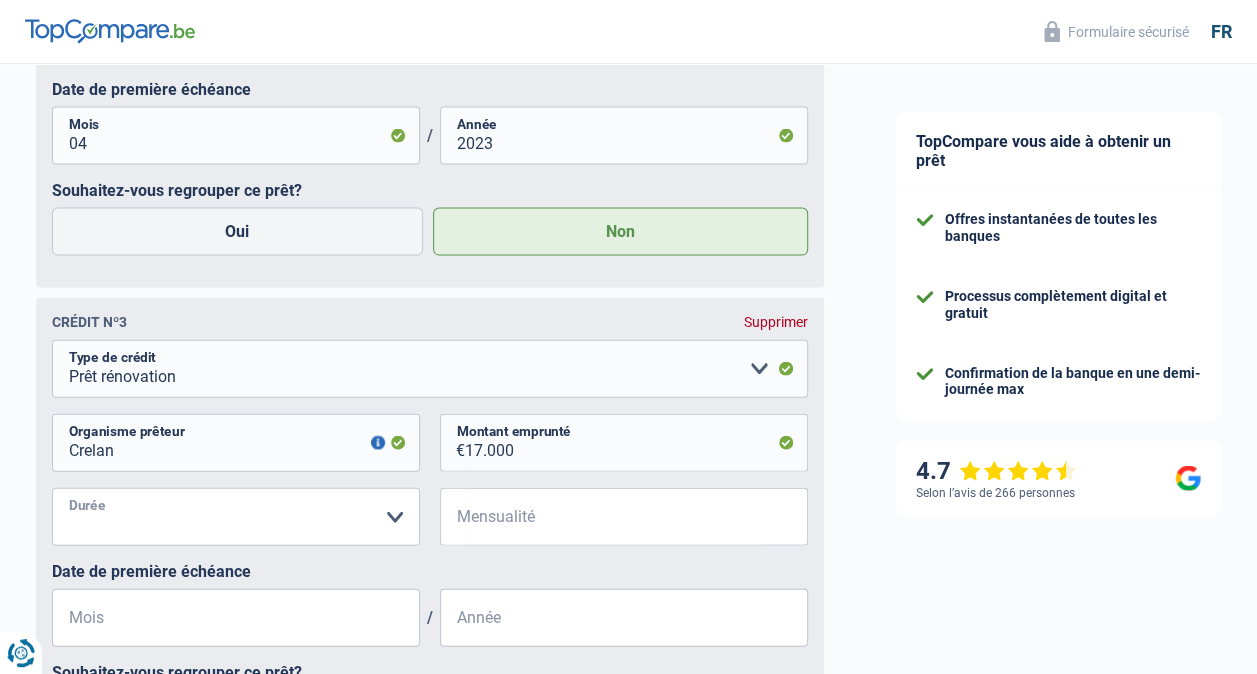 click on "12 mois 18 mois 24 mois 30 mois 36 mois 42 mois 48 mois 60 mois 72 mois 84 mois
Veuillez sélectionner une option" at bounding box center [236, 517] 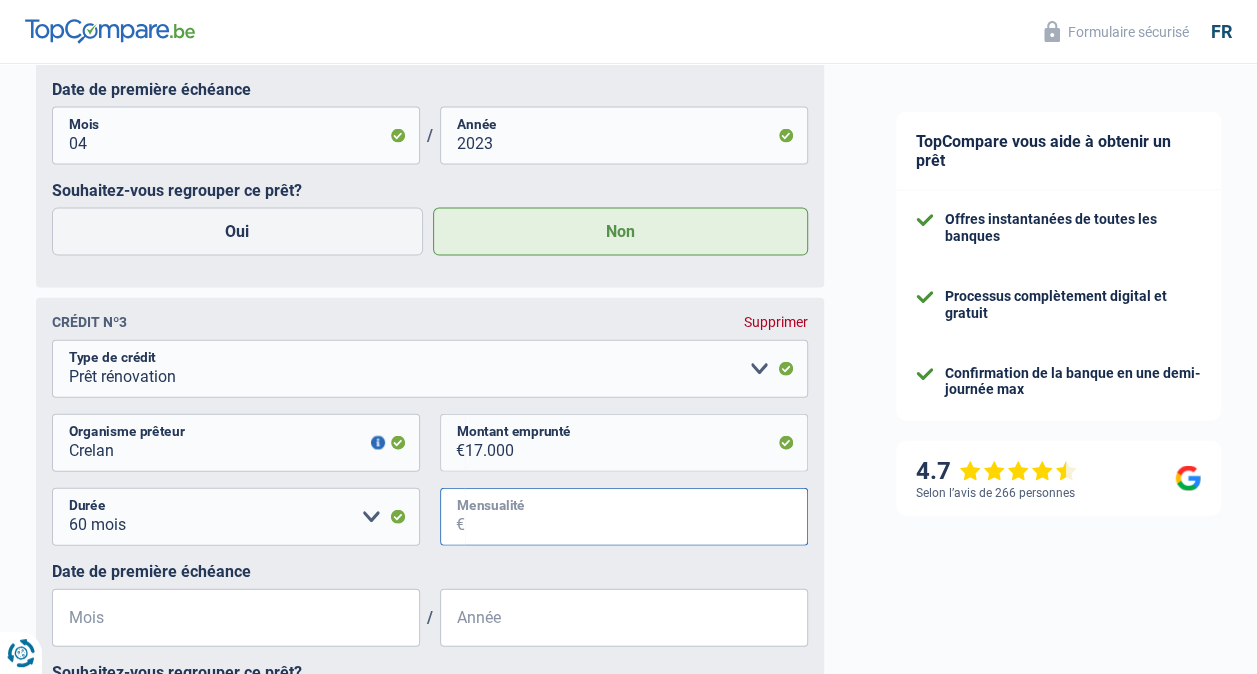 click on "Mensualité" at bounding box center [636, 517] 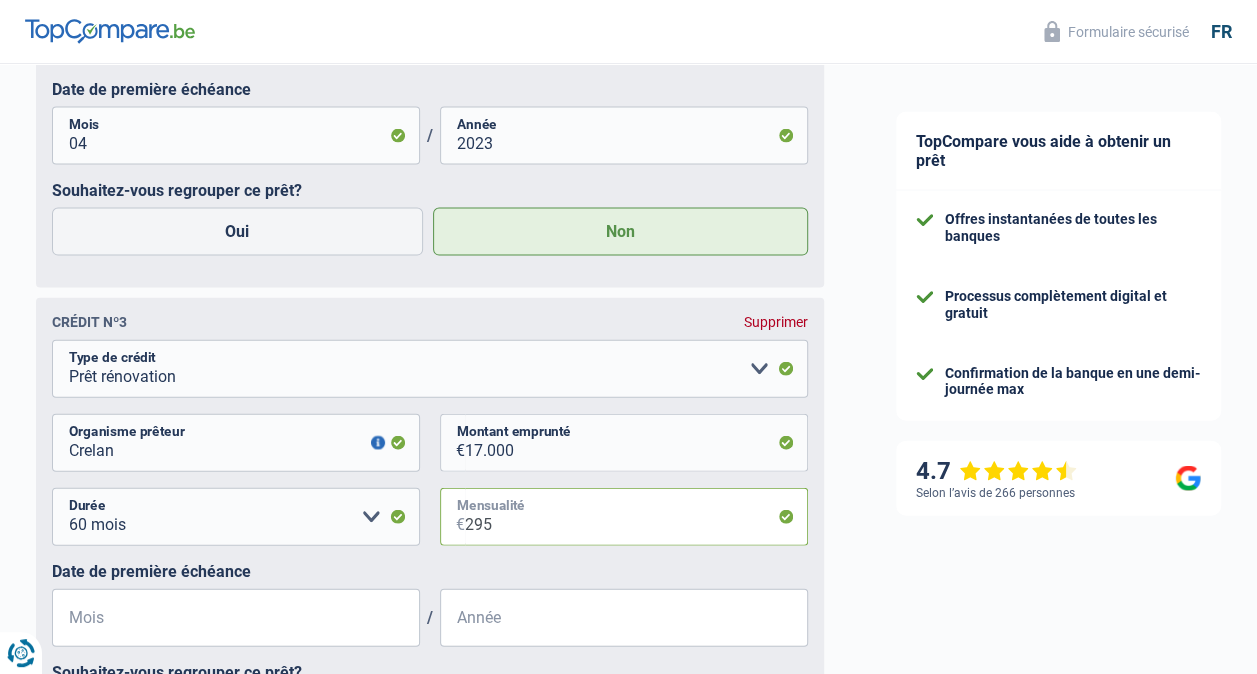 type on "295" 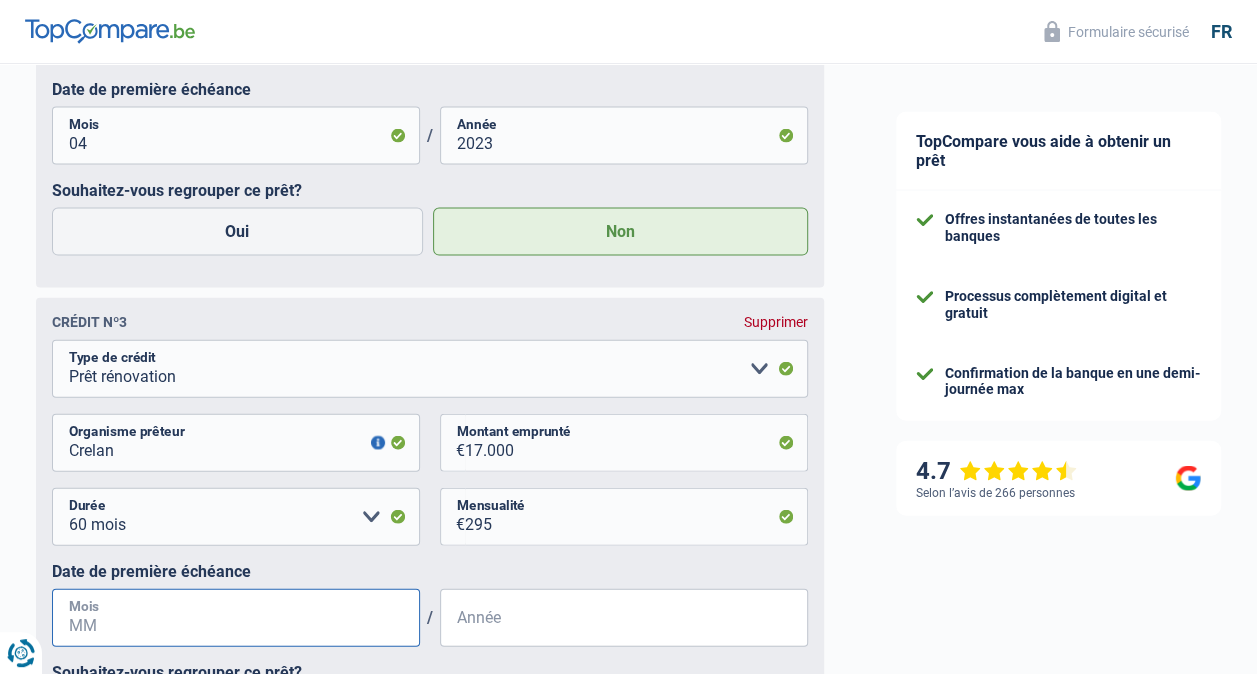 click on "Mois" at bounding box center (236, 618) 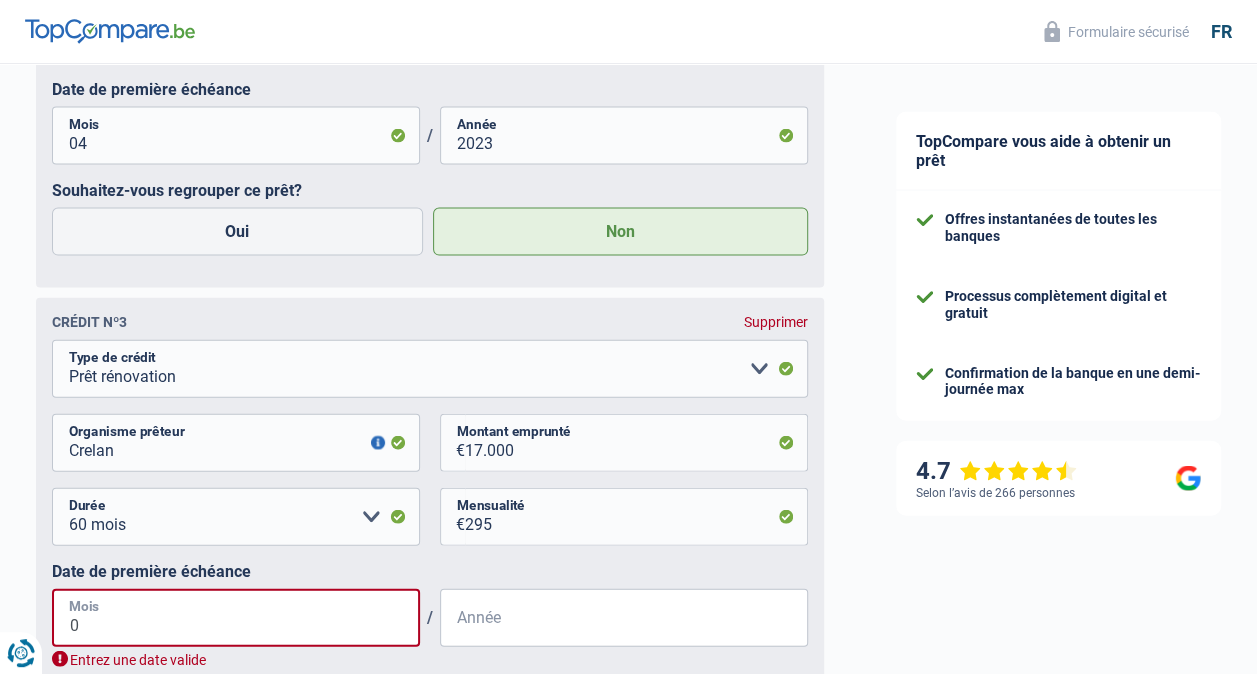type on "05" 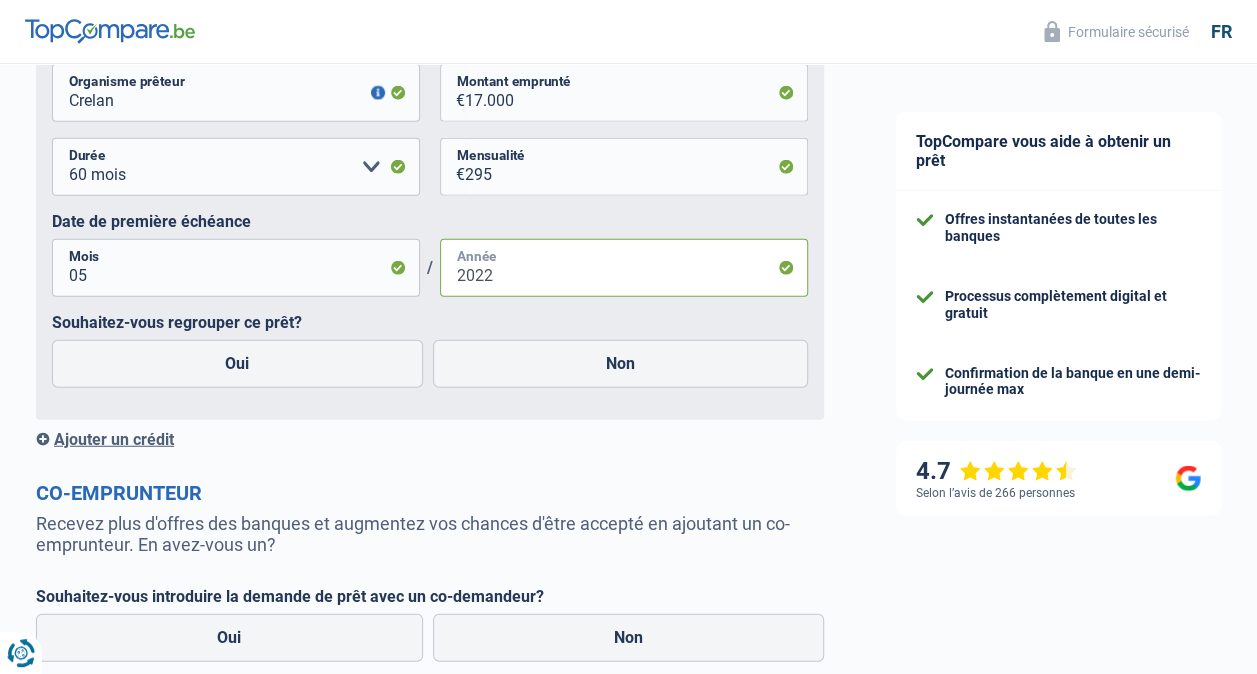 scroll, scrollTop: 2422, scrollLeft: 0, axis: vertical 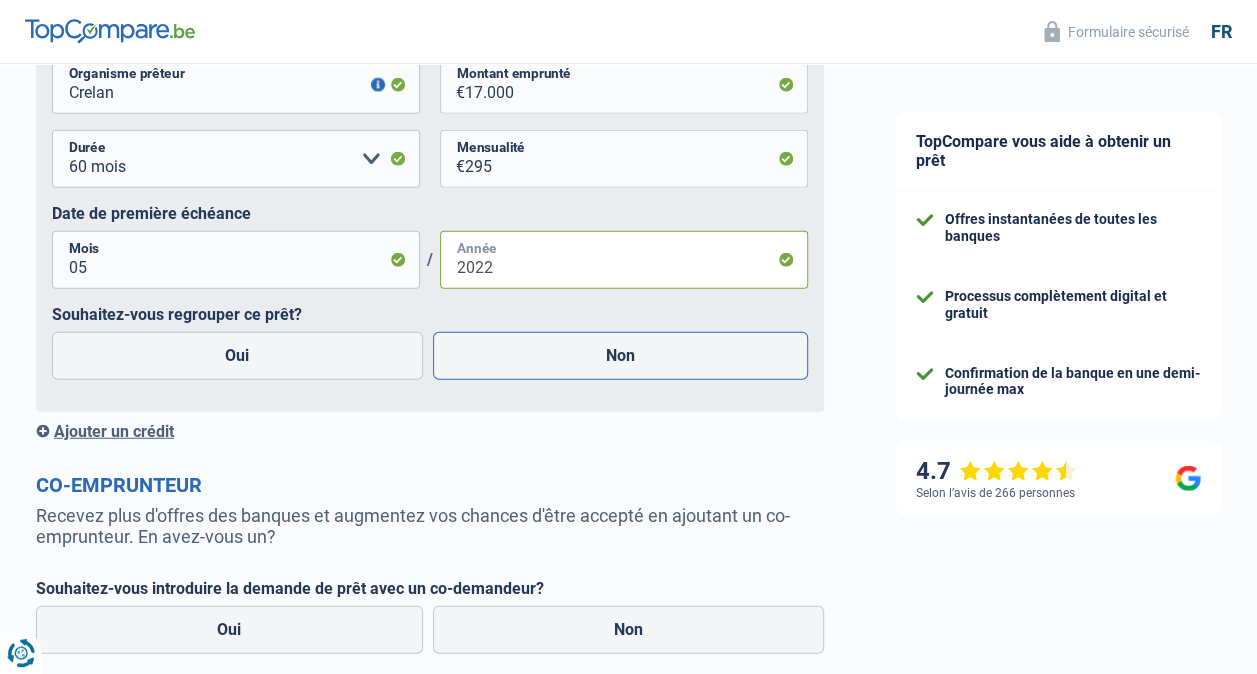 type on "2022" 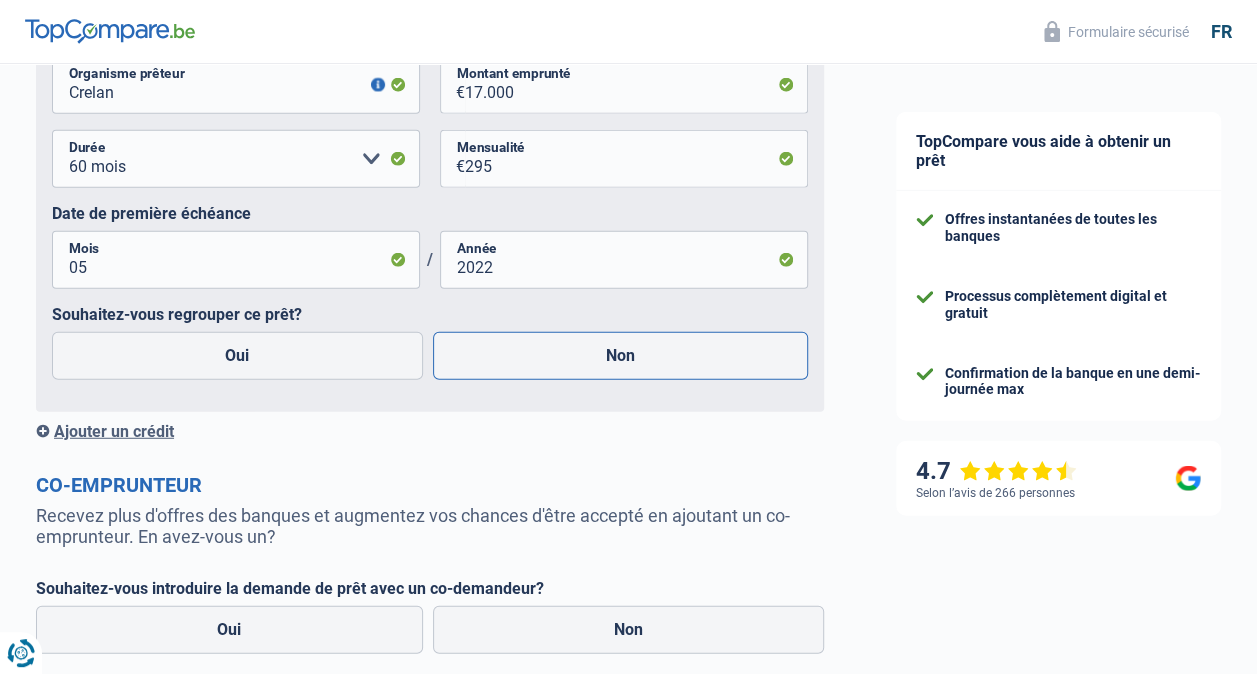 click on "Non" at bounding box center [621, 356] 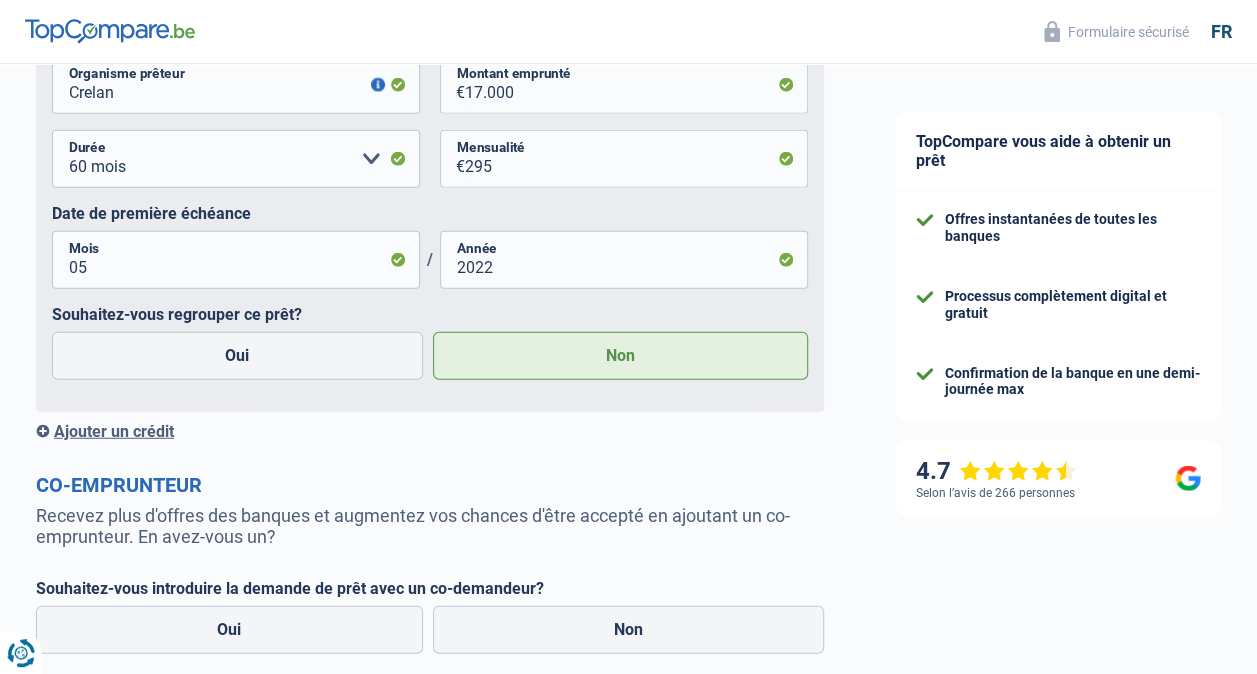 click on "Ajouter un crédit" at bounding box center (430, 431) 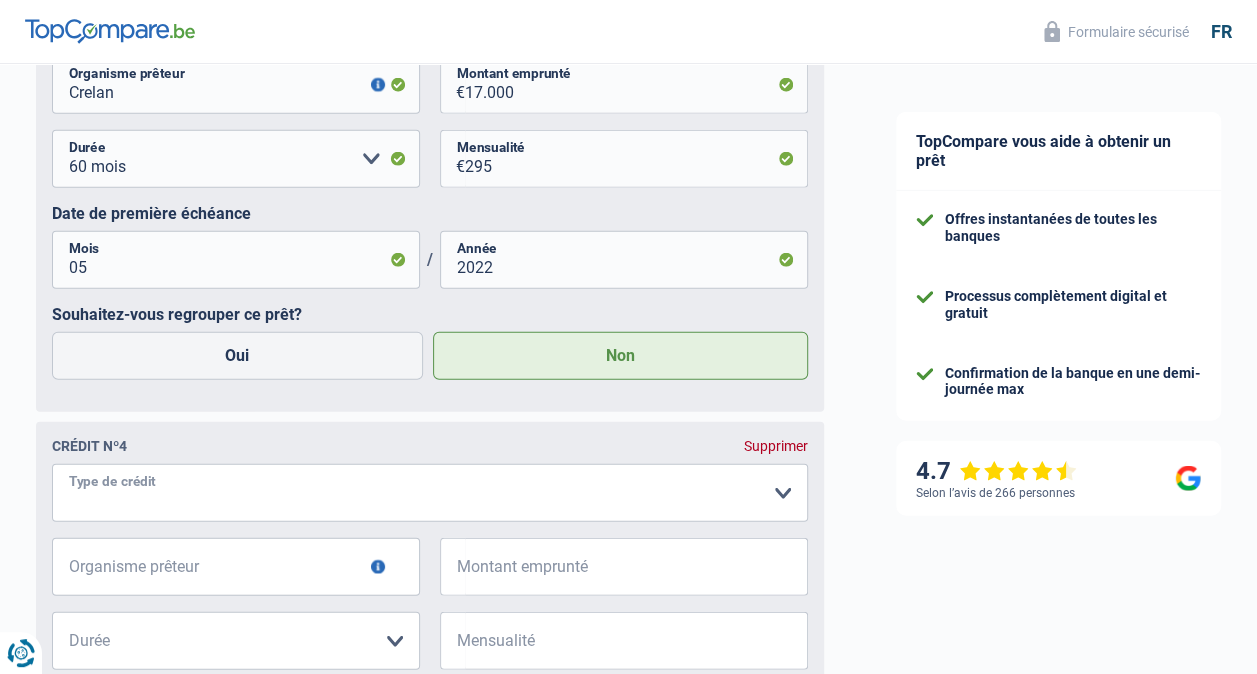 click on "Carte ou ouverture de crédit Prêt hypothécaire Vente à tempérament Prêt à tempérament Prêt rénovation Prêt voiture Regroupement d'un ou plusieurs crédits
Veuillez sélectionner une option" at bounding box center [430, 493] 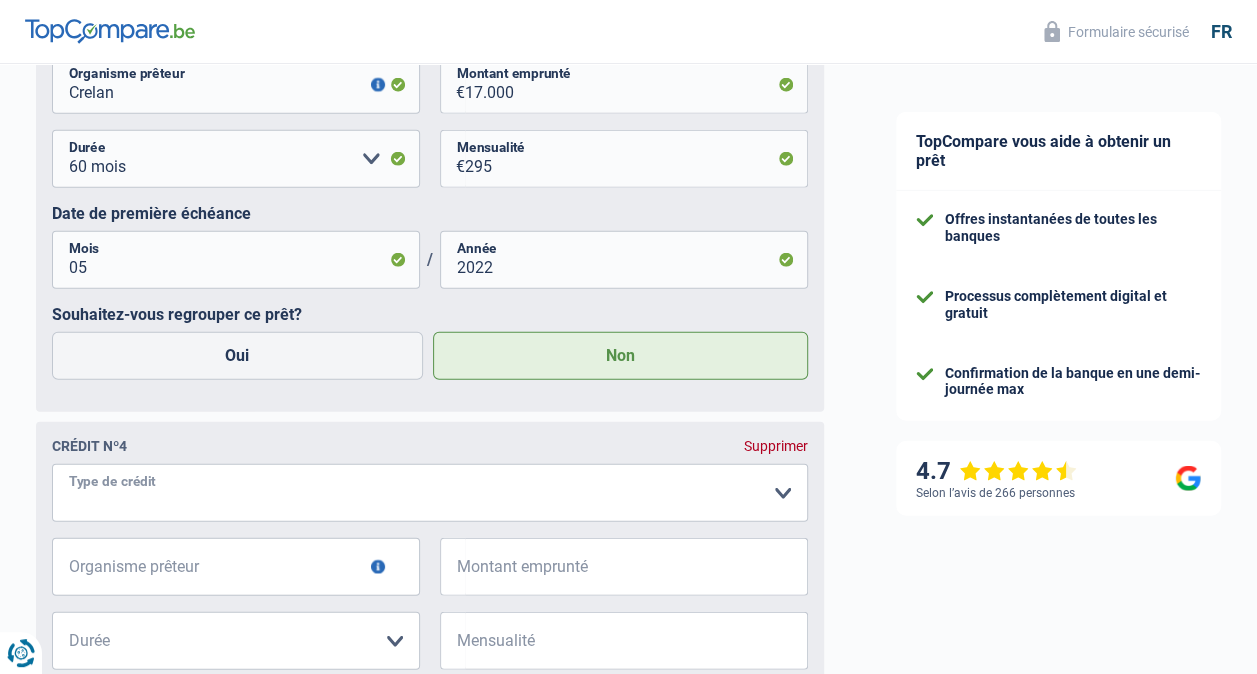 select on "renovationLoan" 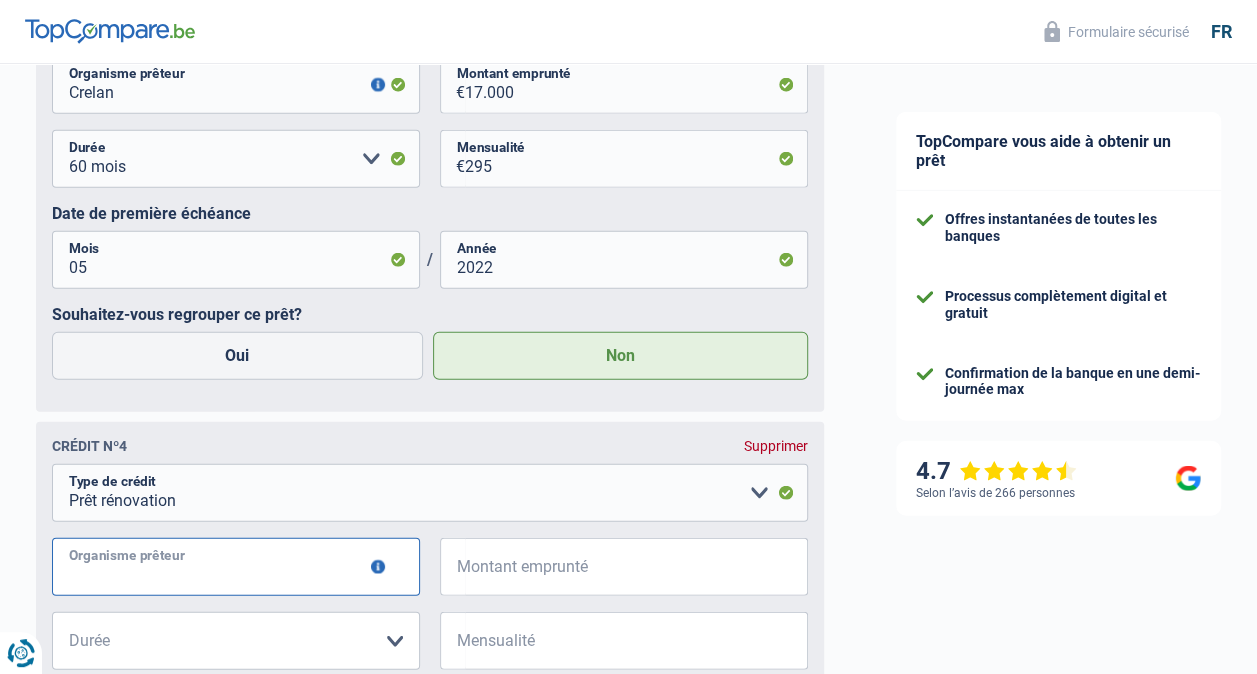 click on "Organisme prêteur" at bounding box center [236, 567] 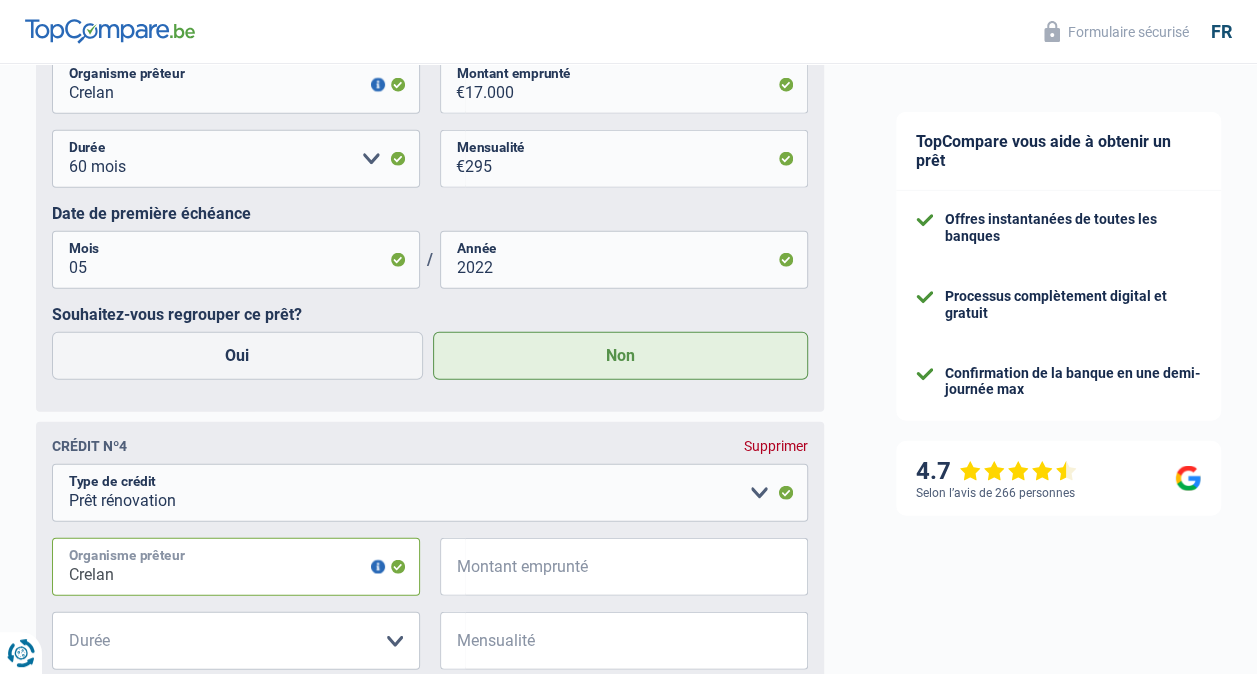 type on "Crelan" 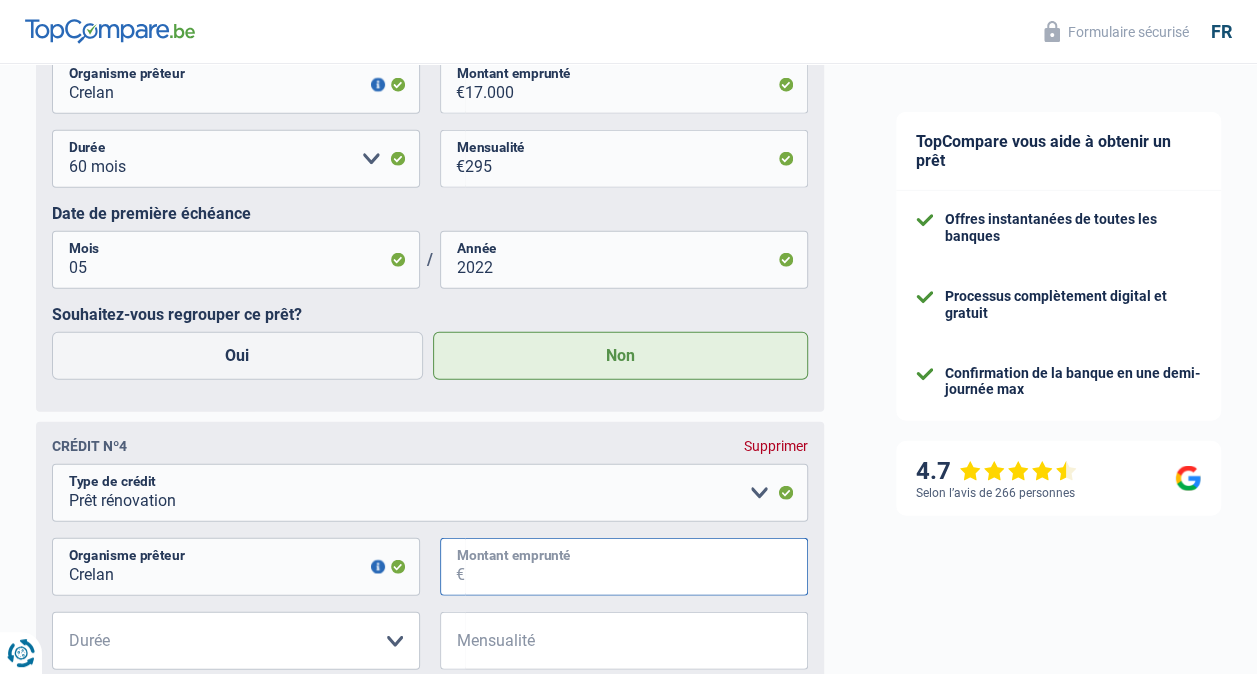 click on "Montant emprunté" at bounding box center (636, 567) 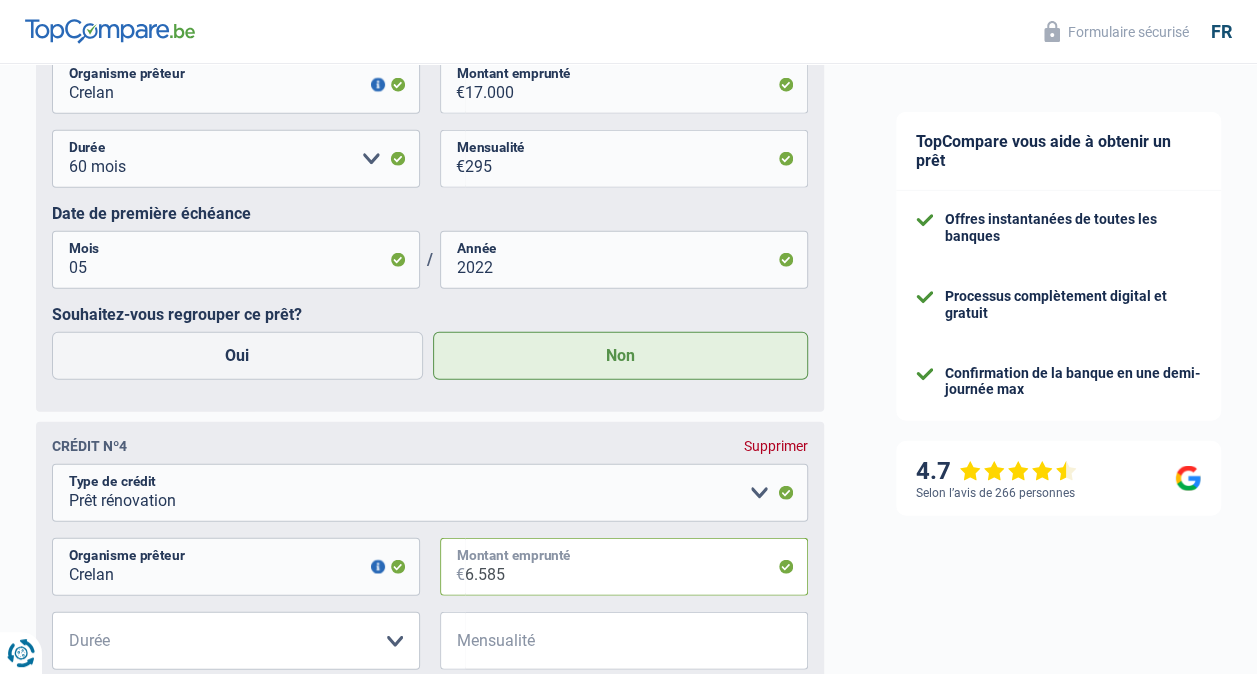 type on "6.585" 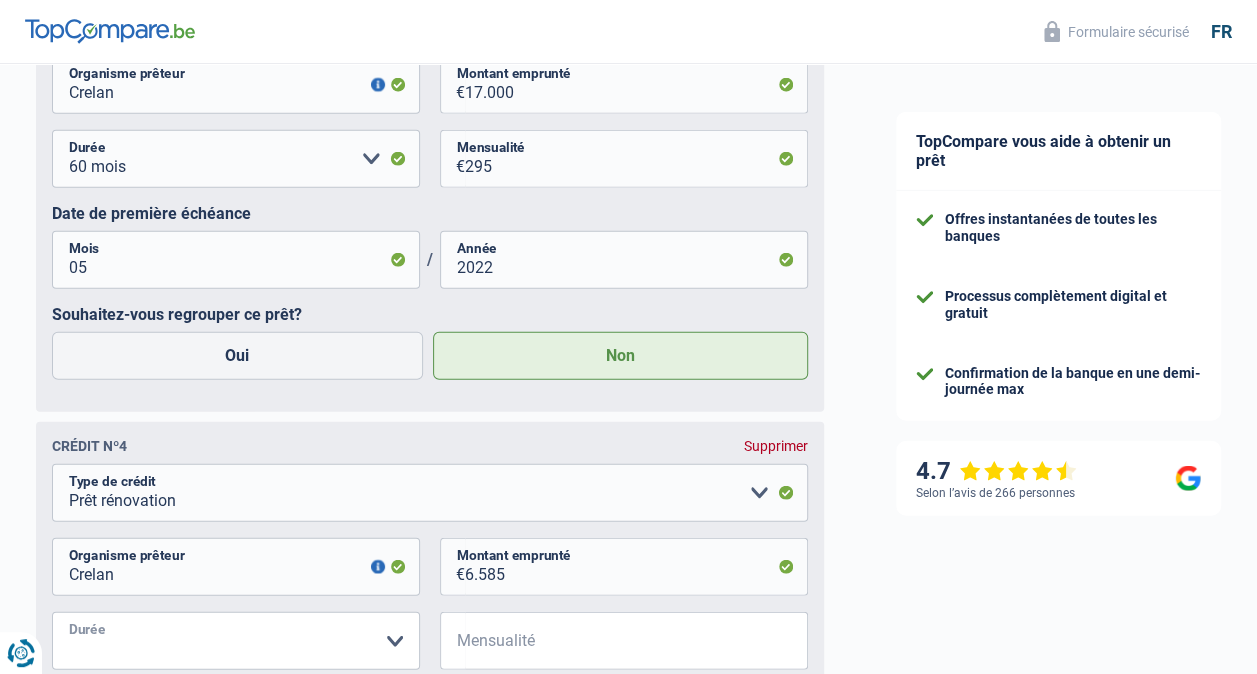 scroll, scrollTop: 2429, scrollLeft: 0, axis: vertical 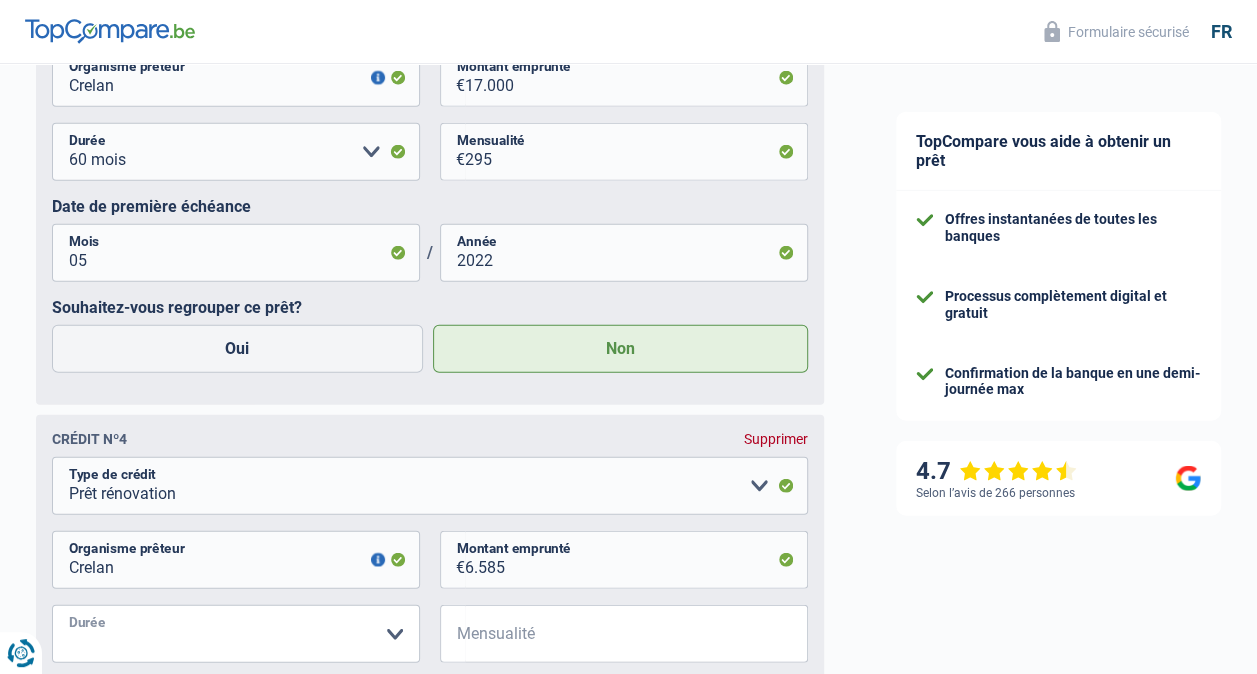 click on "12 mois 18 mois 24 mois 30 mois 36 mois 42 mois
Veuillez sélectionner une option" at bounding box center [236, 634] 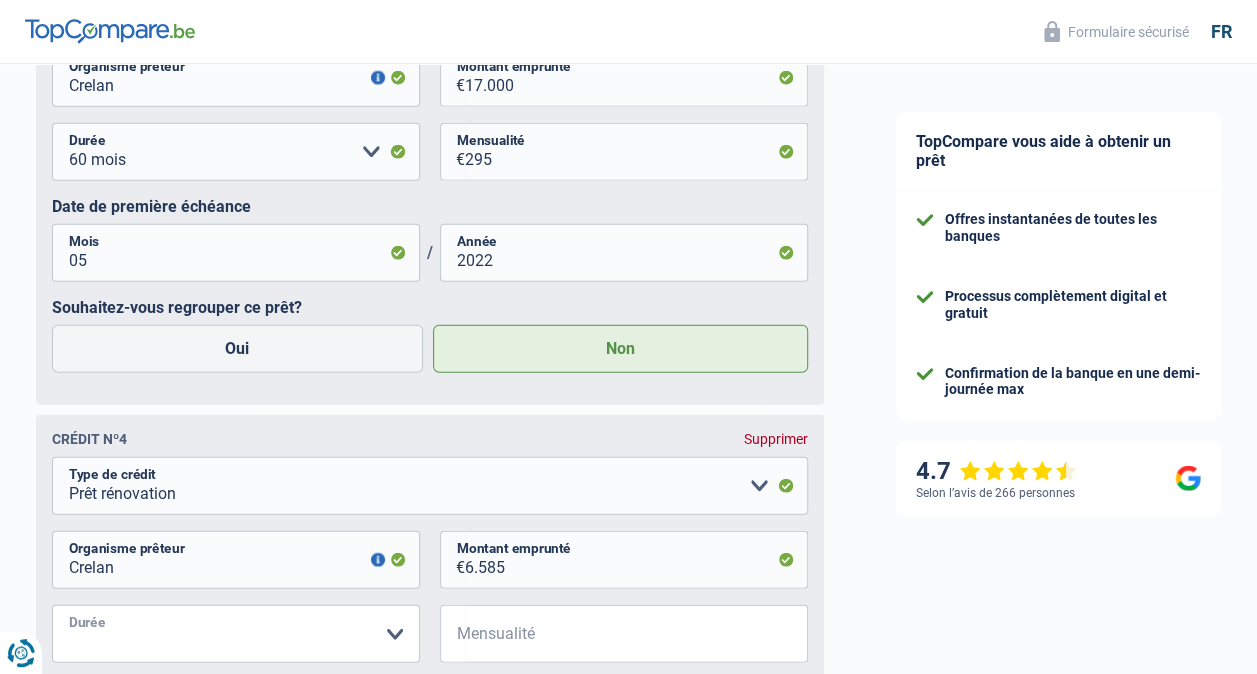 select on "36" 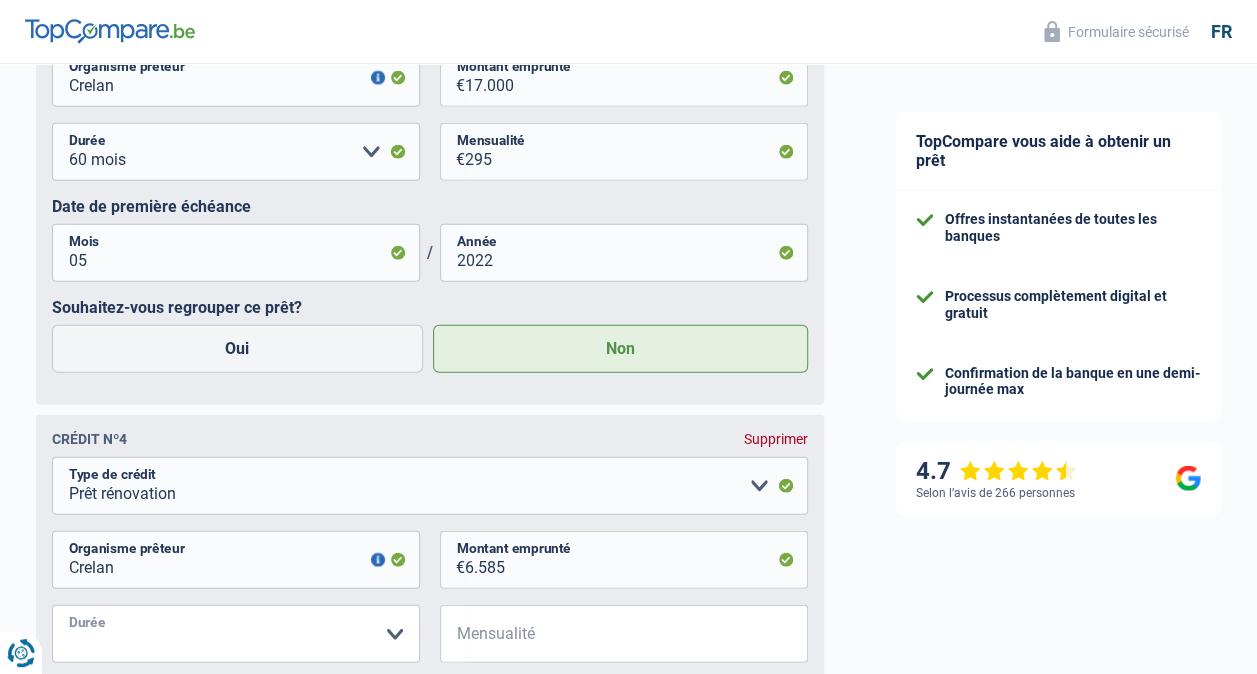 click on "12 mois 18 mois 24 mois 30 mois 36 mois 42 mois
Veuillez sélectionner une option" at bounding box center (236, 634) 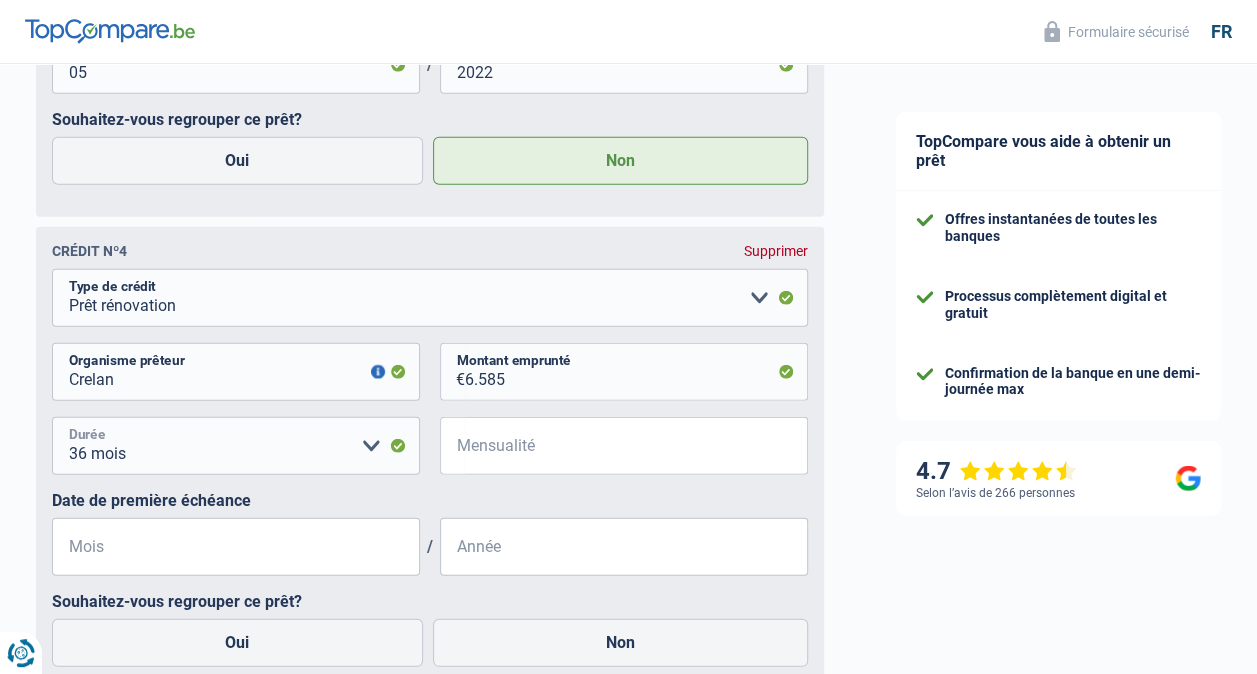scroll, scrollTop: 2657, scrollLeft: 0, axis: vertical 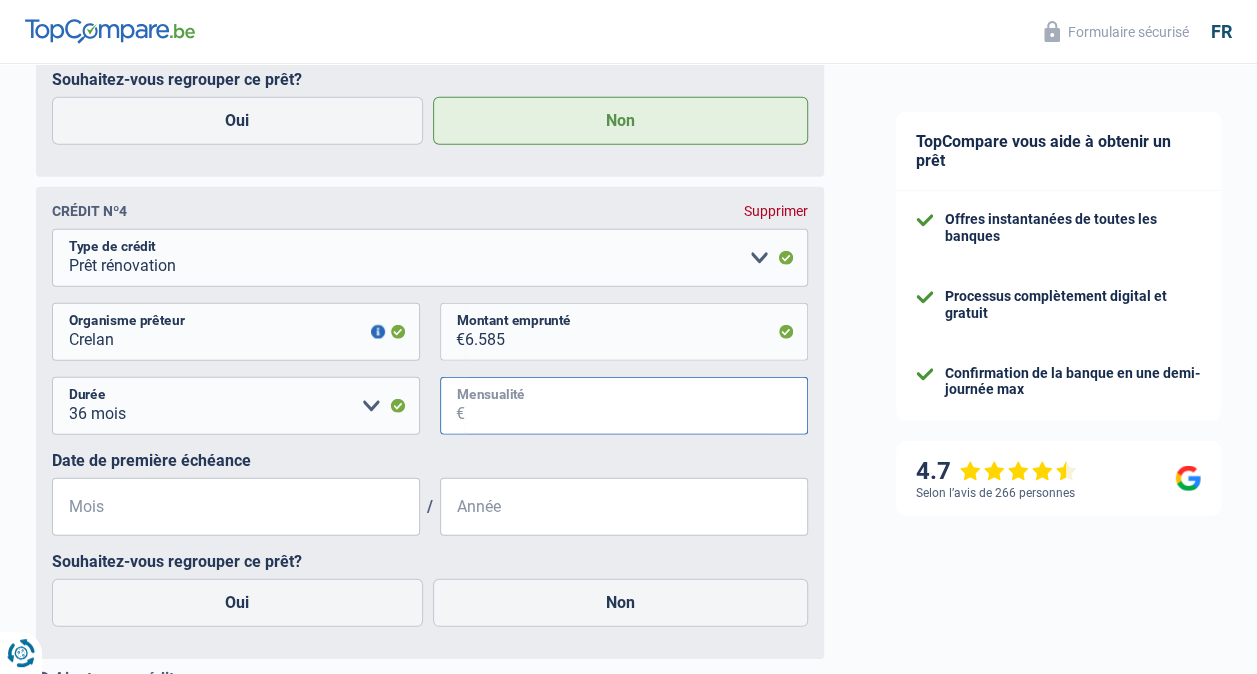 click on "Mensualité" at bounding box center (636, 406) 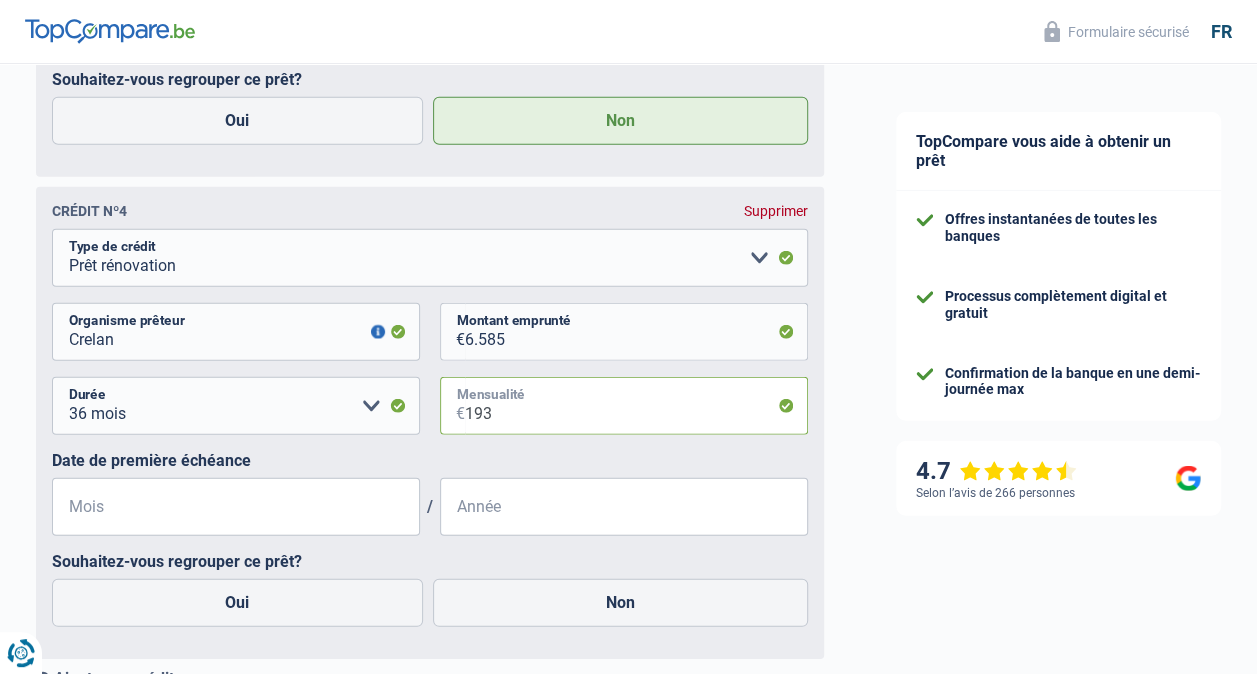 type on "193" 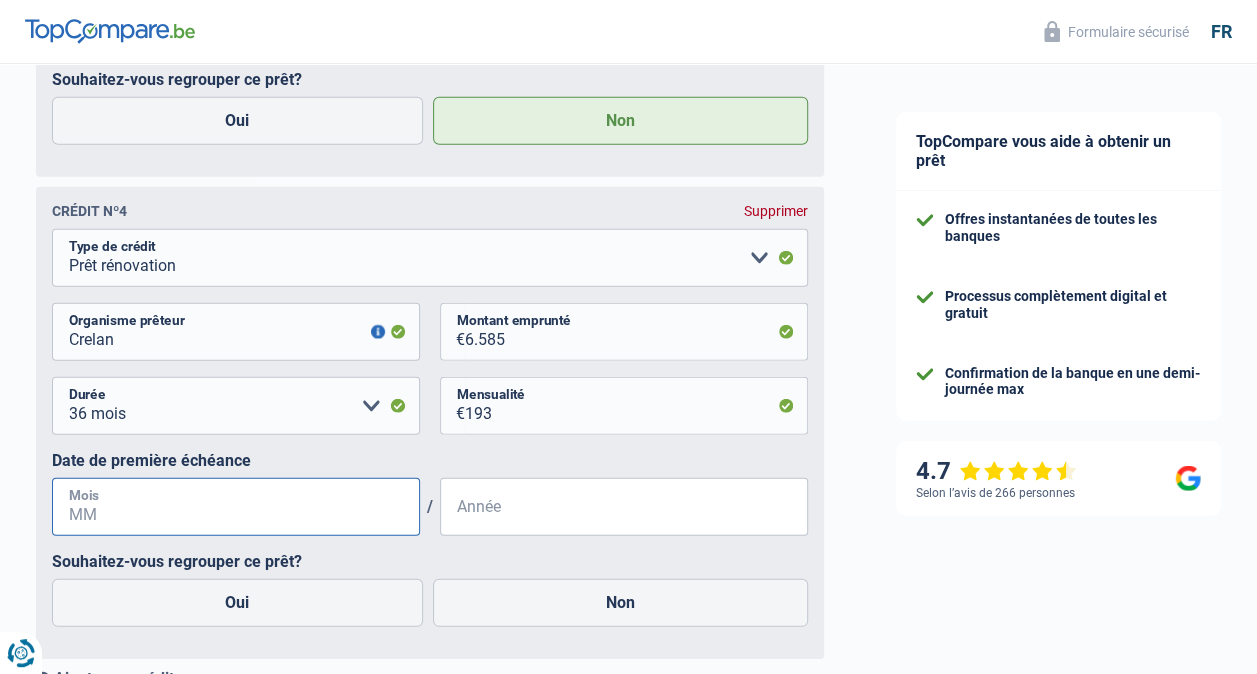 click on "Mois" at bounding box center [236, 507] 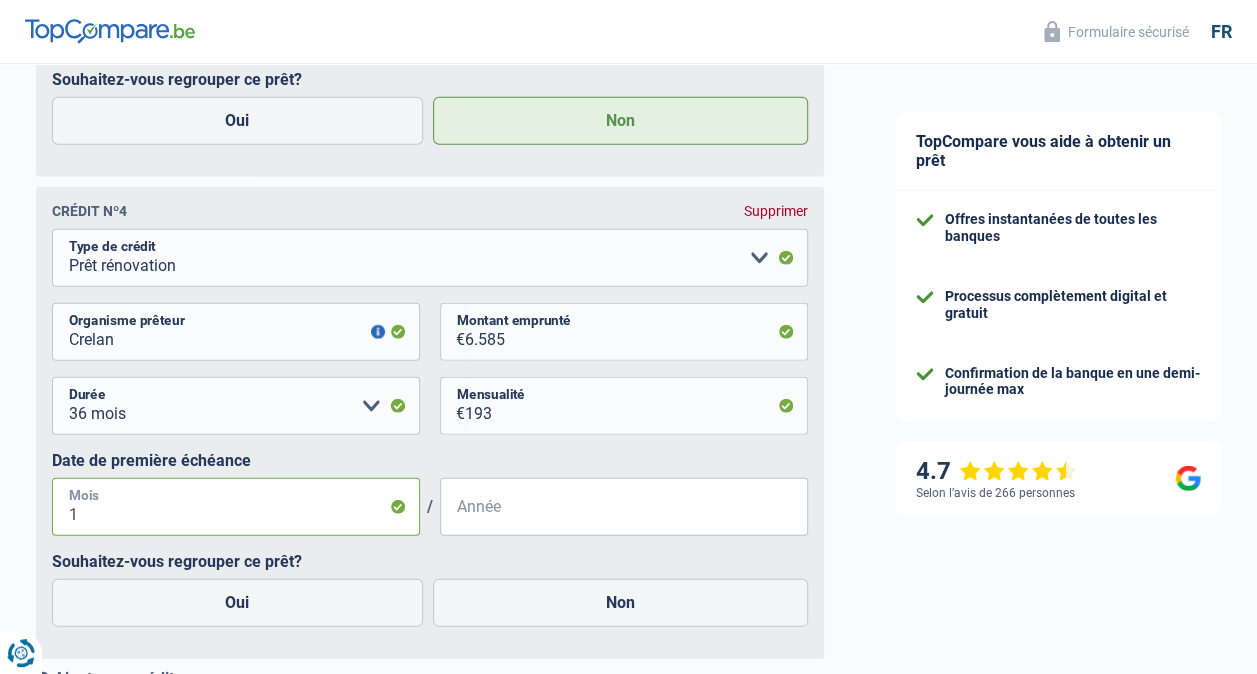 type on "10" 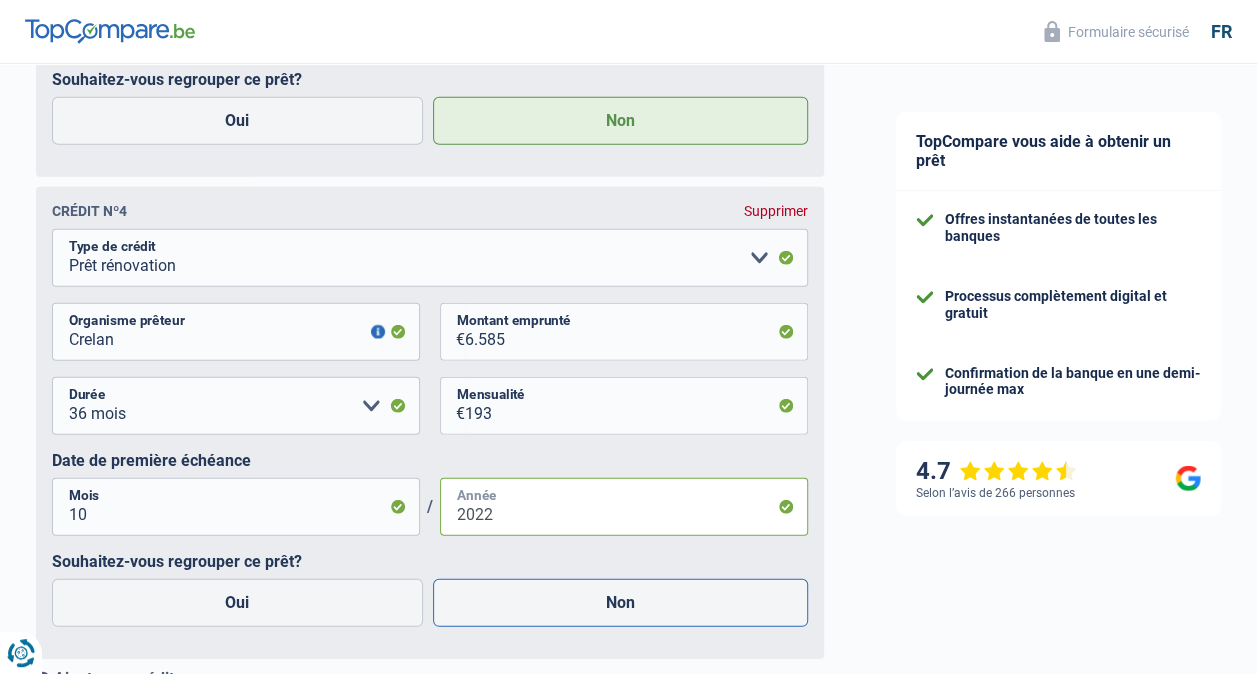 type on "2022" 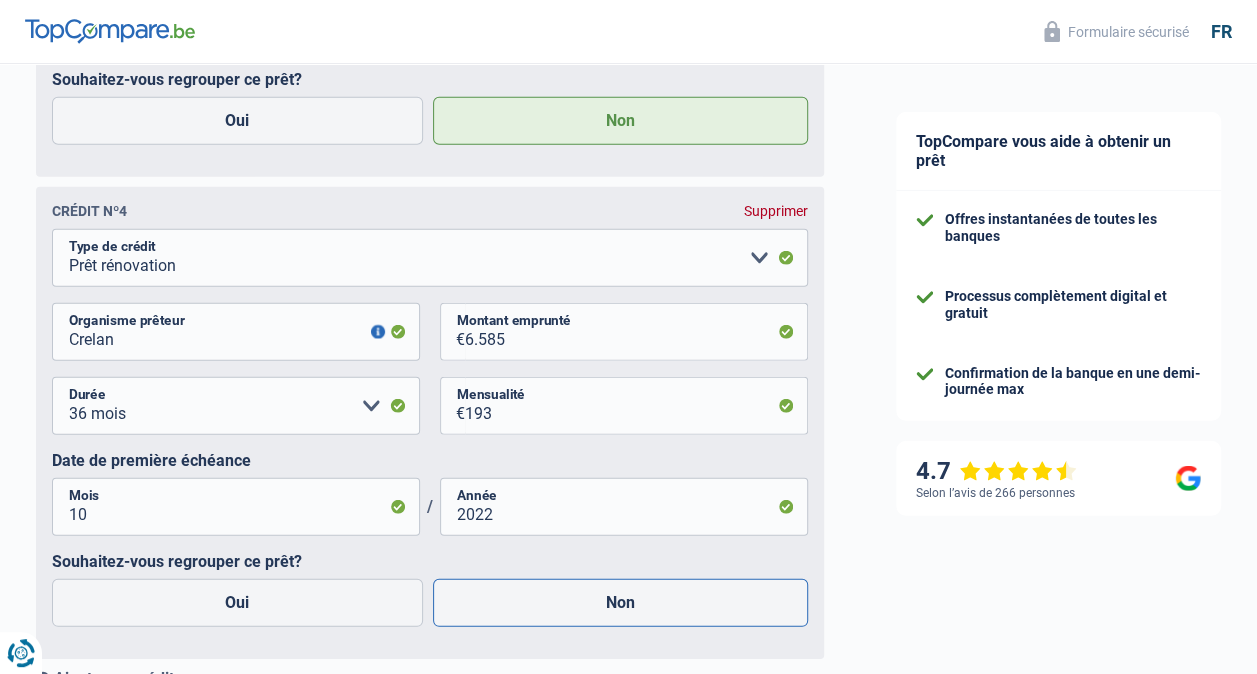 click on "Non" at bounding box center (621, 603) 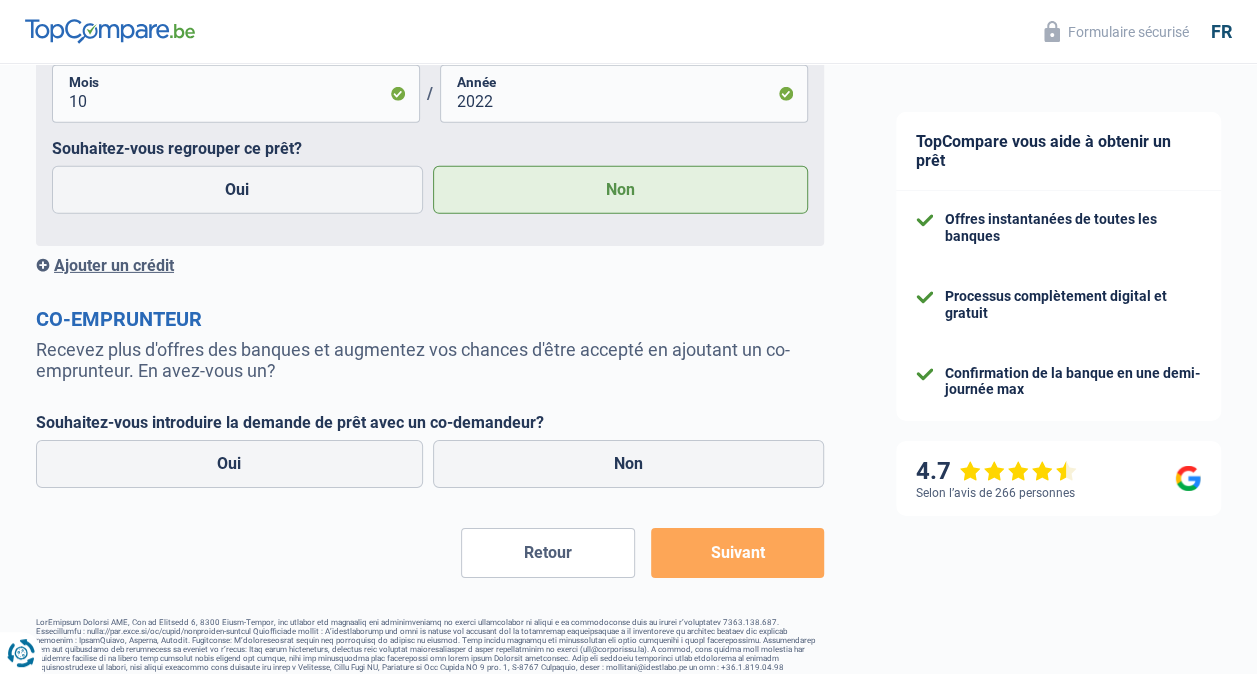 scroll, scrollTop: 3074, scrollLeft: 0, axis: vertical 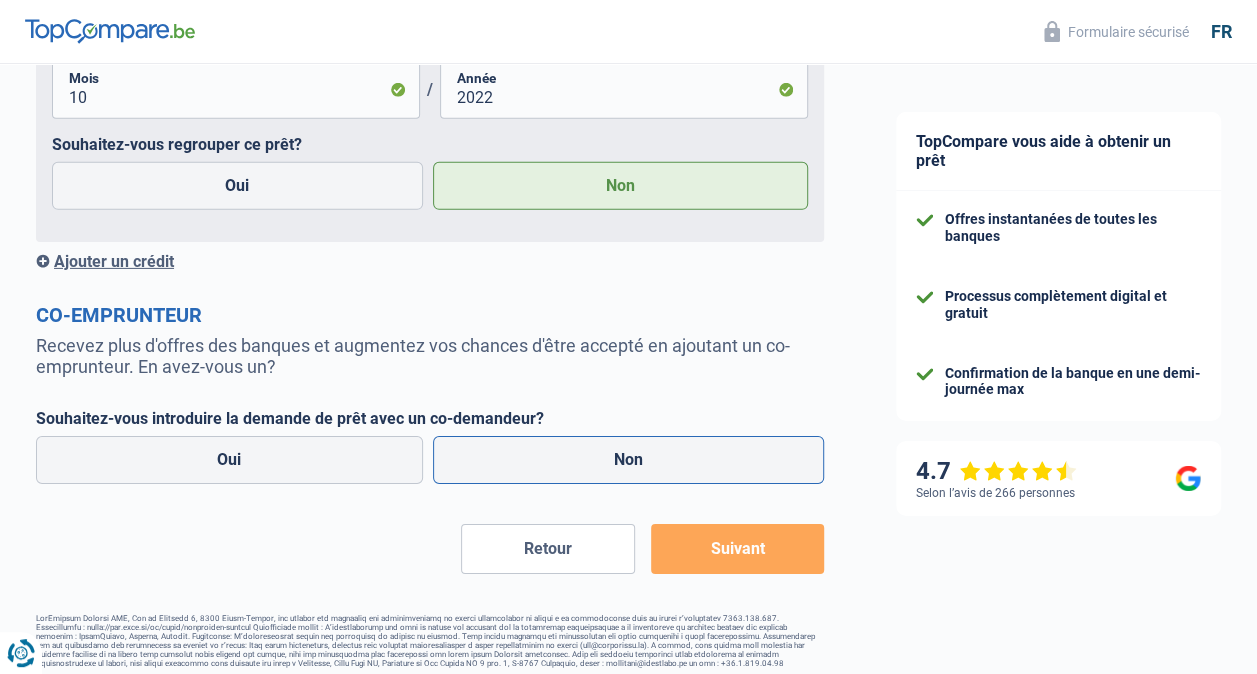 click on "Non" at bounding box center (629, 460) 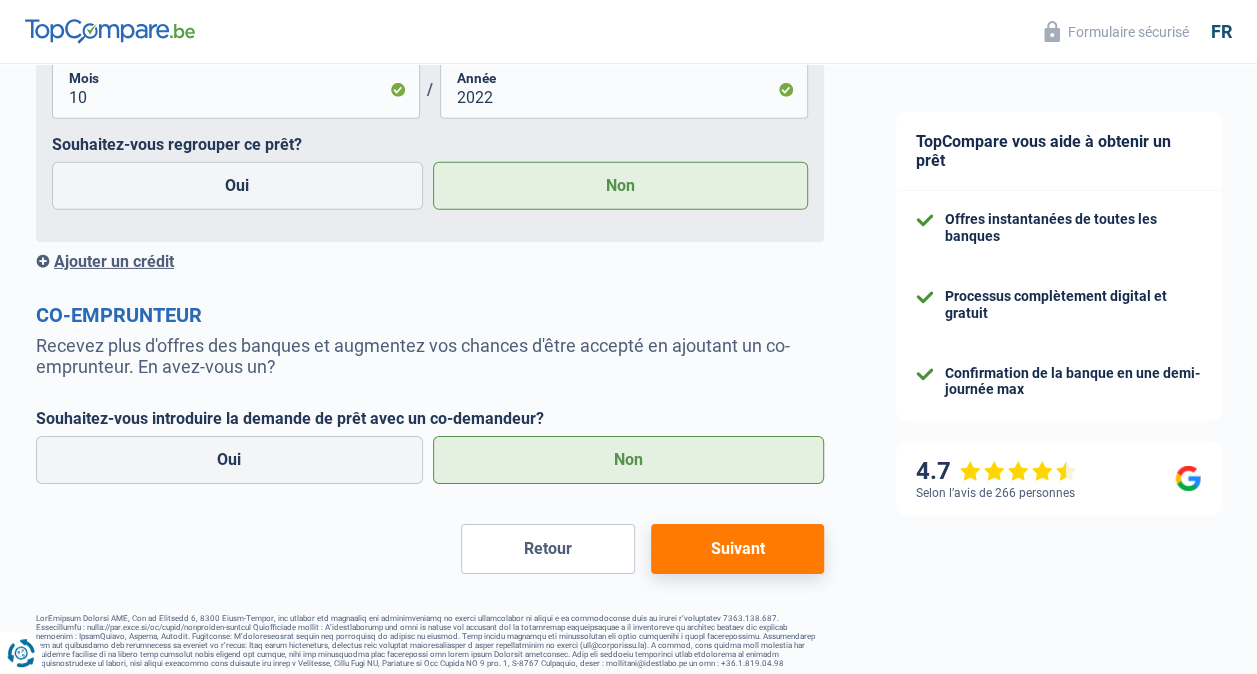 click on "Suivant" at bounding box center (737, 549) 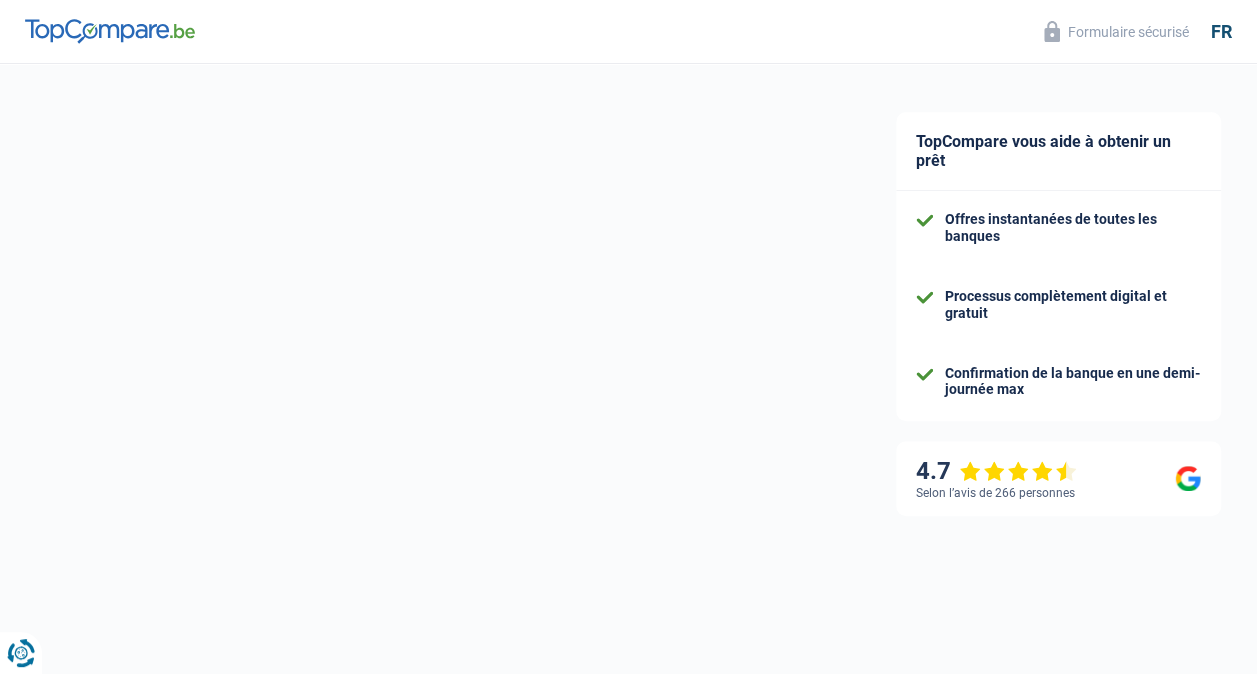 select on "120" 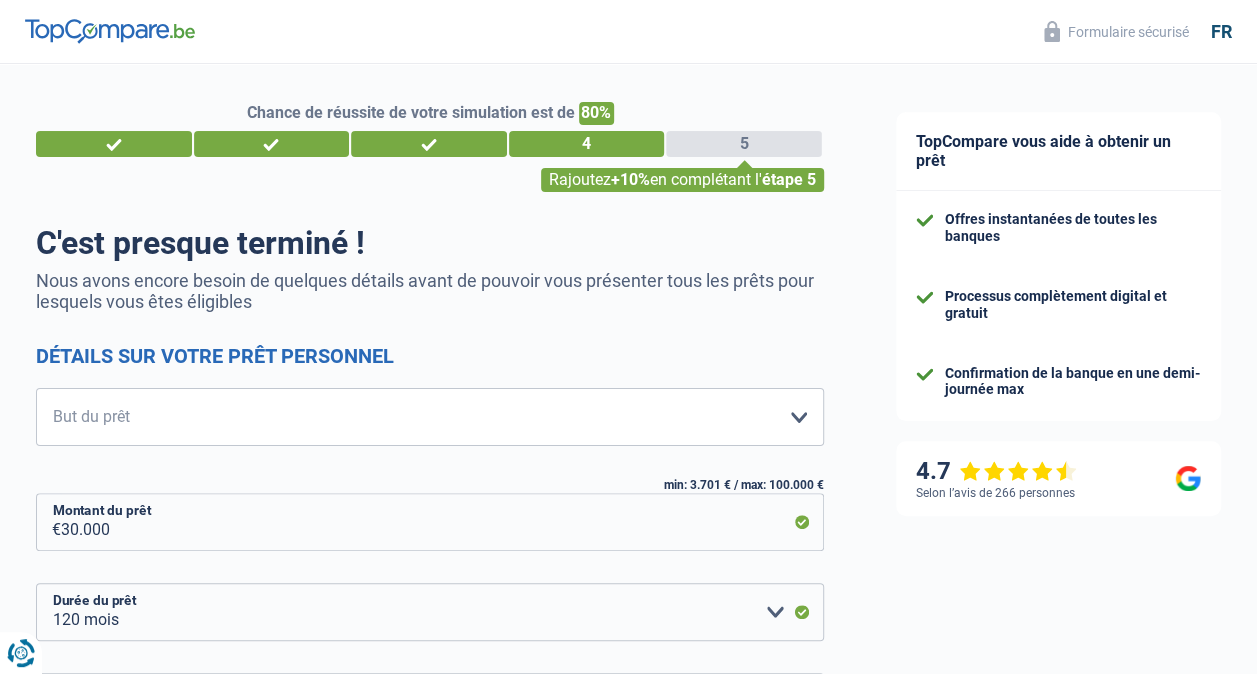 scroll, scrollTop: 0, scrollLeft: 0, axis: both 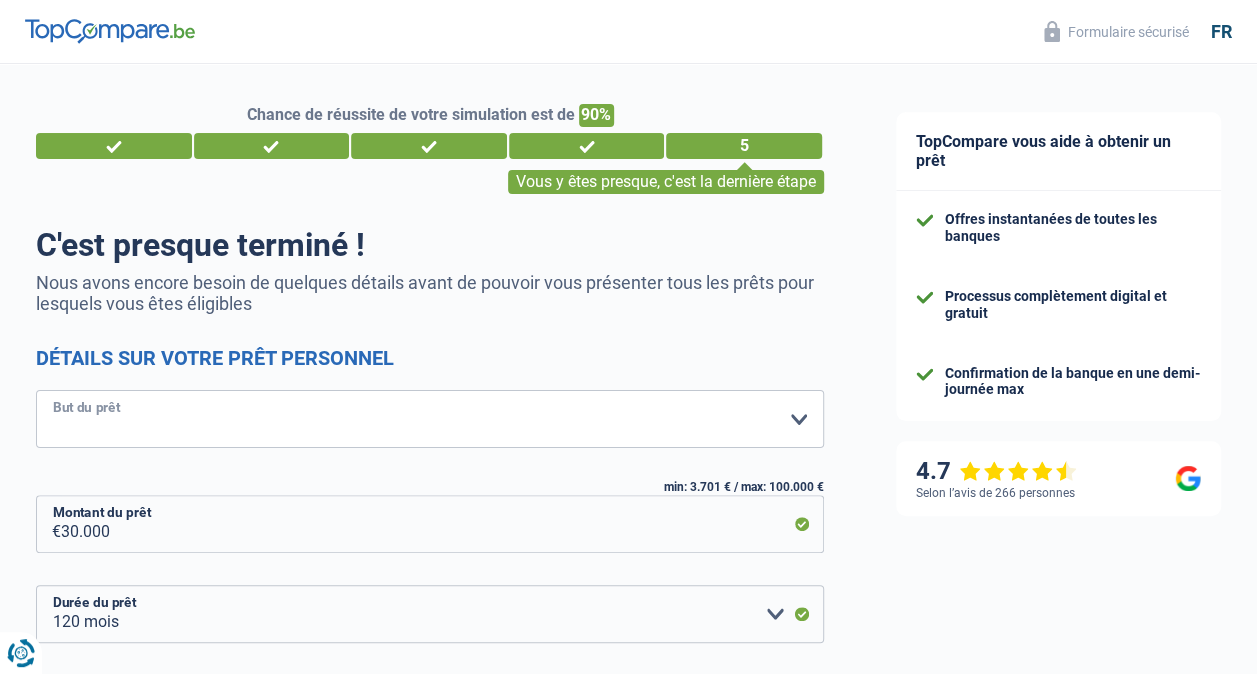 click on "Confort maison: meubles, textile, peinture, électroménager, outillage non-professionnel Hifi, multimédia, gsm, ordinateur Aménagement: frais d'installation, déménagement Evénement familial: naissance, mariage, divorce, communion, décès Frais médicaux Frais d'études Frais permis de conduire Loisirs: voyage, sport, musique Rafraîchissement: petits travaux maison et jardin Frais judiciaires Réparation voiture Prêt rénovation Prêt énergie Prêt voiture Rénovation bien à l'étranger Autre
Veuillez sélectionner une option" at bounding box center [430, 419] 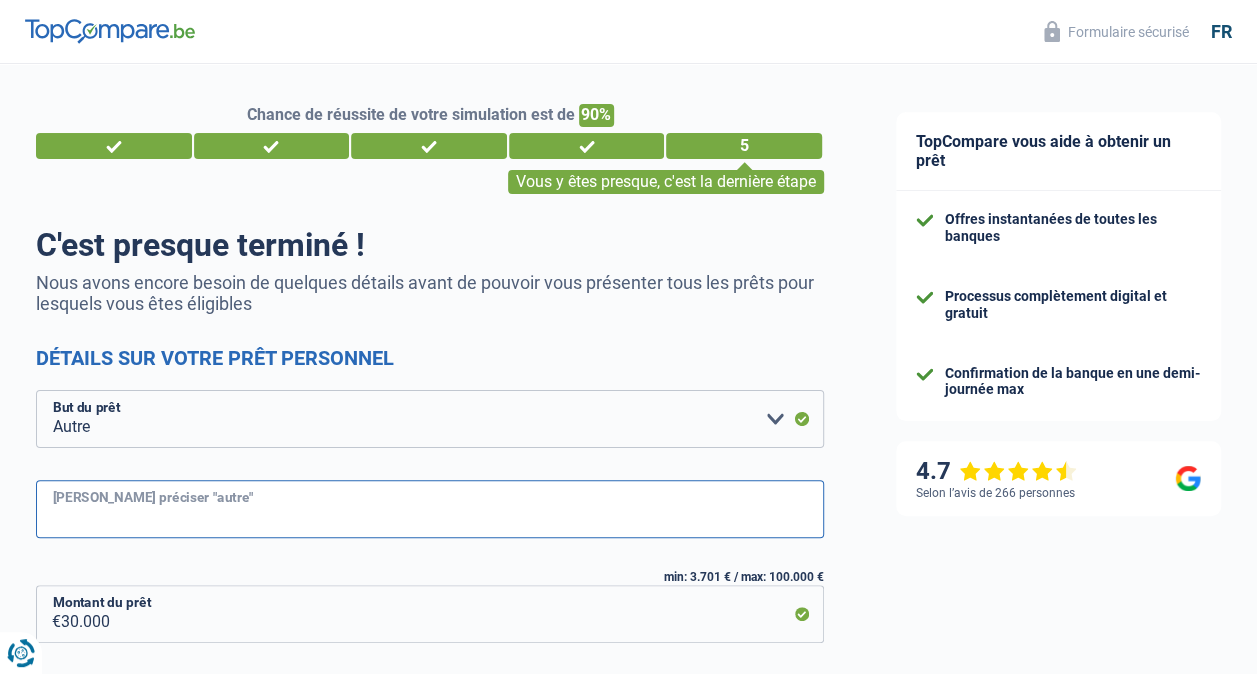 click on "Veuillez préciser "autre"" at bounding box center (430, 509) 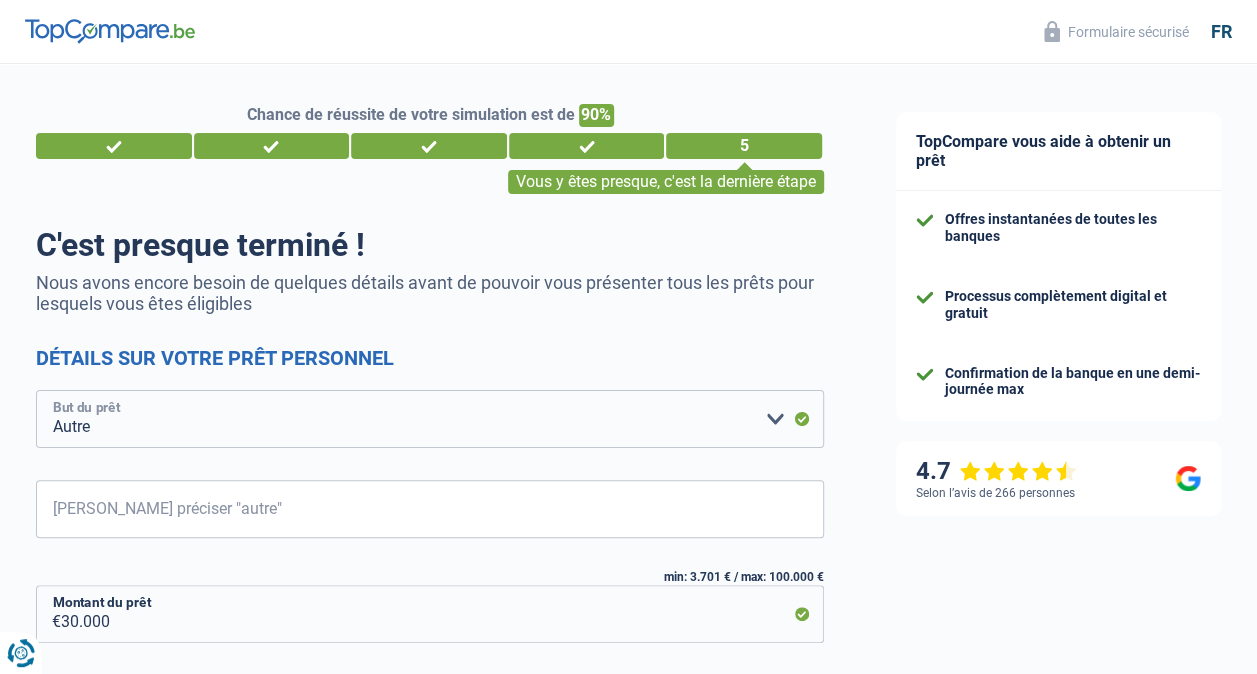 click on "Confort maison: meubles, textile, peinture, électroménager, outillage non-professionnel Hifi, multimédia, gsm, ordinateur Aménagement: frais d'installation, déménagement Evénement familial: naissance, mariage, divorce, communion, décès Frais médicaux Frais d'études Frais permis de conduire Loisirs: voyage, sport, musique Rafraîchissement: petits travaux maison et jardin Frais judiciaires Réparation voiture Prêt rénovation Prêt énergie Prêt voiture Rénovation bien à l'étranger Autre
Veuillez sélectionner une option" at bounding box center (430, 419) 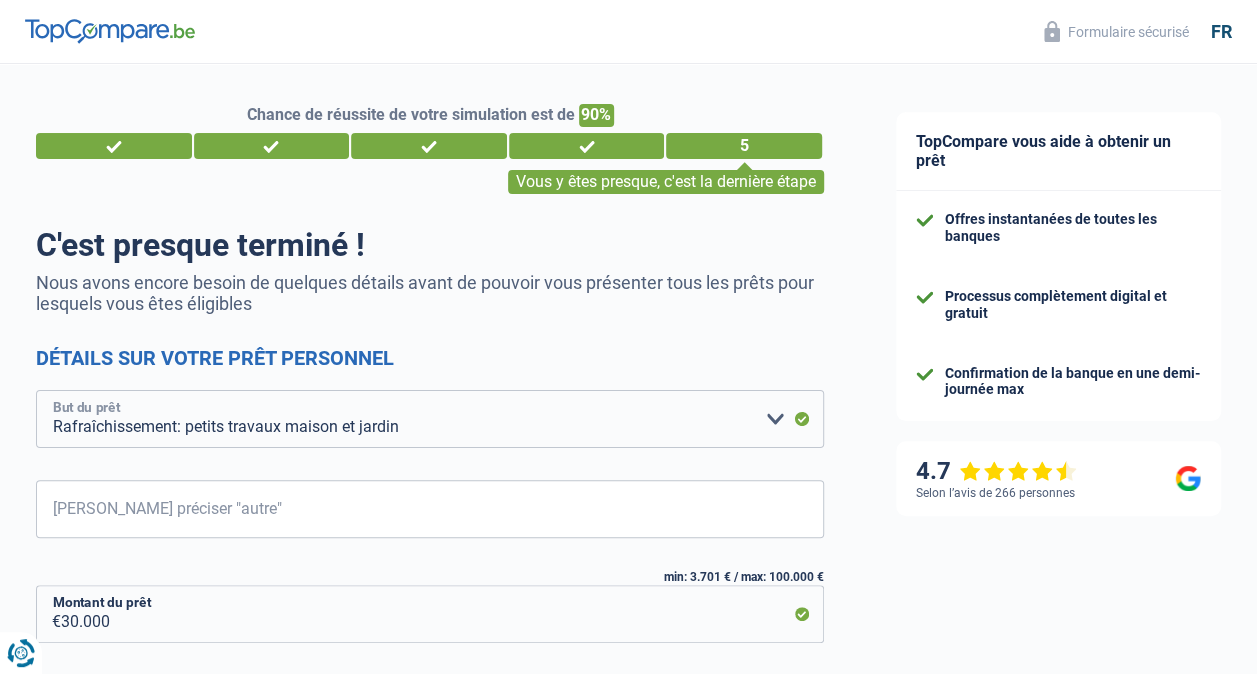 click on "Confort maison: meubles, textile, peinture, électroménager, outillage non-professionnel Hifi, multimédia, gsm, ordinateur Aménagement: frais d'installation, déménagement Evénement familial: naissance, mariage, divorce, communion, décès Frais médicaux Frais d'études Frais permis de conduire Loisirs: voyage, sport, musique Rafraîchissement: petits travaux maison et jardin Frais judiciaires Réparation voiture Prêt rénovation Prêt énergie Prêt voiture Rénovation bien à l'étranger Autre
Veuillez sélectionner une option" at bounding box center (430, 419) 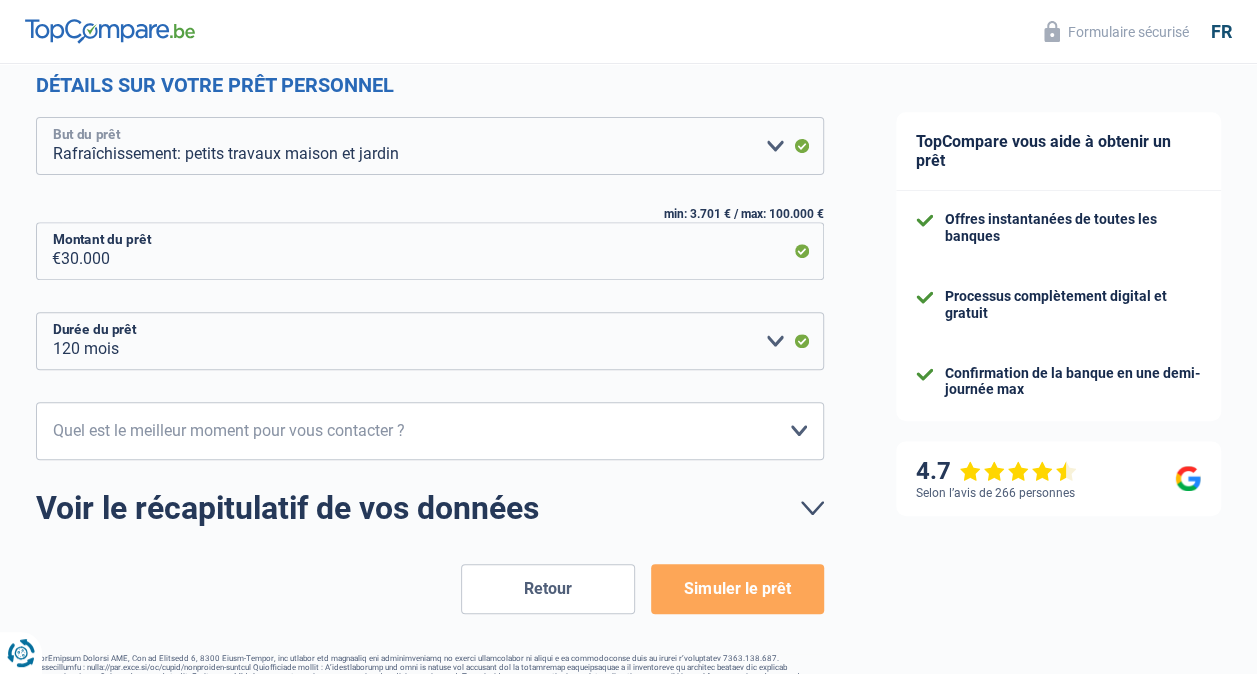 scroll, scrollTop: 280, scrollLeft: 0, axis: vertical 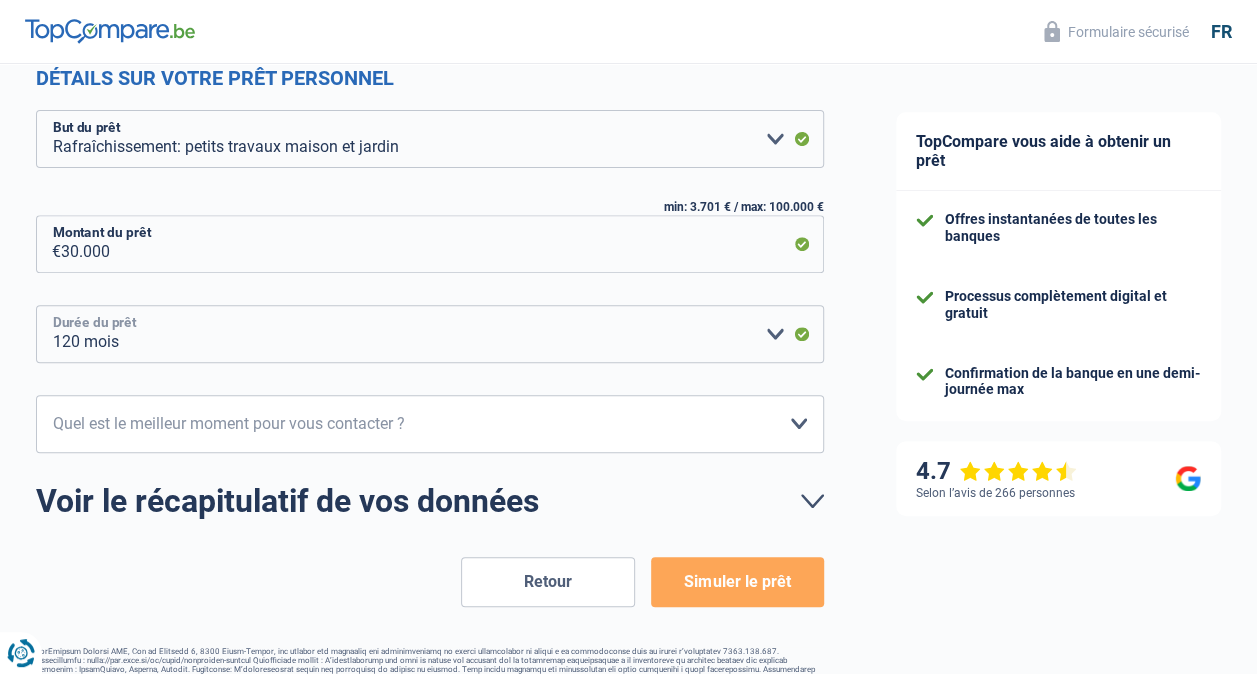 click on "12 mois 18 mois 24 mois 30 mois 36 mois 42 mois 48 mois 60 mois 72 mois 84 mois 96 mois 120 mois
Veuillez sélectionner une option" at bounding box center (430, 334) 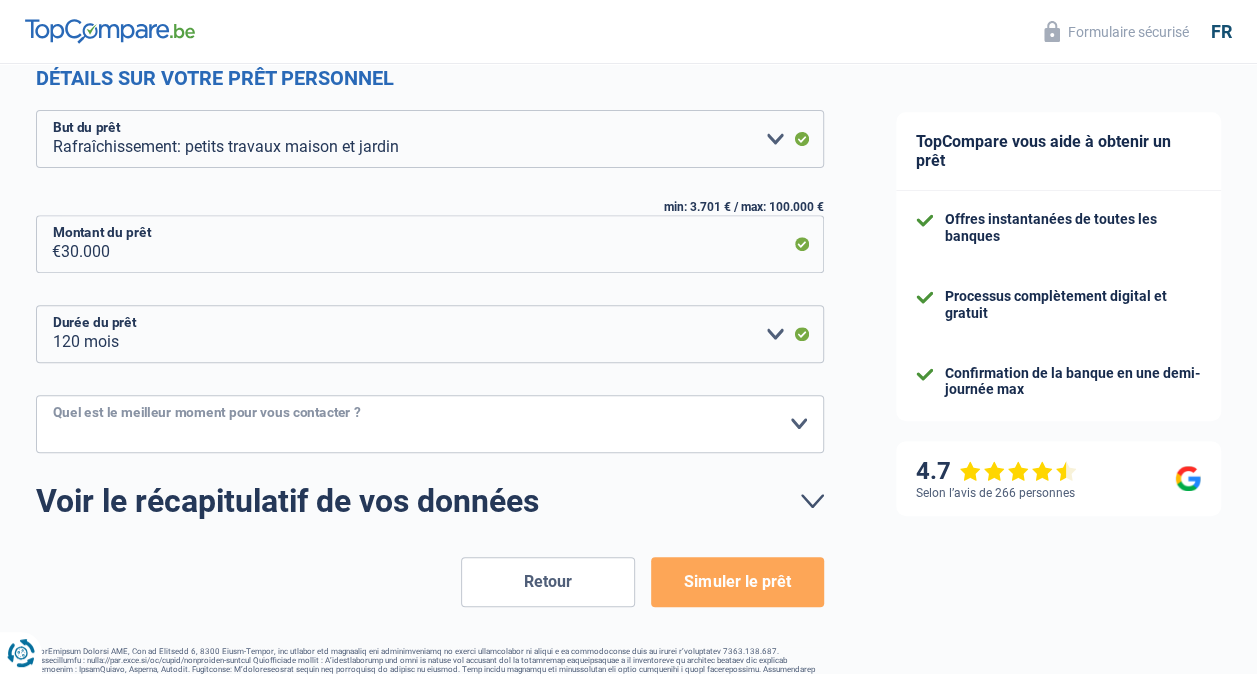 click on "10h-12h 12h-14h 14h-16h 16h-18h
Veuillez sélectionner une option" at bounding box center [430, 424] 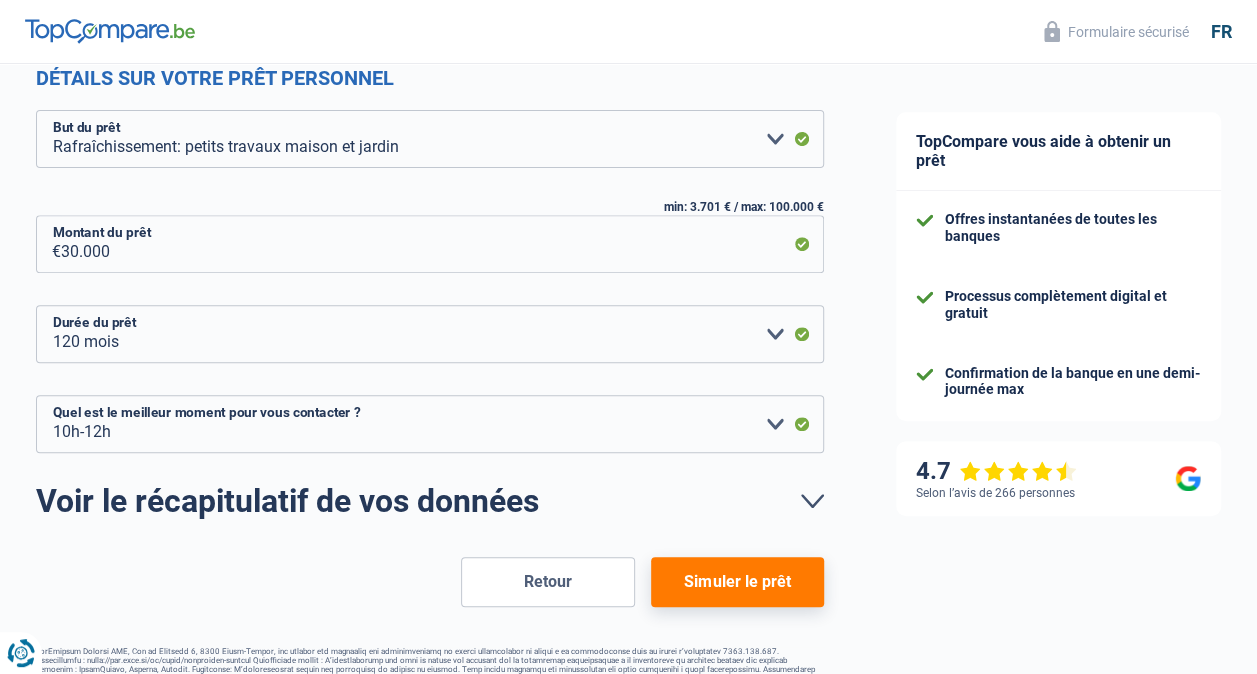click on "Simuler le prêt" at bounding box center [737, 582] 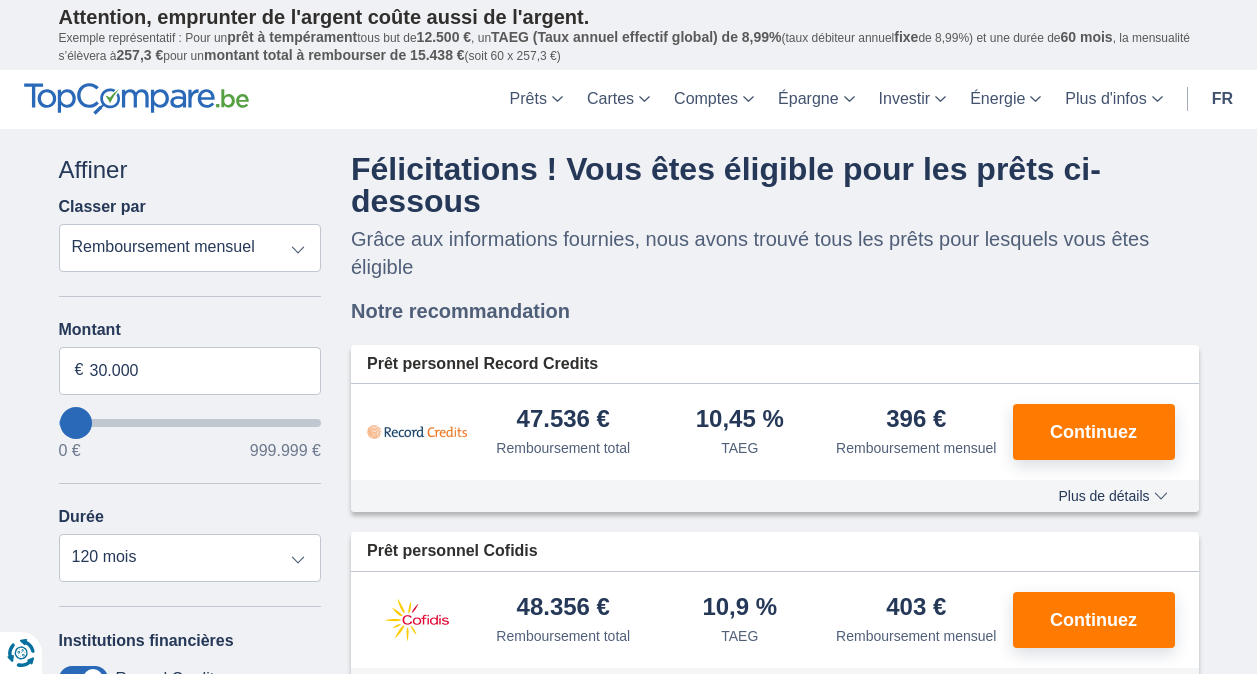 scroll, scrollTop: 0, scrollLeft: 0, axis: both 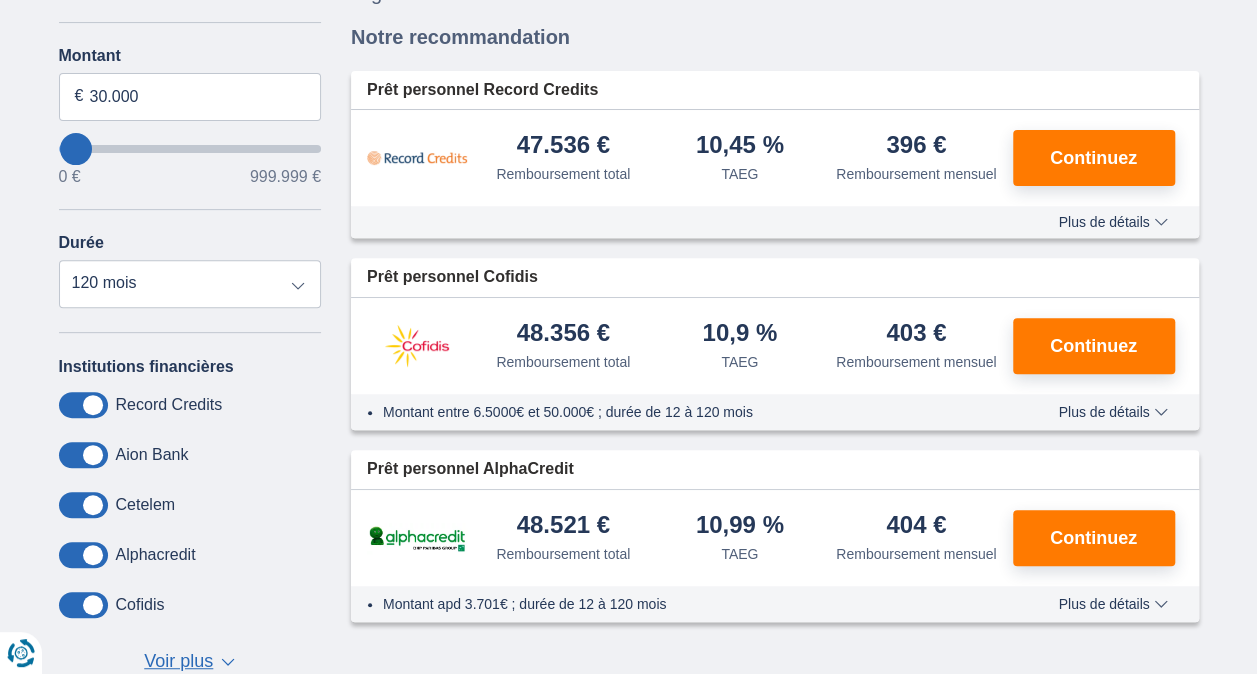 click on "Plus de détails" at bounding box center [1112, 222] 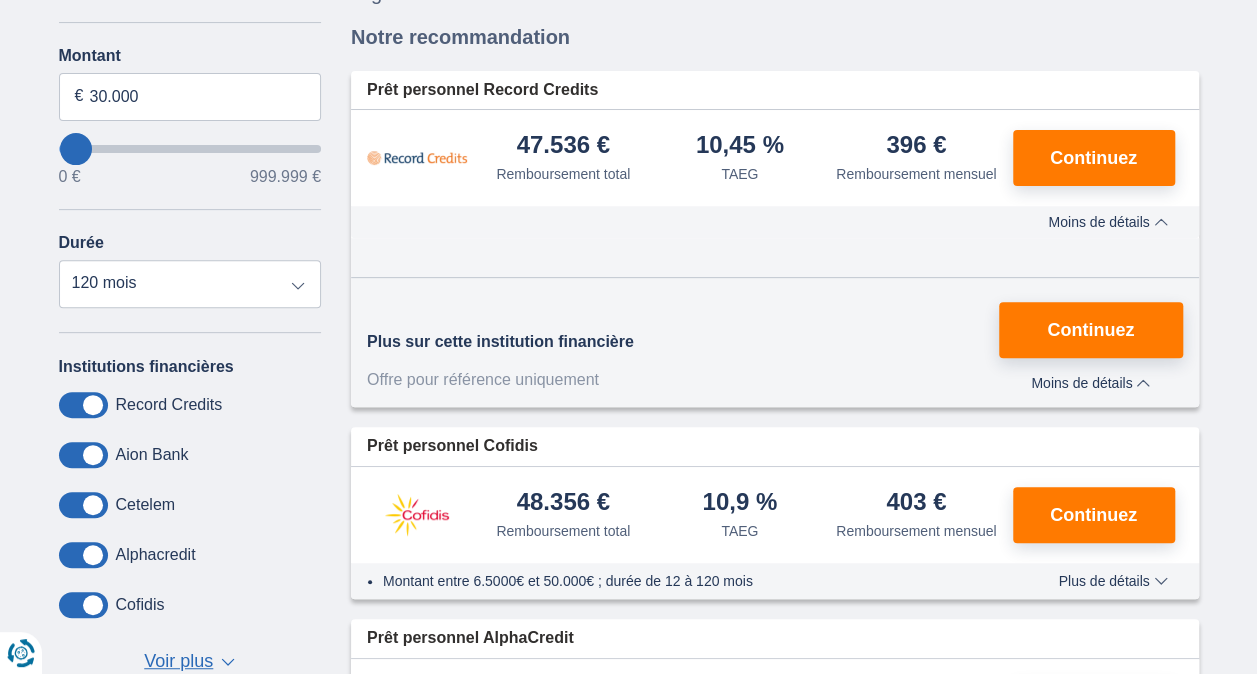 type 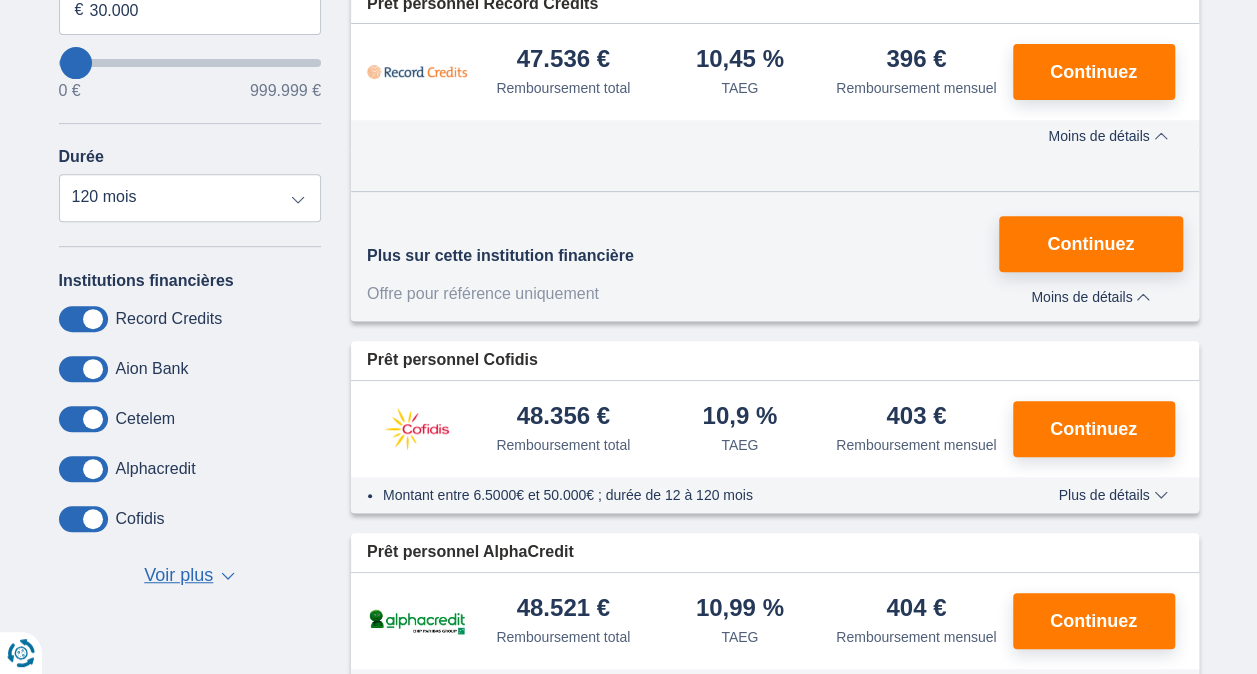 scroll, scrollTop: 374, scrollLeft: 0, axis: vertical 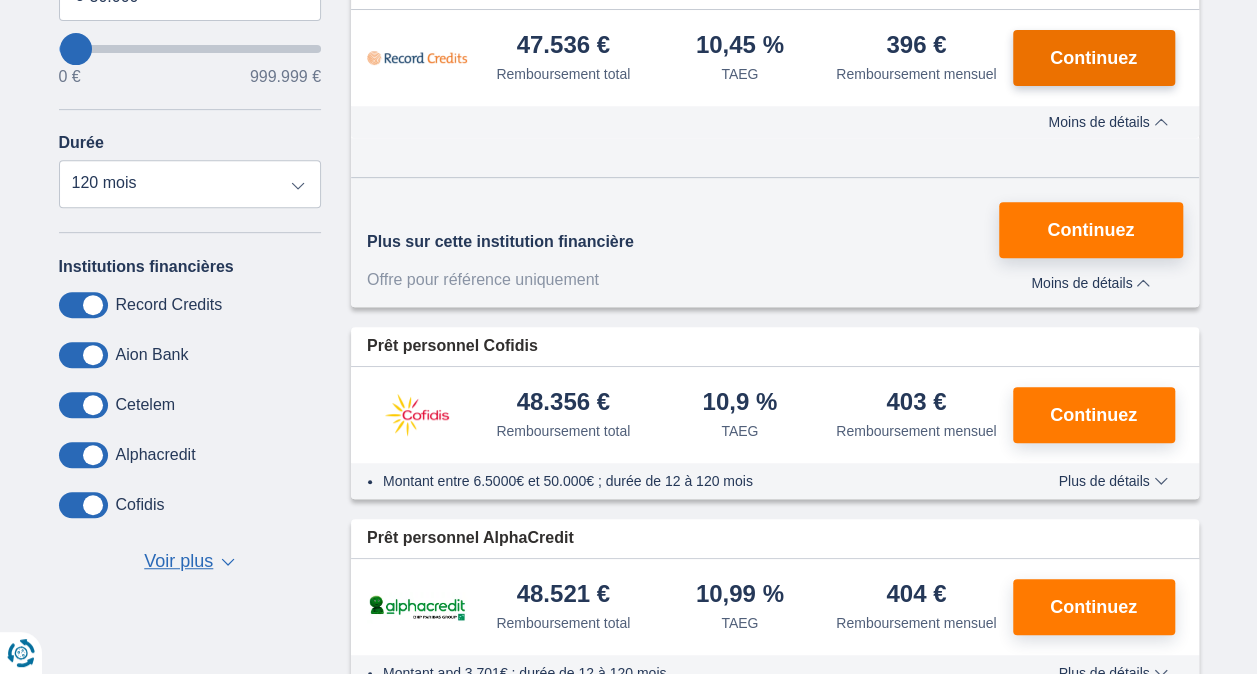 click on "Continuez" at bounding box center [1093, 58] 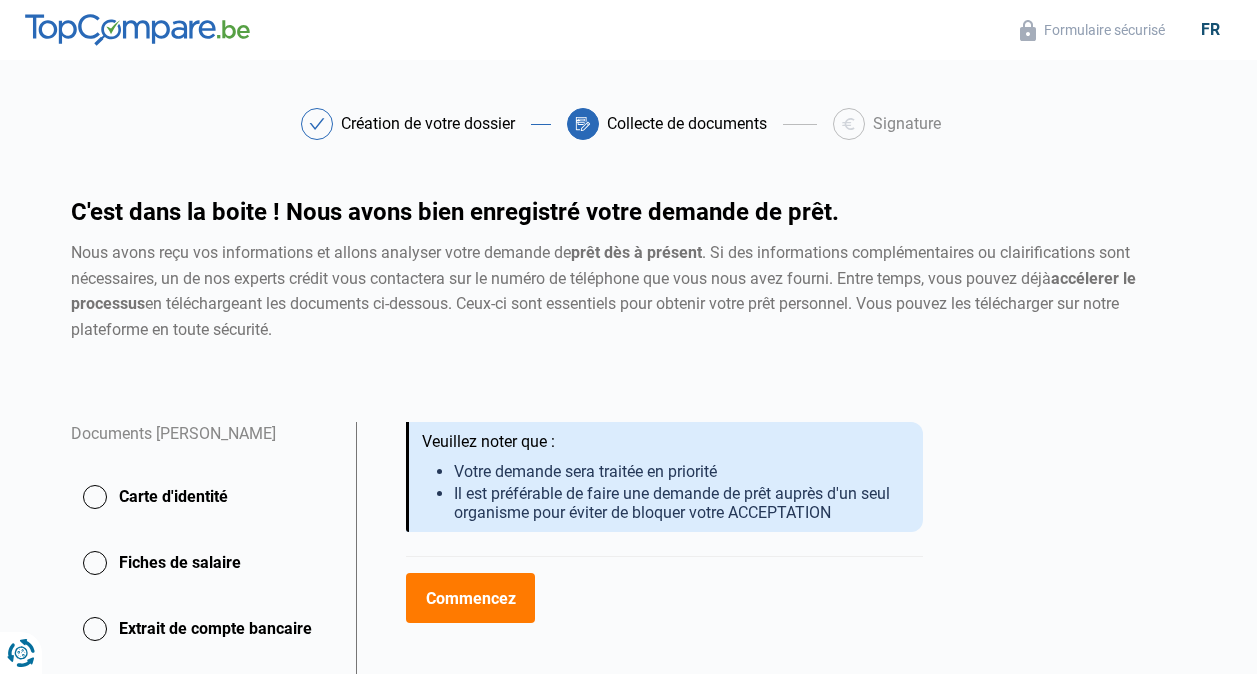 scroll, scrollTop: 0, scrollLeft: 0, axis: both 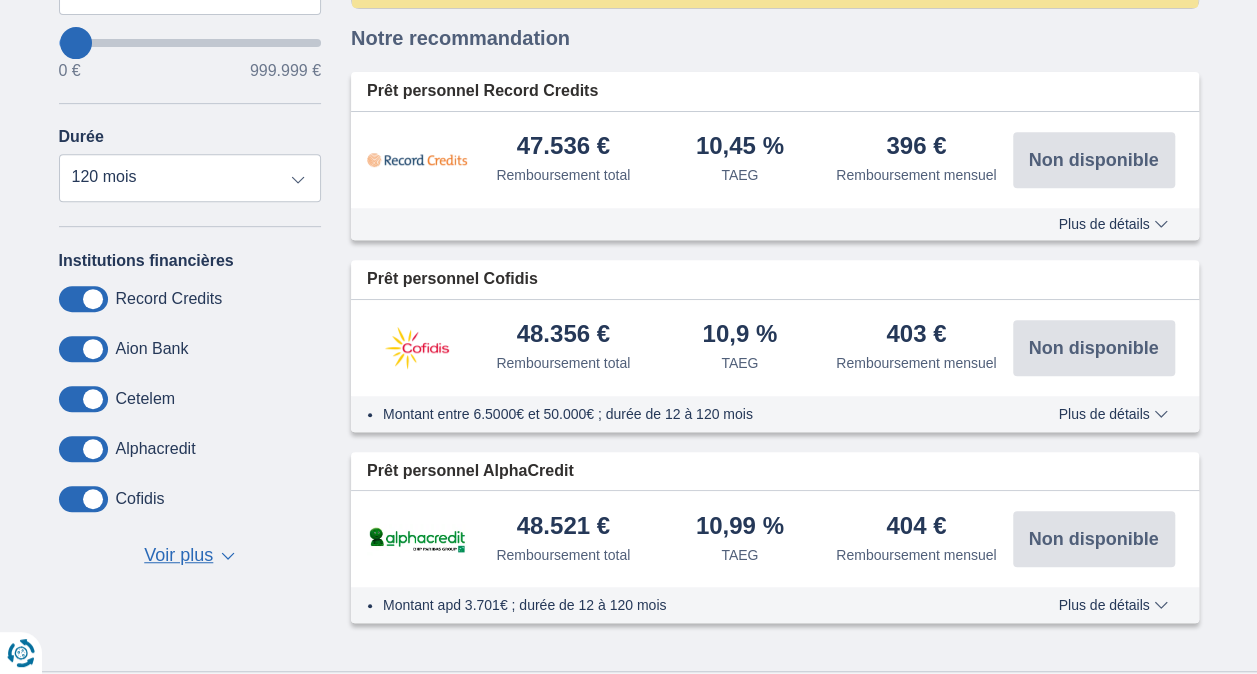 click on "×
widget.non-eligible-application.title
widget.non-eligible-application.text
non-eligible-application.overlay.left
non-eligible-application.overlay.right
×
cc.checkout.REJECTED.headline
cc.REJECTED
cc.REJECTED.button
[GEOGRAPHIC_DATA]
Remboursement total
TAEG
Remboursement mensuel
Filtrer
Annuler
Filtres
Affiner
Classer par
Remboursement total
TAEG
Remboursement mensuel
Motif du prêt
Prêt personnel
Voiture
Moto / vélo
Caravane / mobilhome
Travaux
Energie
Rachat de crédits
Etudes
Vacances
Mariage
Décoration
Appareils électroniques
Populaire
Réserve d’argent
Type de véhicule
Classique
Eco
Âge du véhicule
[GEOGRAPHIC_DATA]
0-1 ans
1-2 ans
2-3 ans
3-4 ans
4-5 ans" at bounding box center (628, 210) 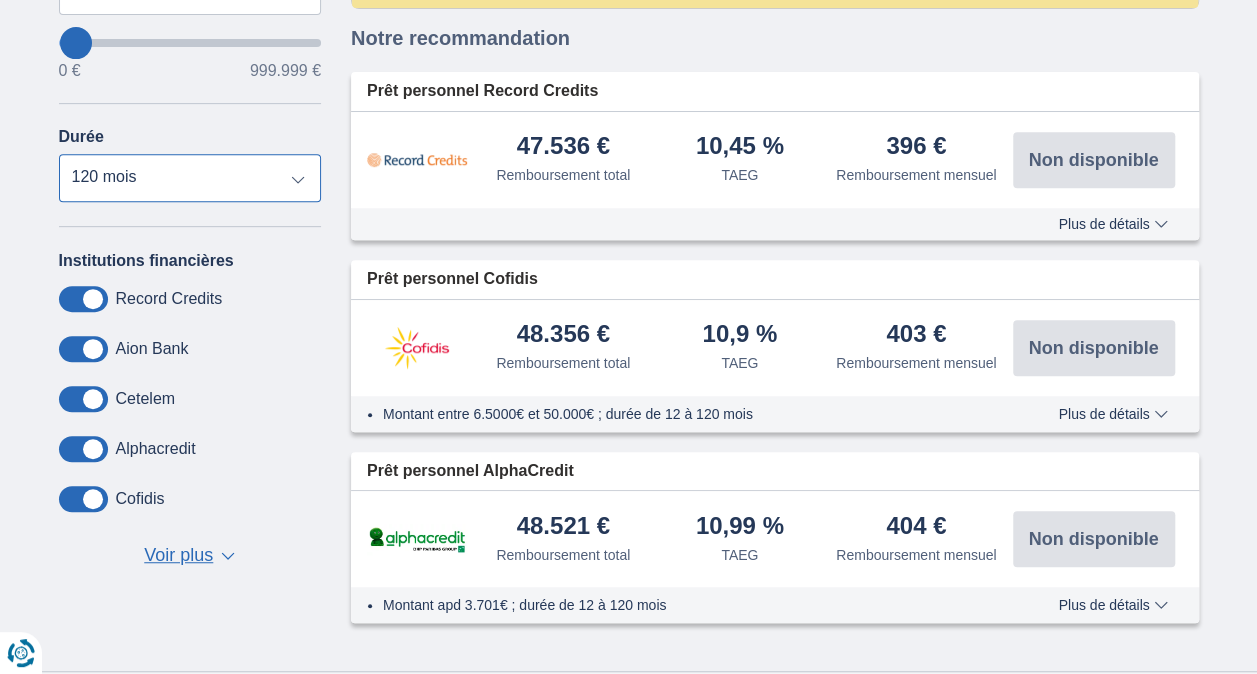 click on "12 mois
18 mois
24 mois
30 mois
36 mois
42 mois
48 mois
60 mois
72 mois
84 mois
96 mois
120 mois" at bounding box center [190, 178] 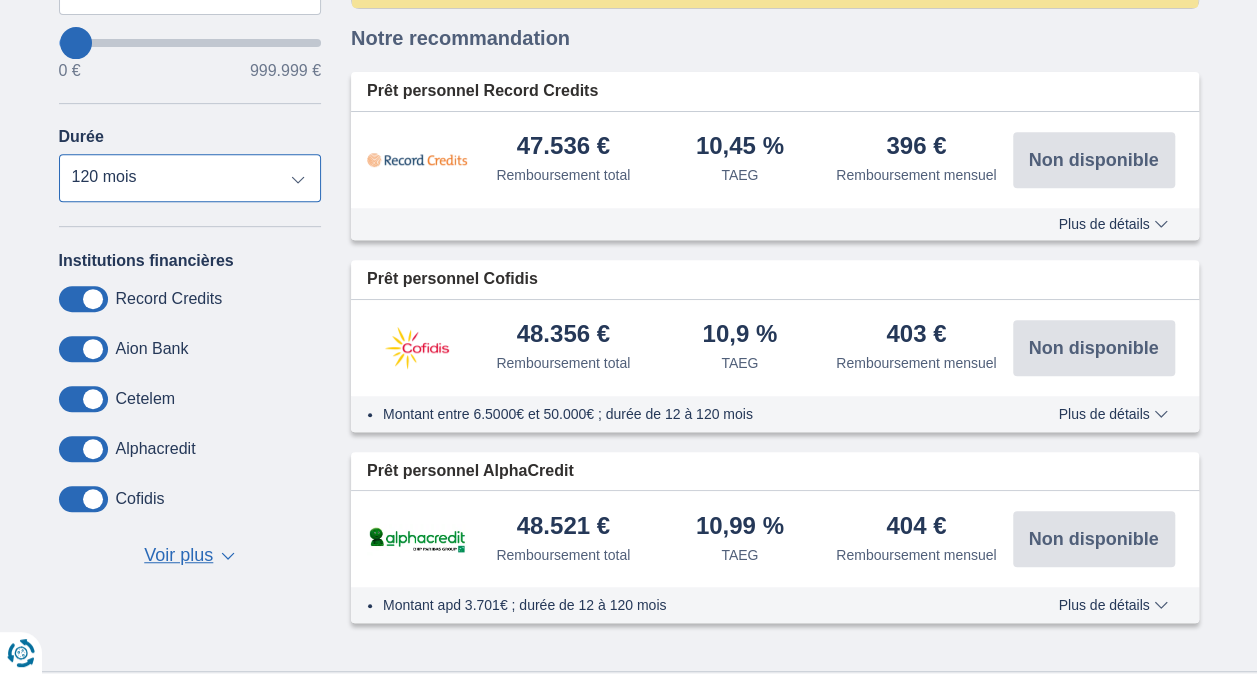 click on "12 mois
18 mois
24 mois
30 mois
36 mois
42 mois
48 mois
60 mois
72 mois
84 mois
96 mois
120 mois" at bounding box center (190, 178) 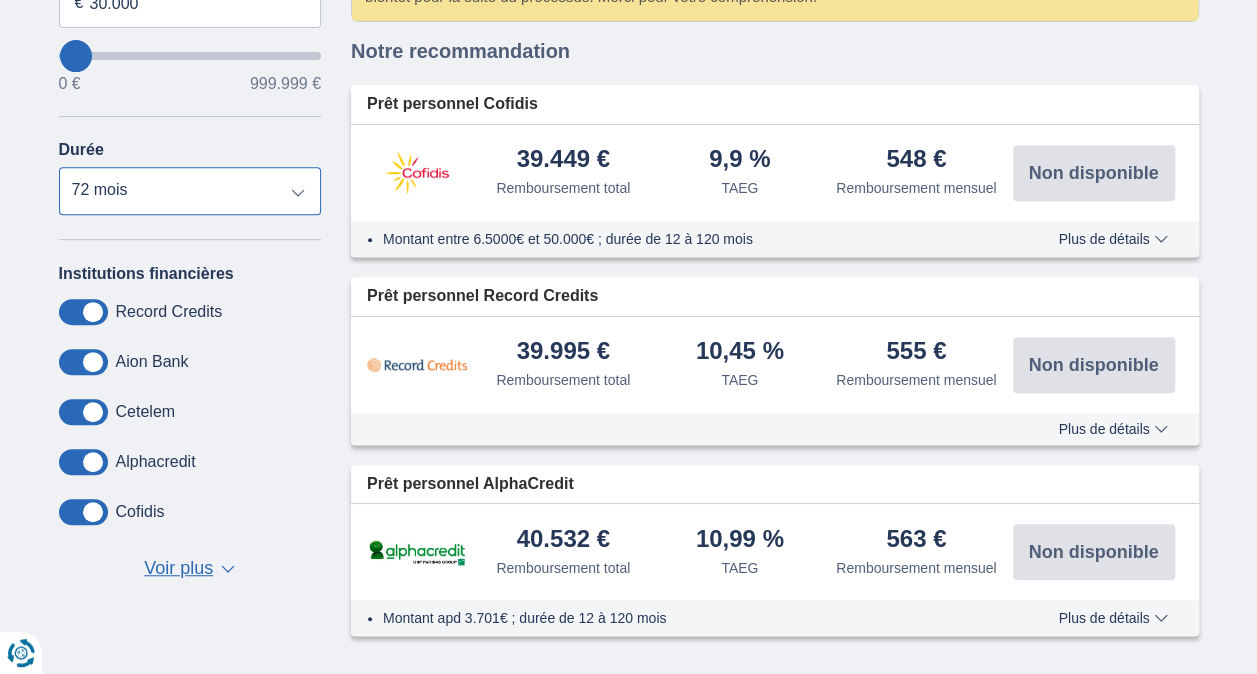 scroll, scrollTop: 374, scrollLeft: 0, axis: vertical 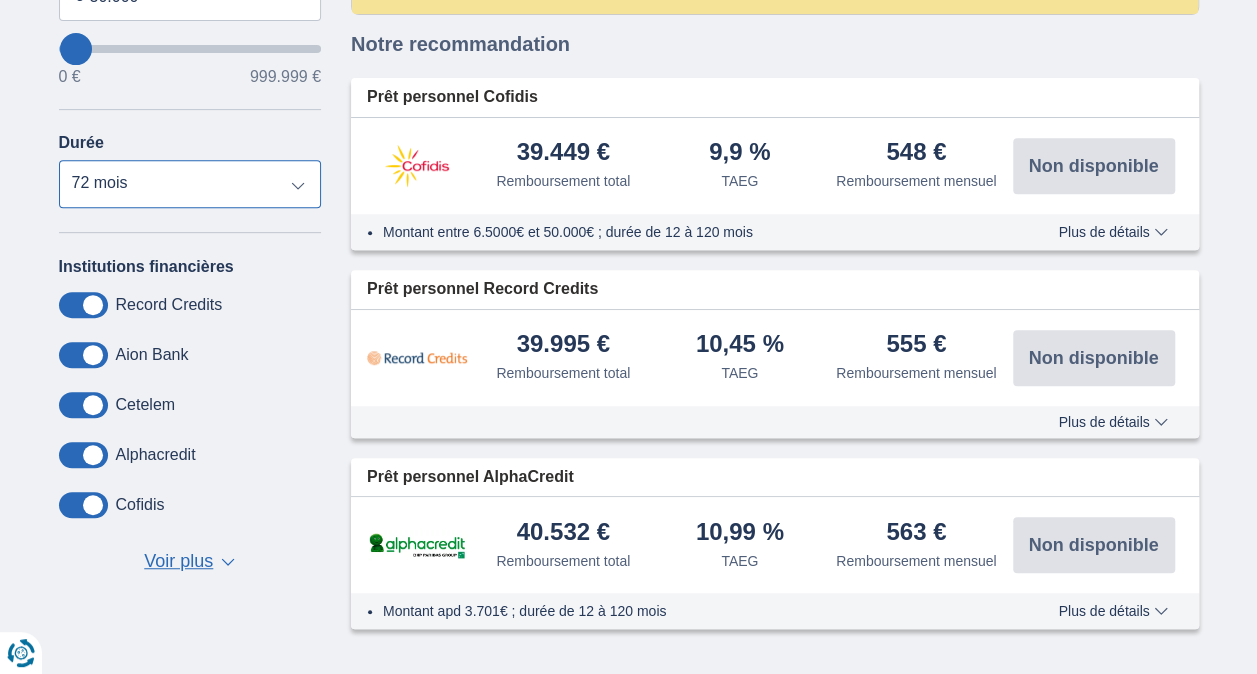 click on "12 mois
18 mois
24 mois
30 mois
36 mois
42 mois
48 mois
60 mois
72 mois
84 mois
96 mois
120 mois" at bounding box center [190, 184] 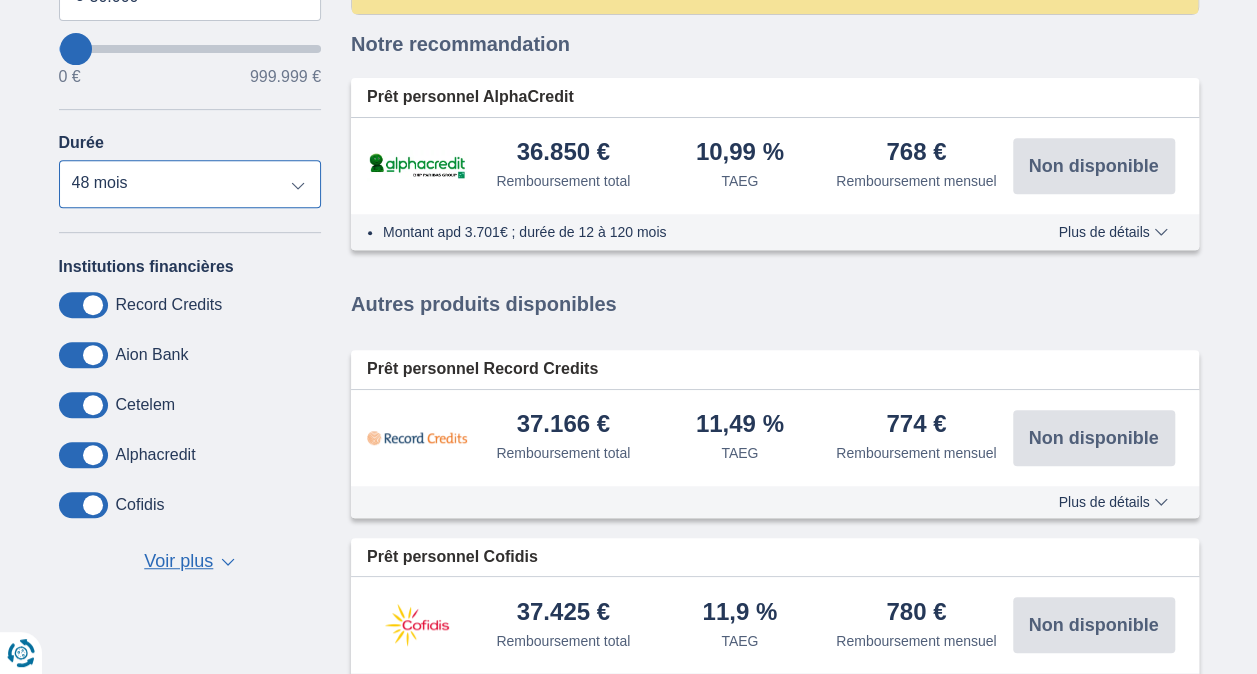 click on "12 mois
18 mois
24 mois
30 mois
36 mois
42 mois
48 mois
60 mois
72 mois
84 mois
96 mois
120 mois" at bounding box center [190, 184] 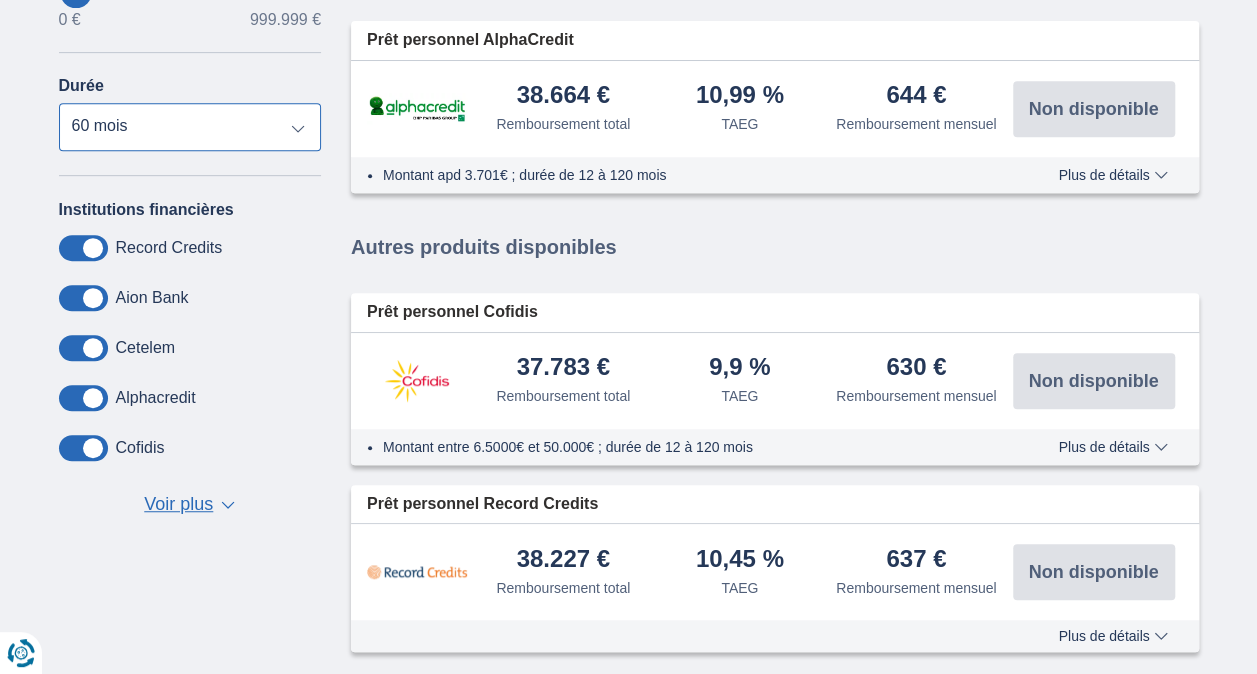 scroll, scrollTop: 436, scrollLeft: 0, axis: vertical 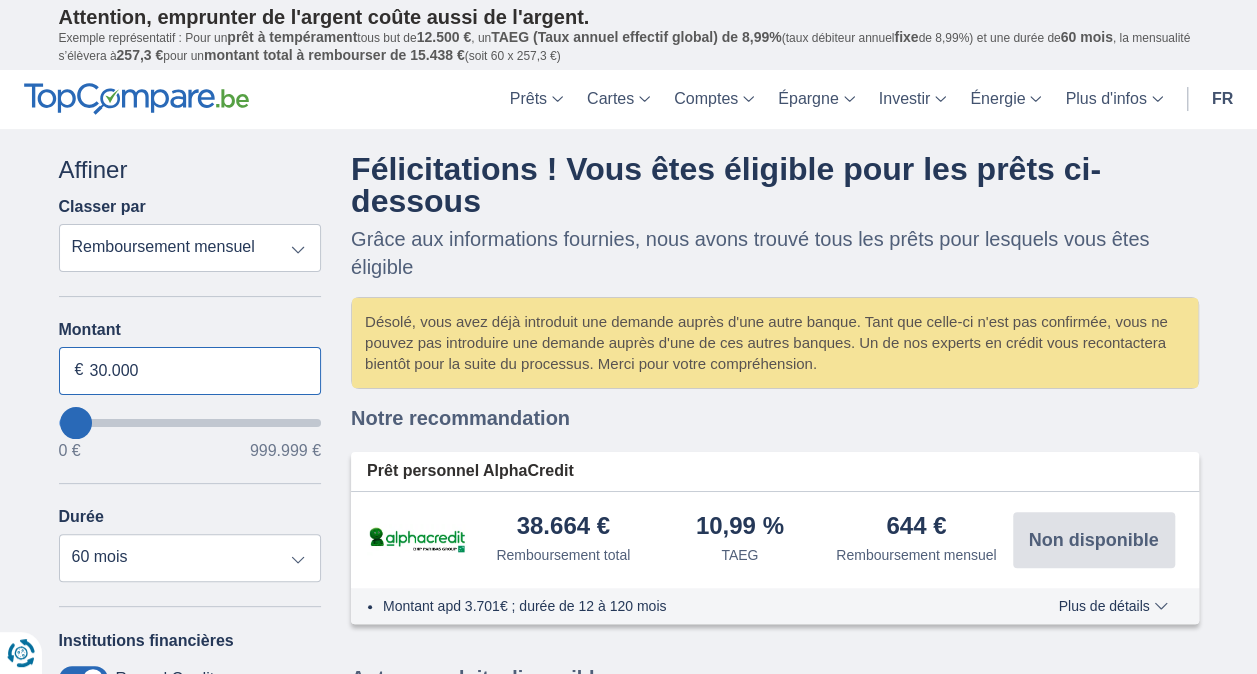 click on "30.000" at bounding box center (190, 371) 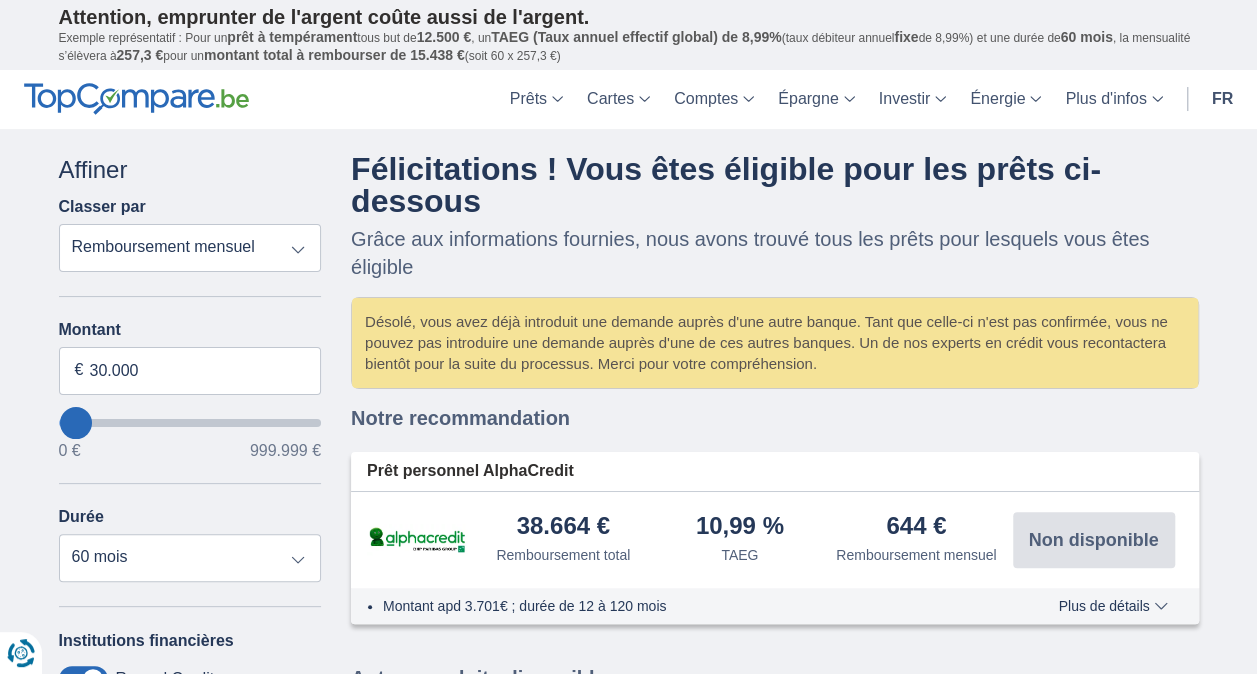 type on "30000" 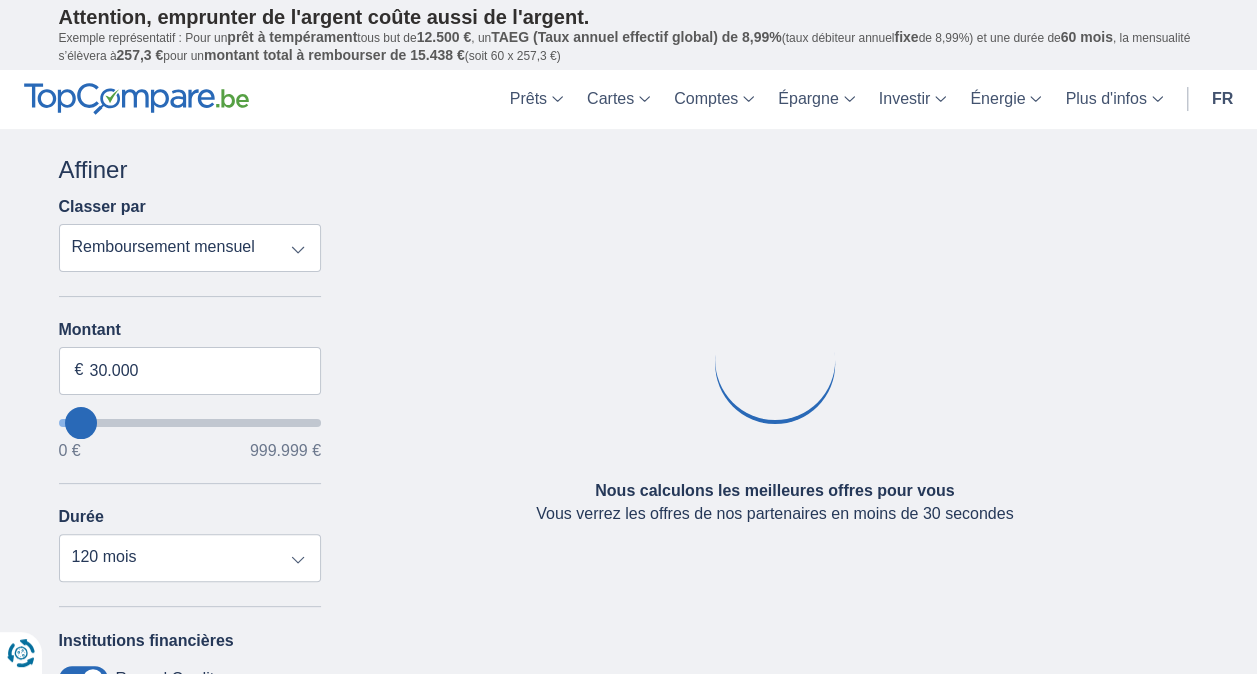type on "27.000" 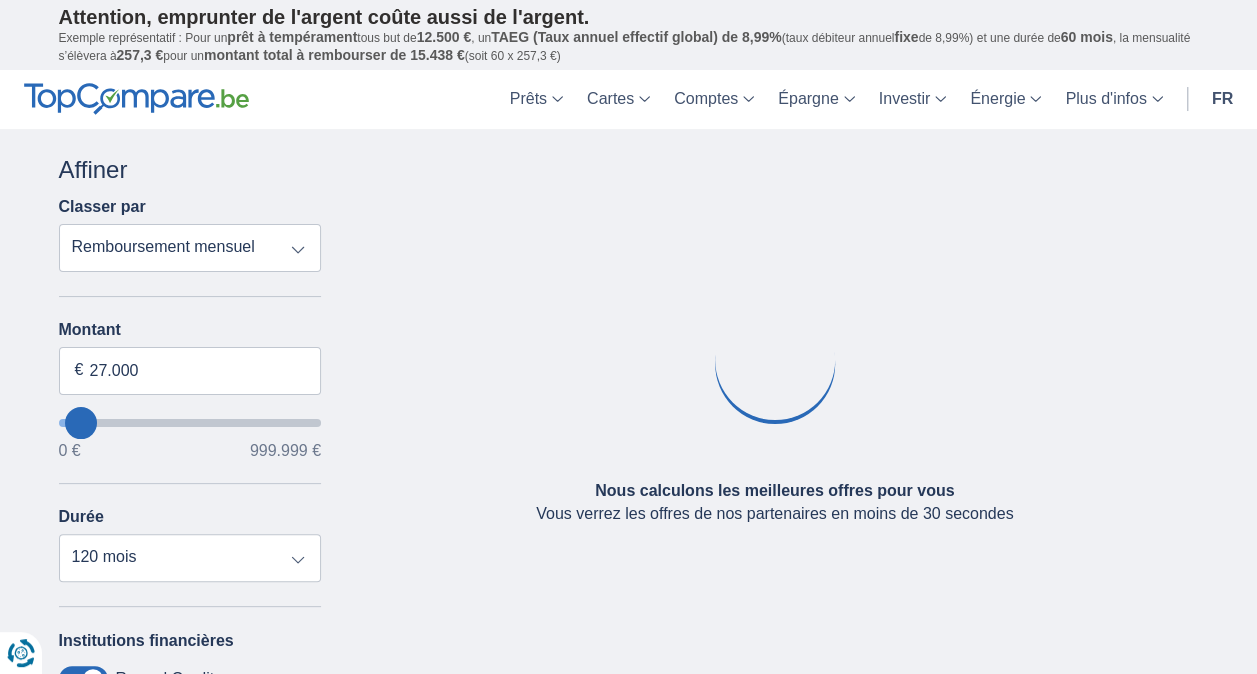 type on "30.000" 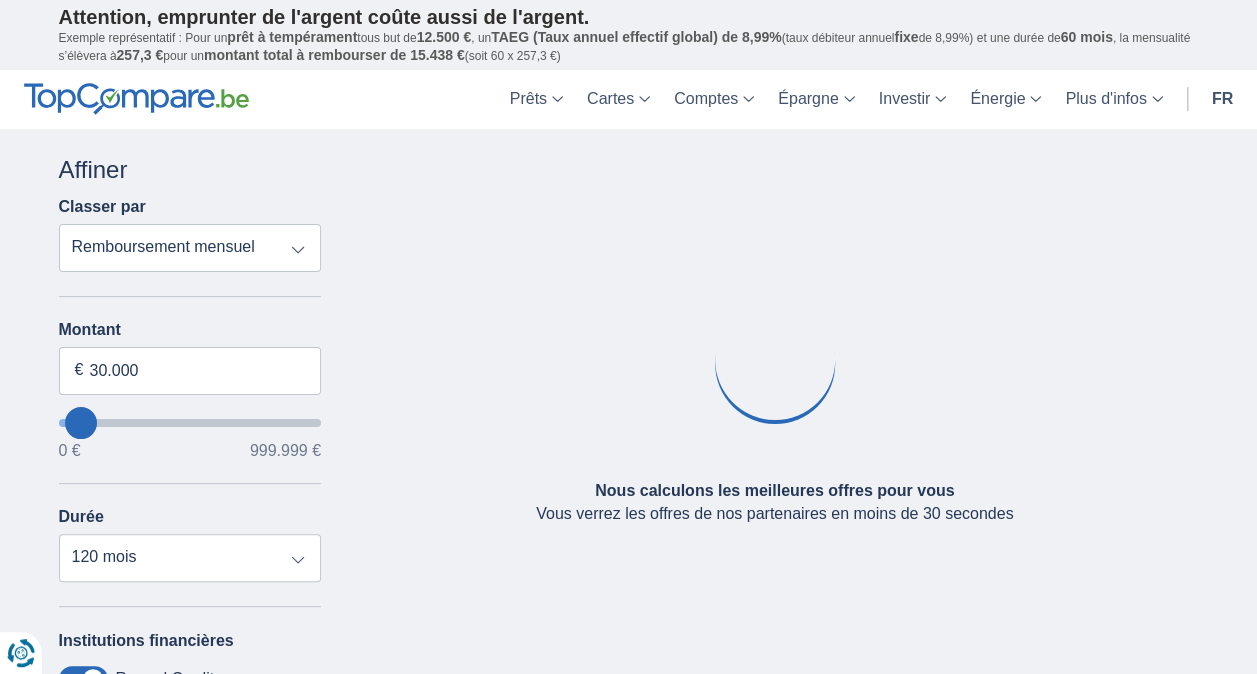 type on "33.000" 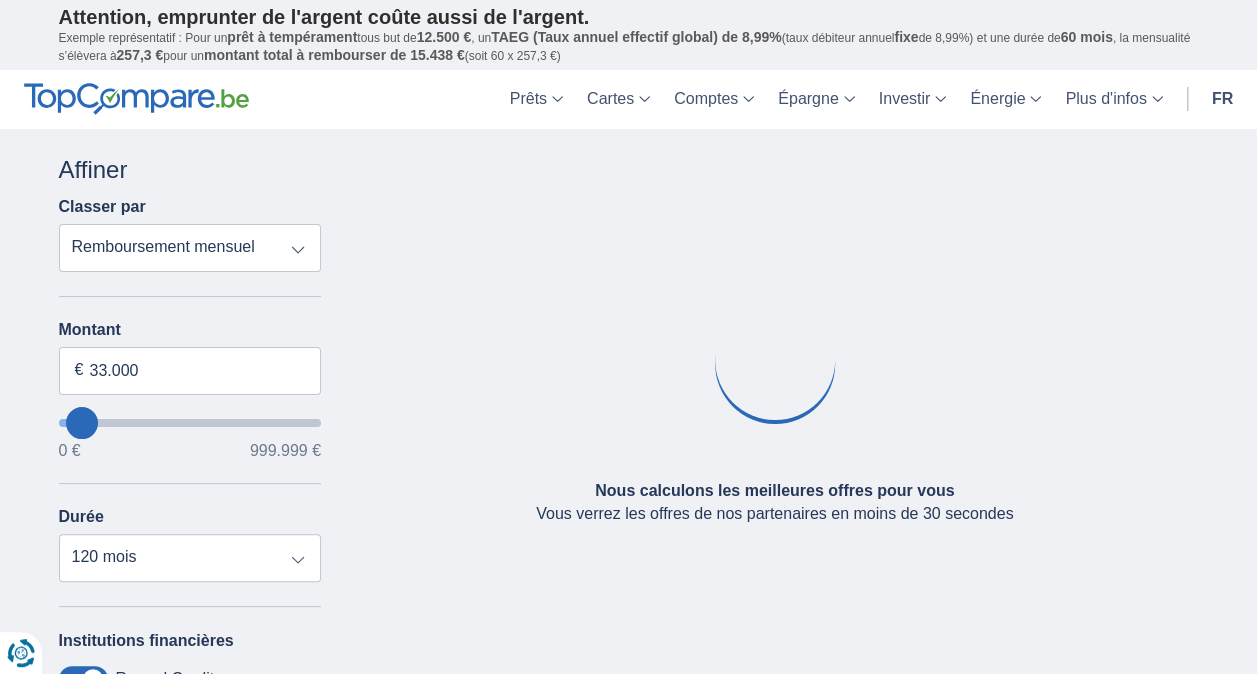 type on "36.000" 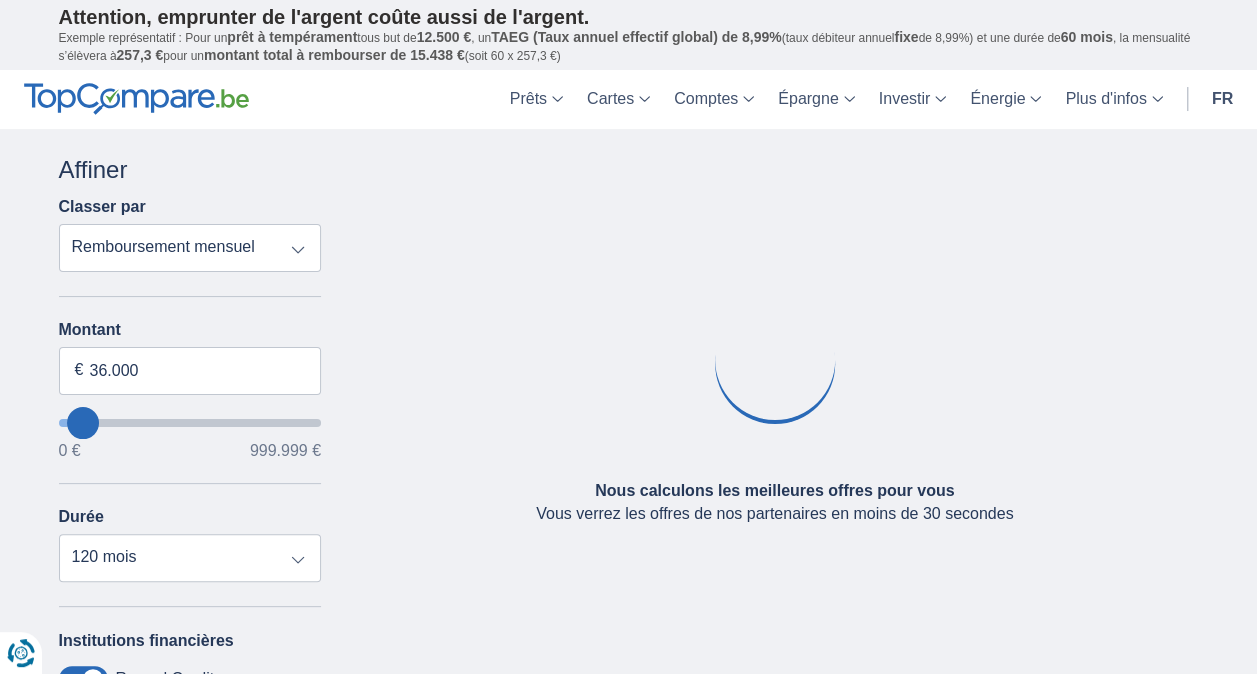 type on "39000" 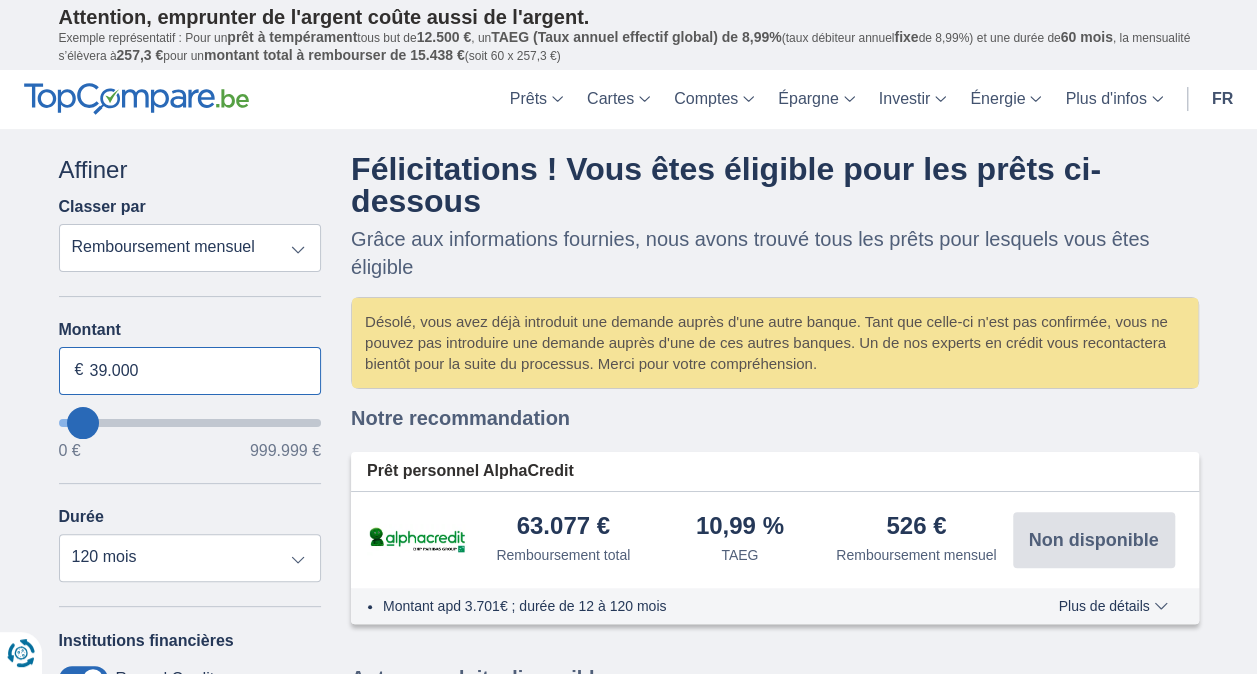 drag, startPoint x: 158, startPoint y: 373, endPoint x: 24, endPoint y: 379, distance: 134.13426 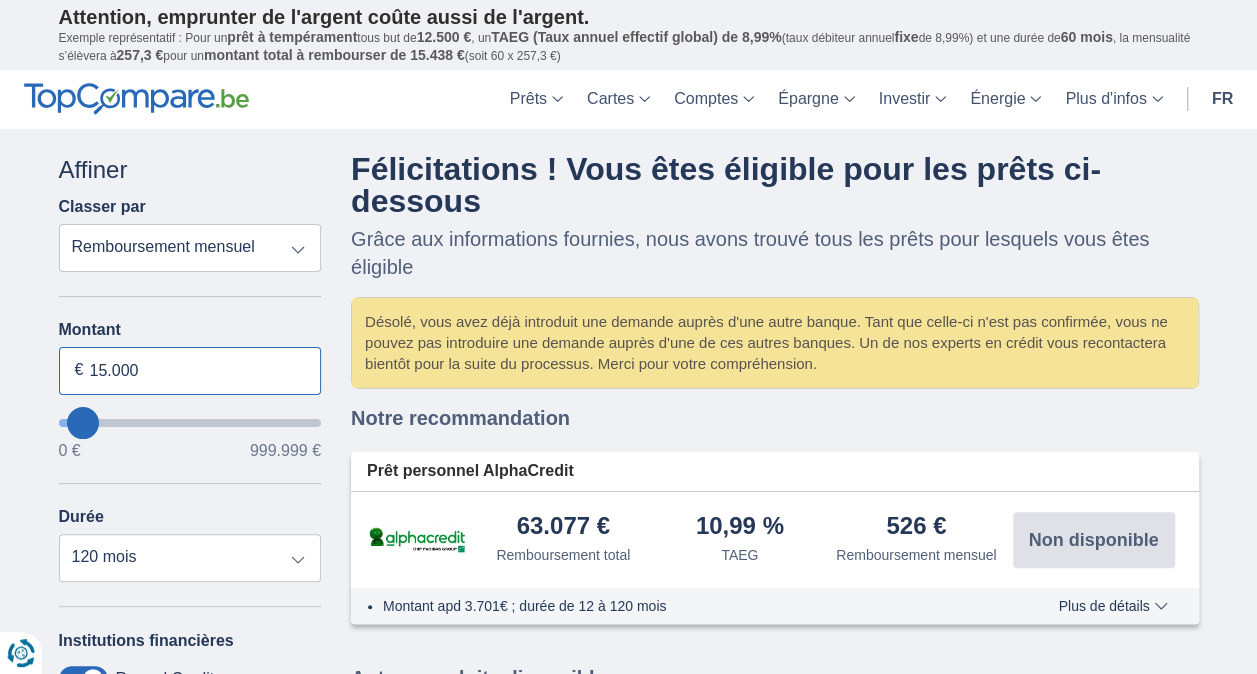 type on "15.000" 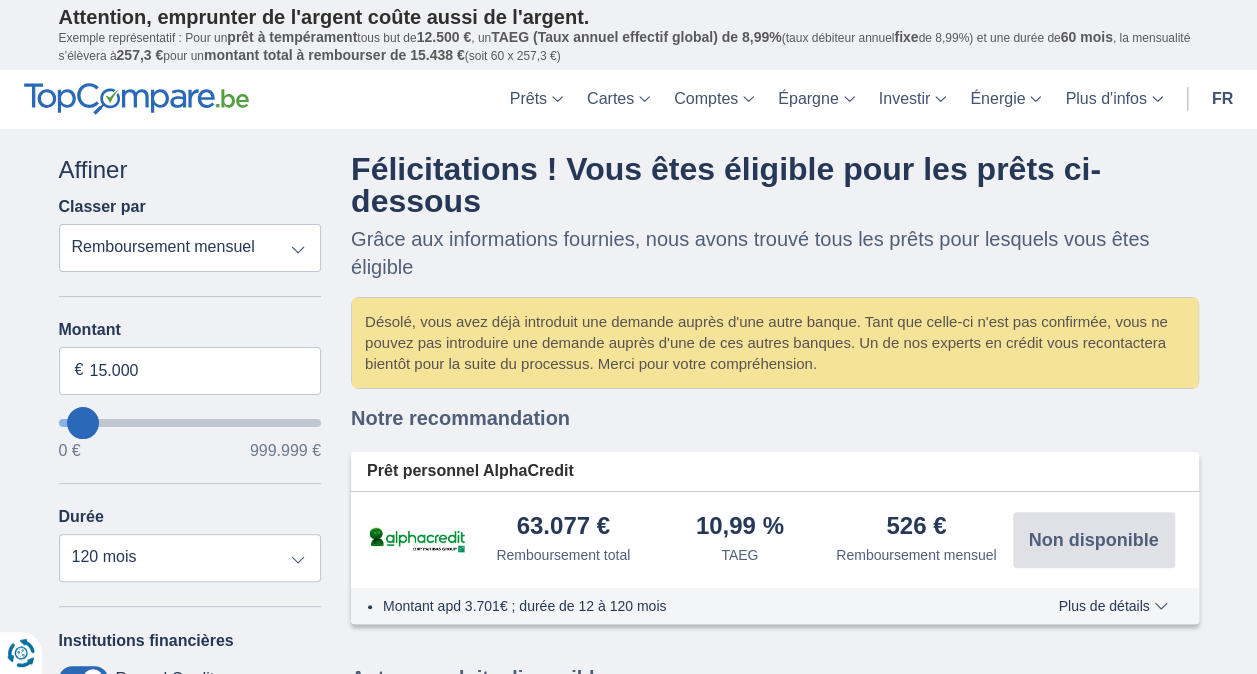 type on "15000" 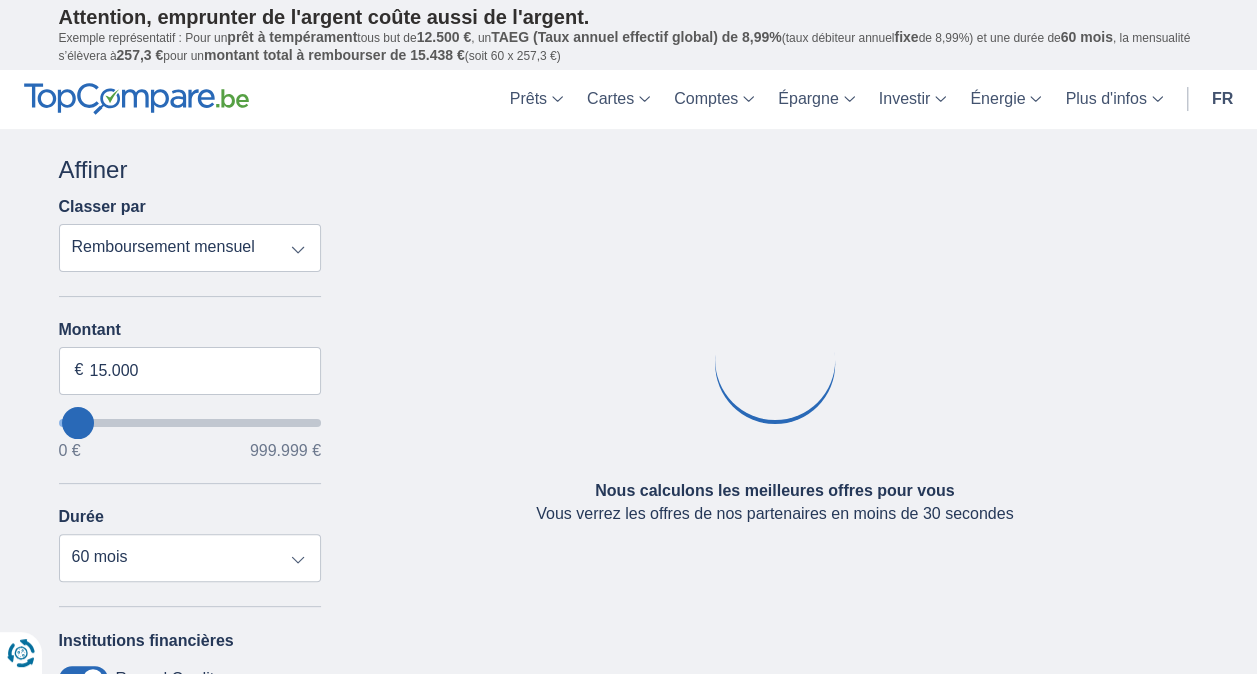 click on "0
€
999.999
€" at bounding box center [190, 451] 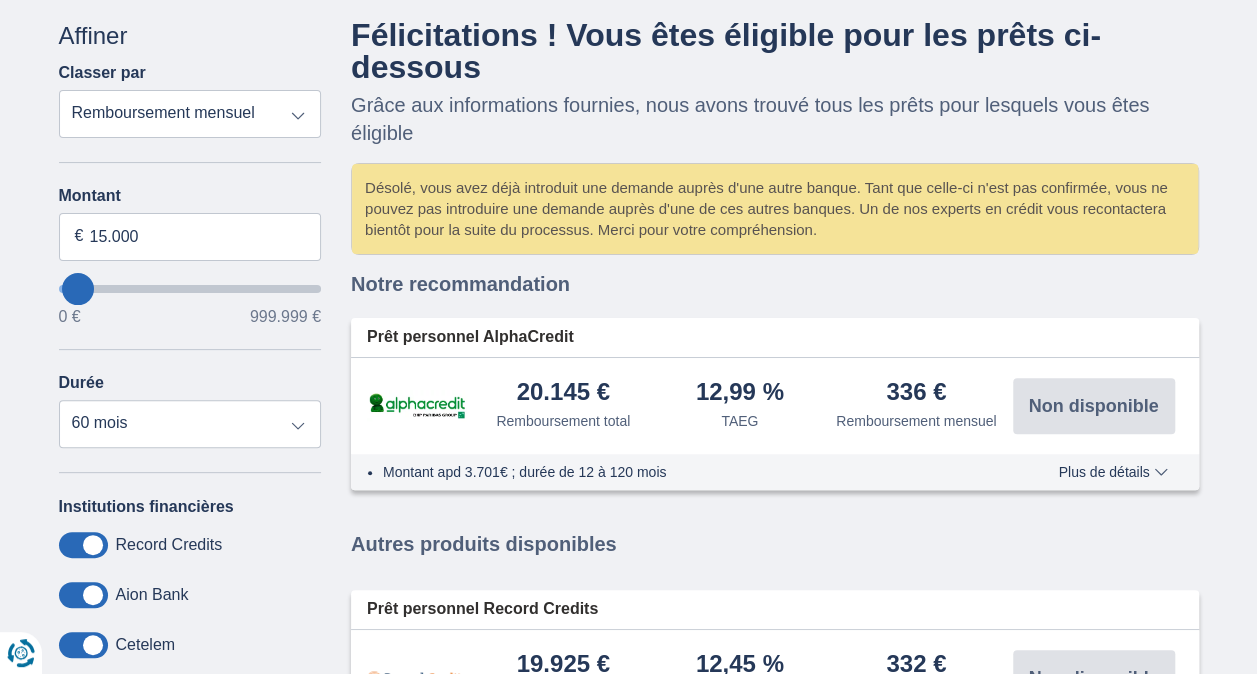 scroll, scrollTop: 136, scrollLeft: 0, axis: vertical 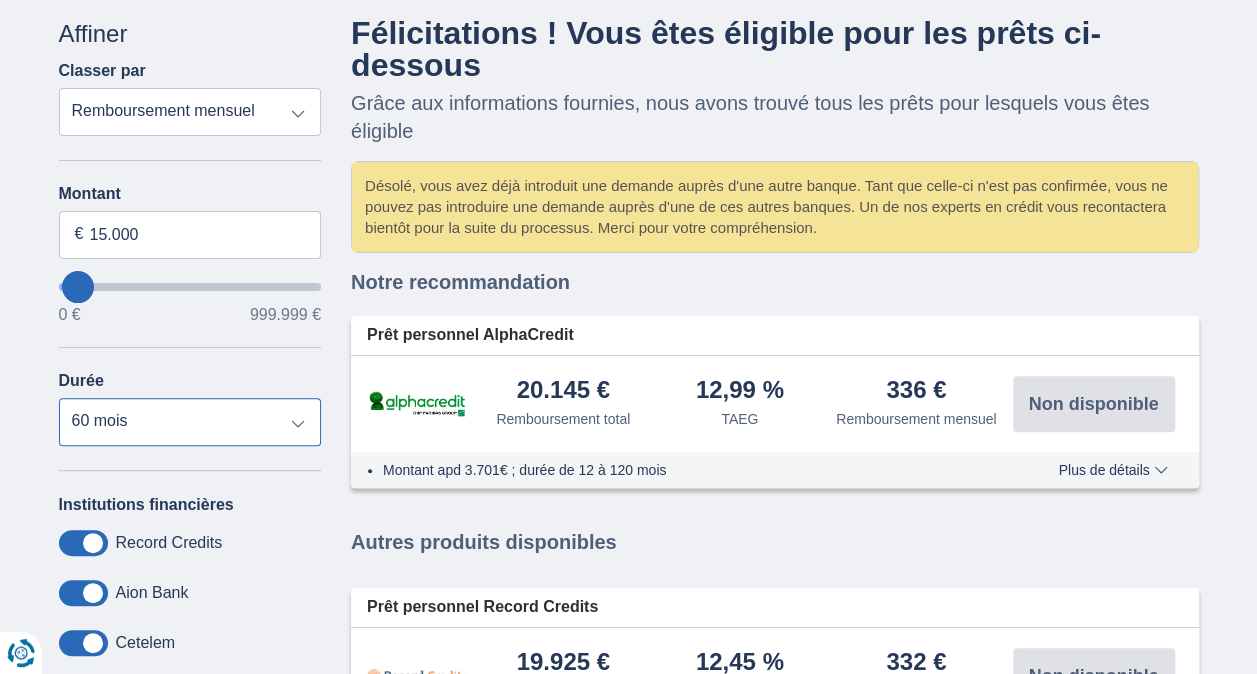 click on "12 mois
18 mois
24 mois
30 mois
36 mois
42 mois
48 mois
60 mois" at bounding box center (190, 422) 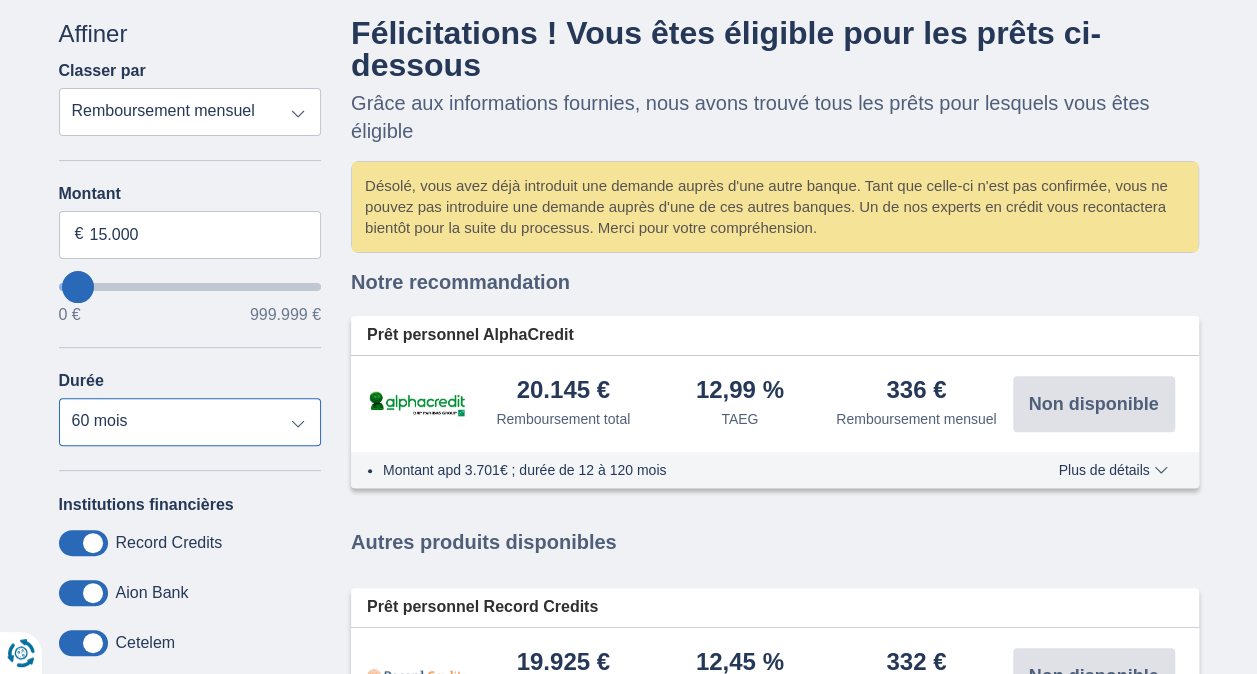 click on "12 mois
18 mois
24 mois
30 mois
36 mois
42 mois
48 mois
60 mois" at bounding box center (190, 422) 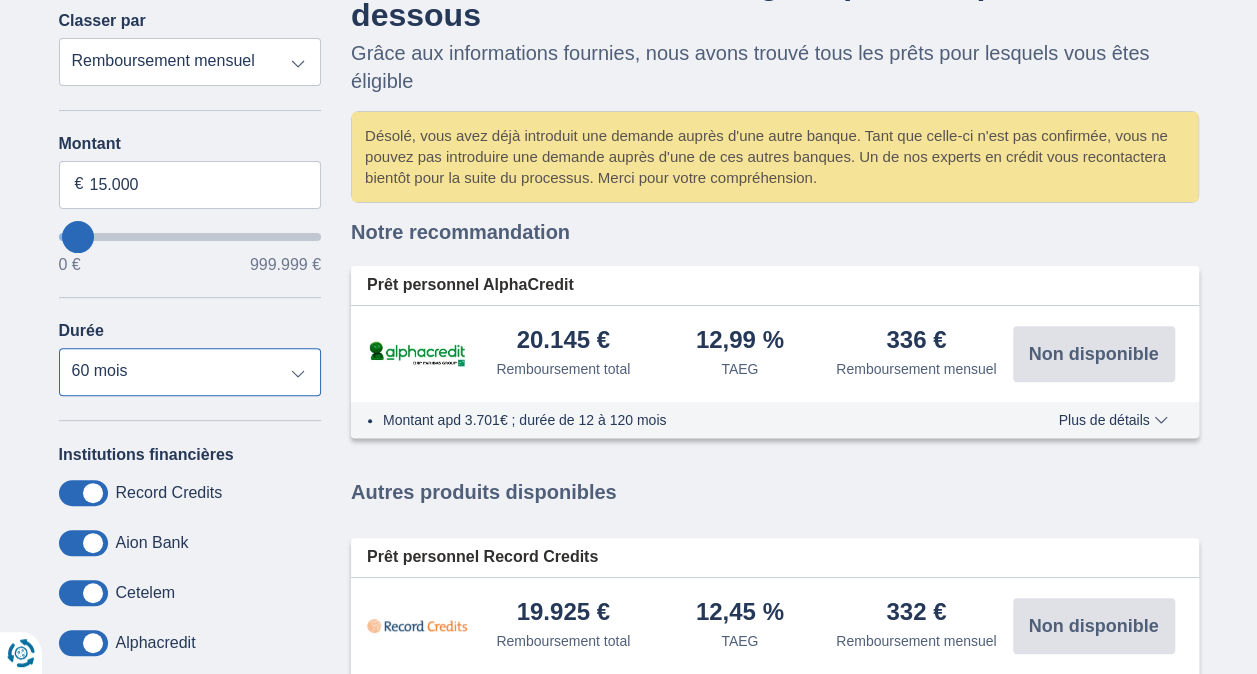 scroll, scrollTop: 180, scrollLeft: 0, axis: vertical 